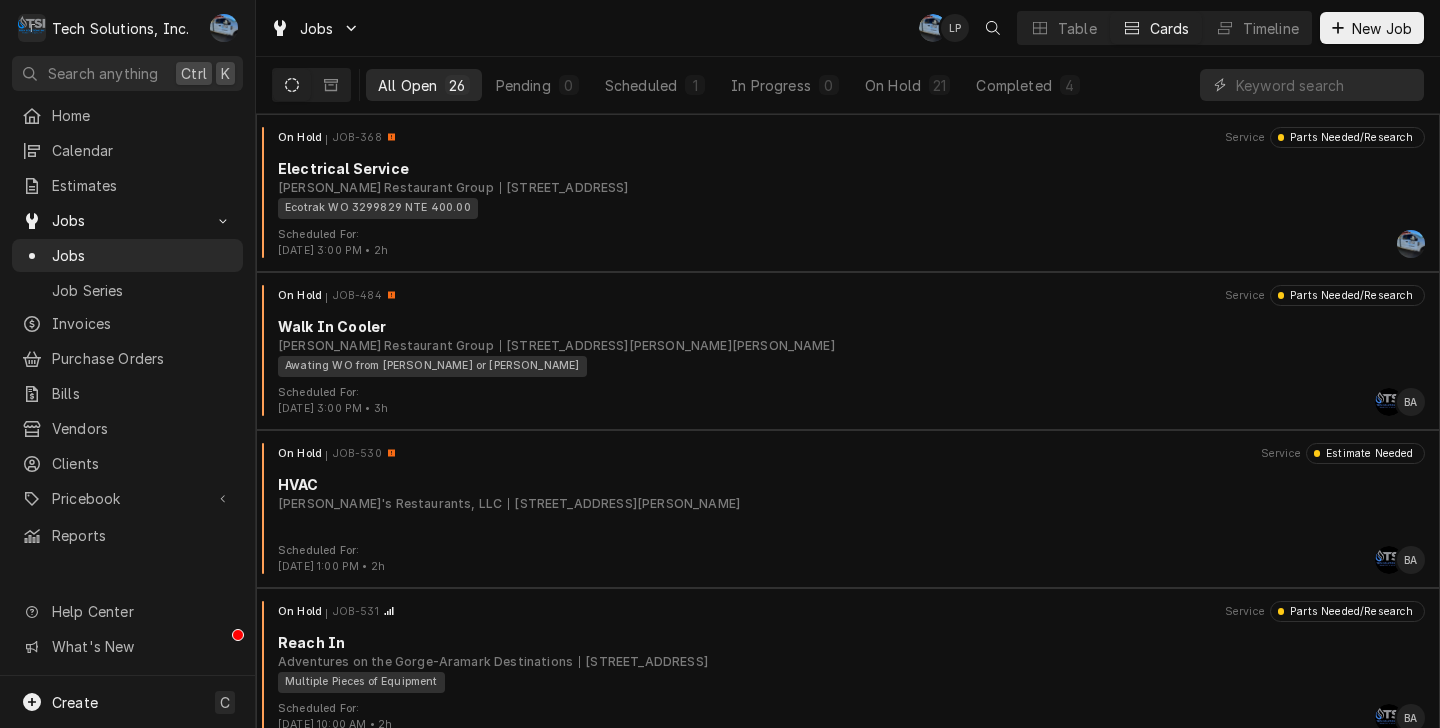scroll, scrollTop: 0, scrollLeft: 0, axis: both 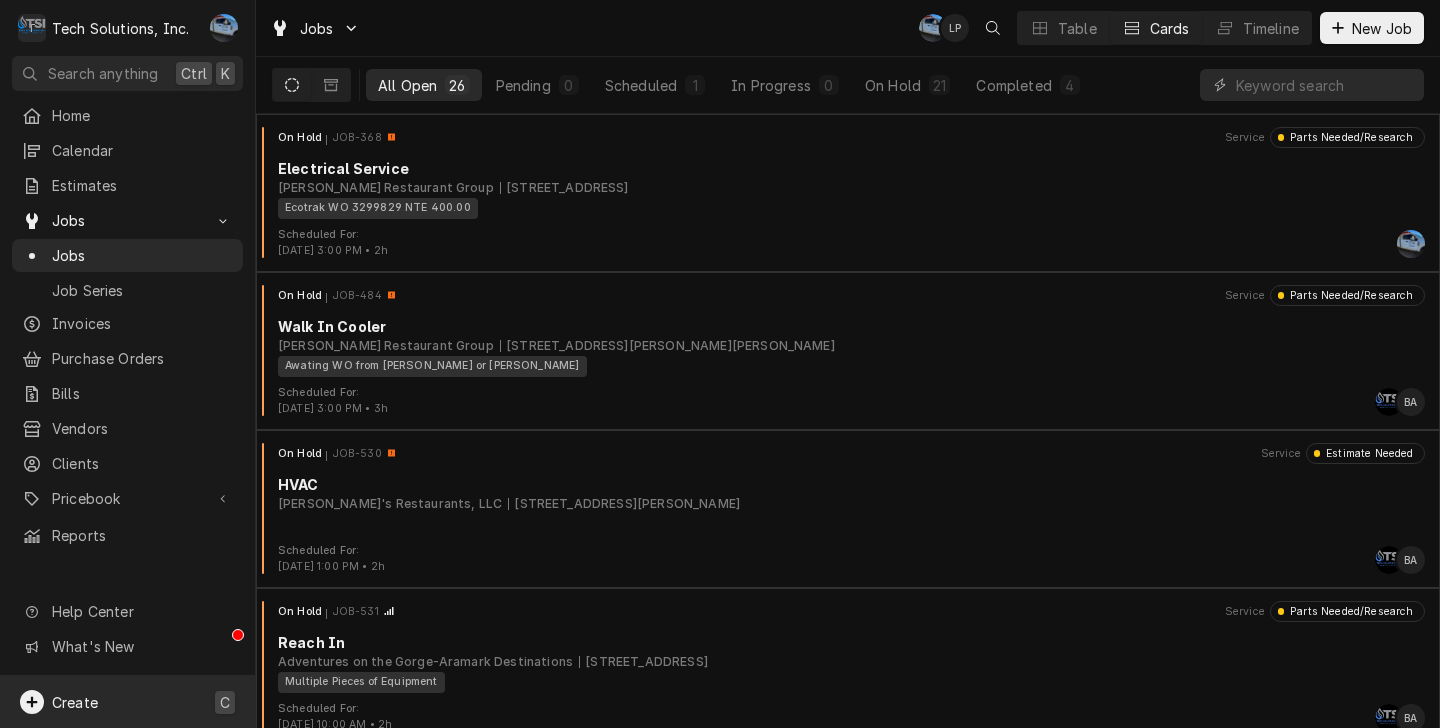 click on "Create C" at bounding box center (127, 702) 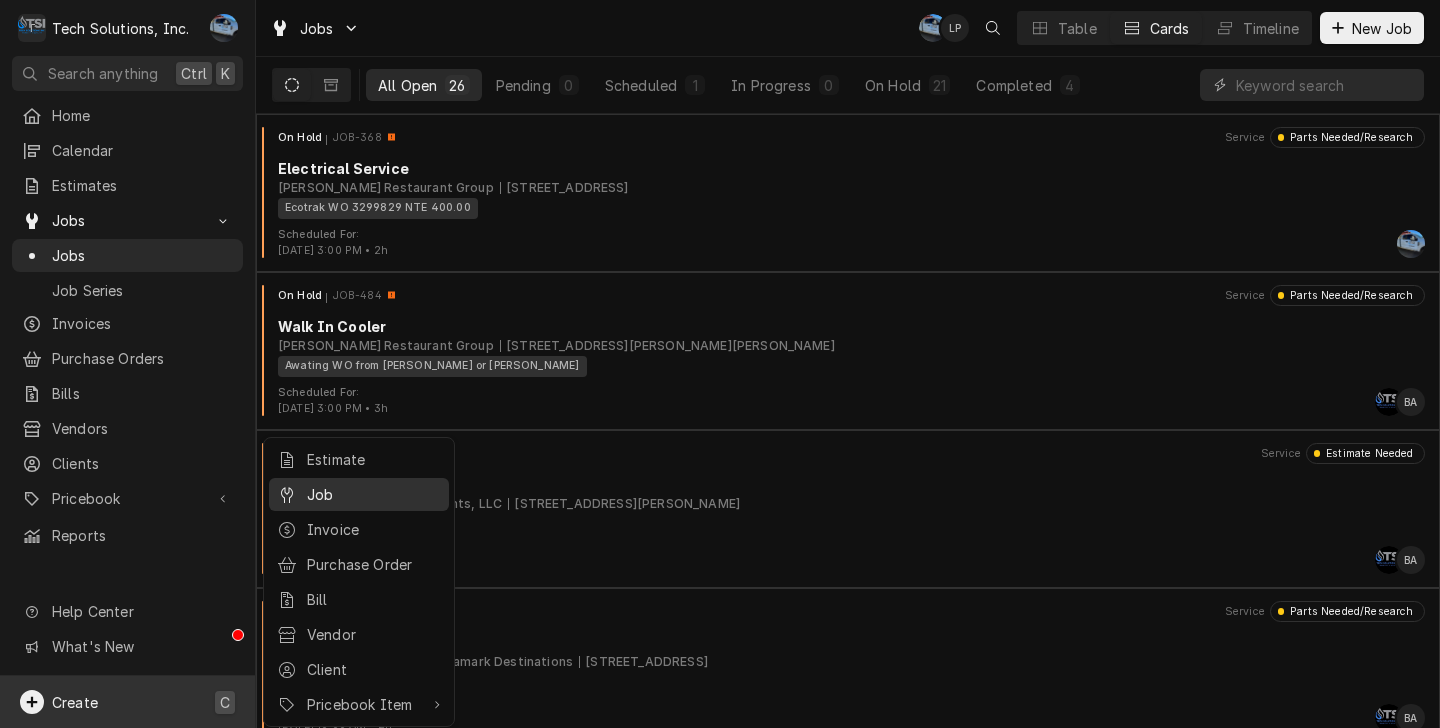 click on "Job" at bounding box center (374, 494) 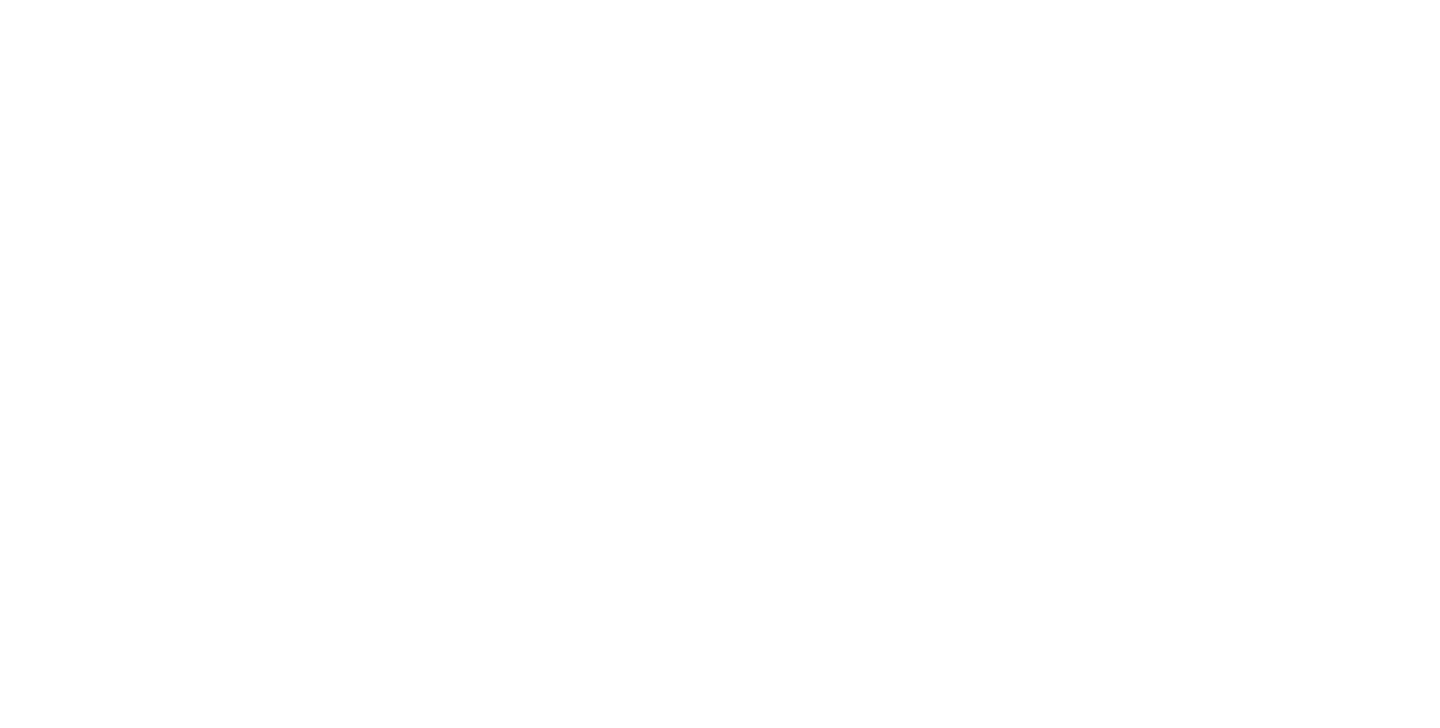 scroll, scrollTop: 0, scrollLeft: 0, axis: both 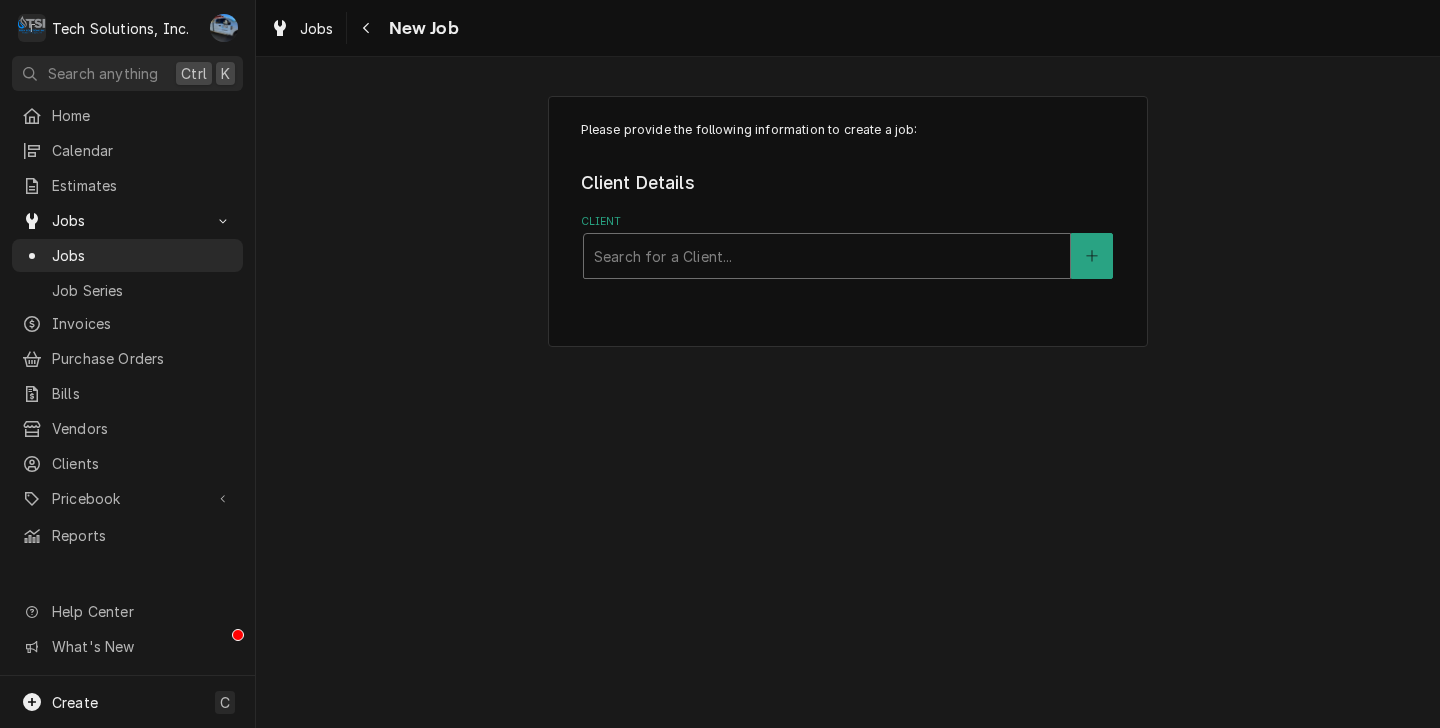 click at bounding box center [827, 256] 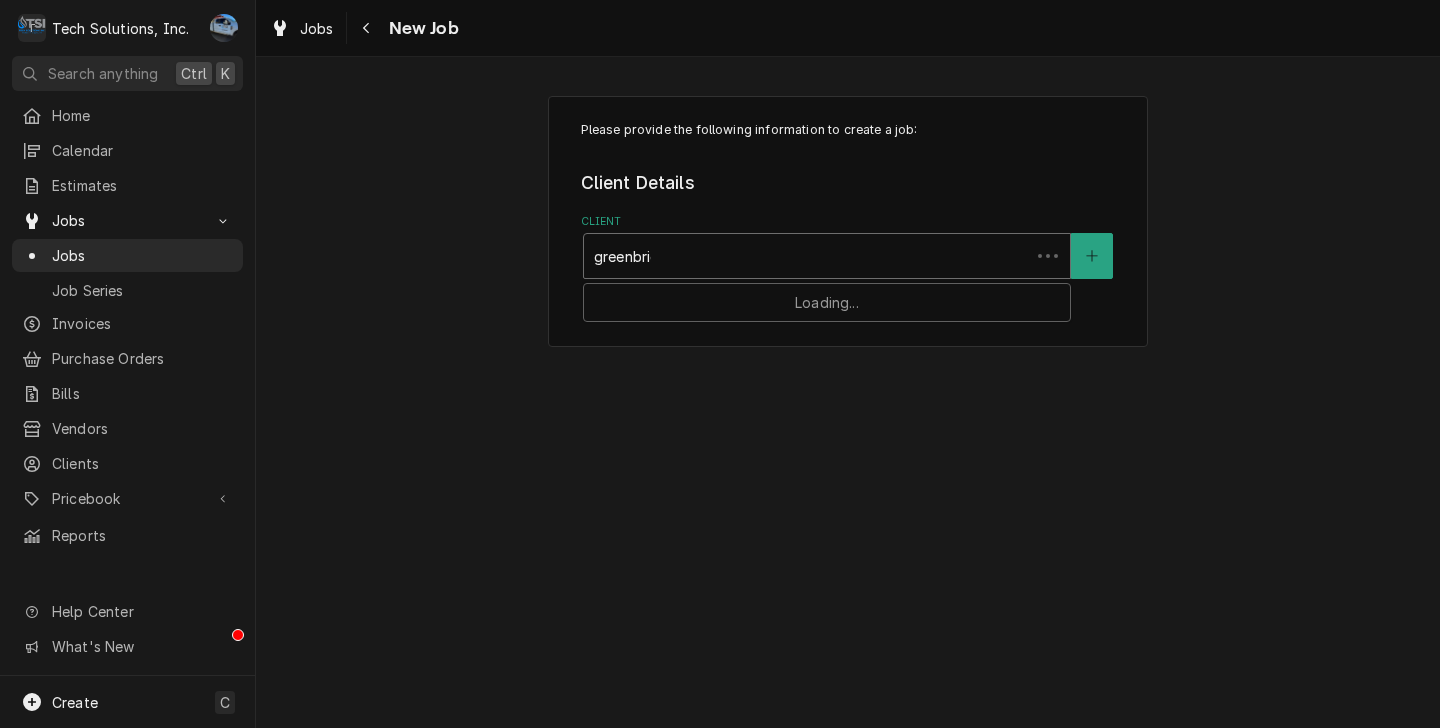 type on "greenbrier" 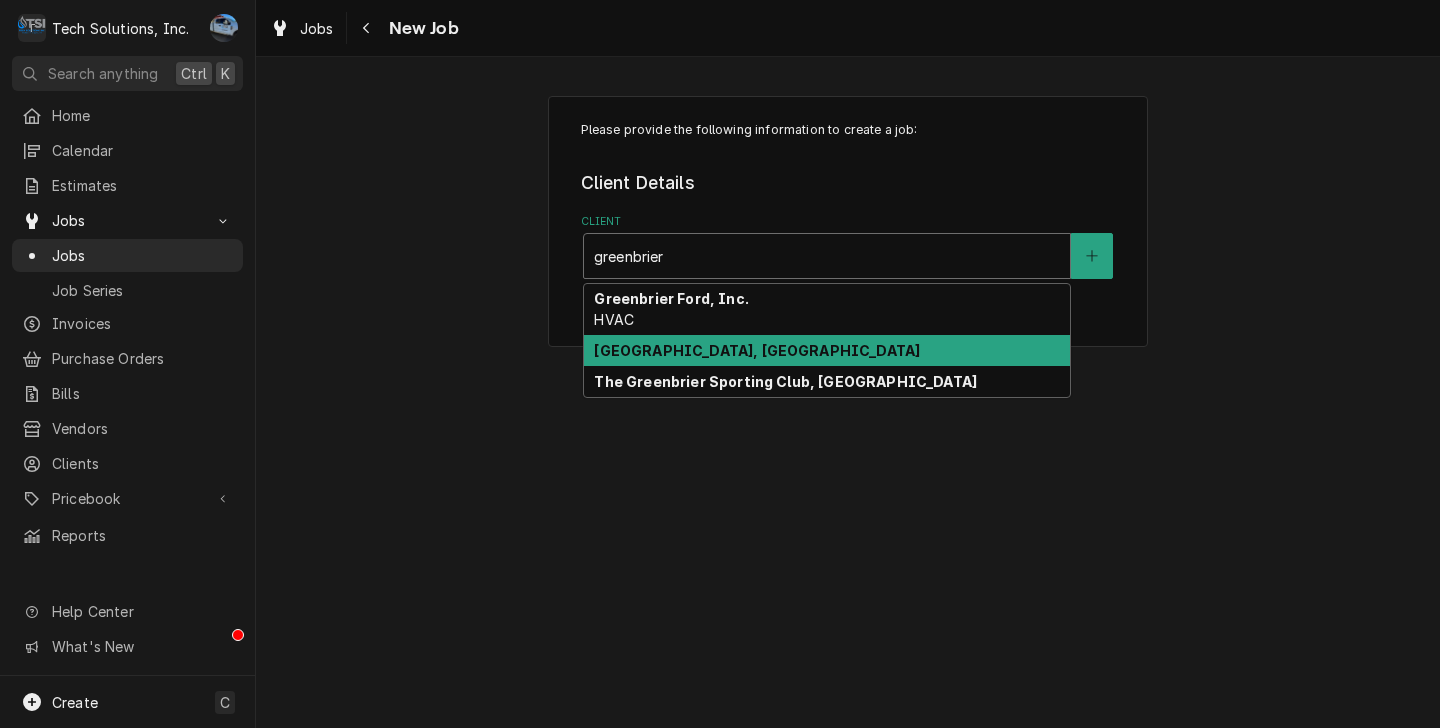 click on "Greenbrier Valley Medical Center, Ronceverte" at bounding box center [827, 350] 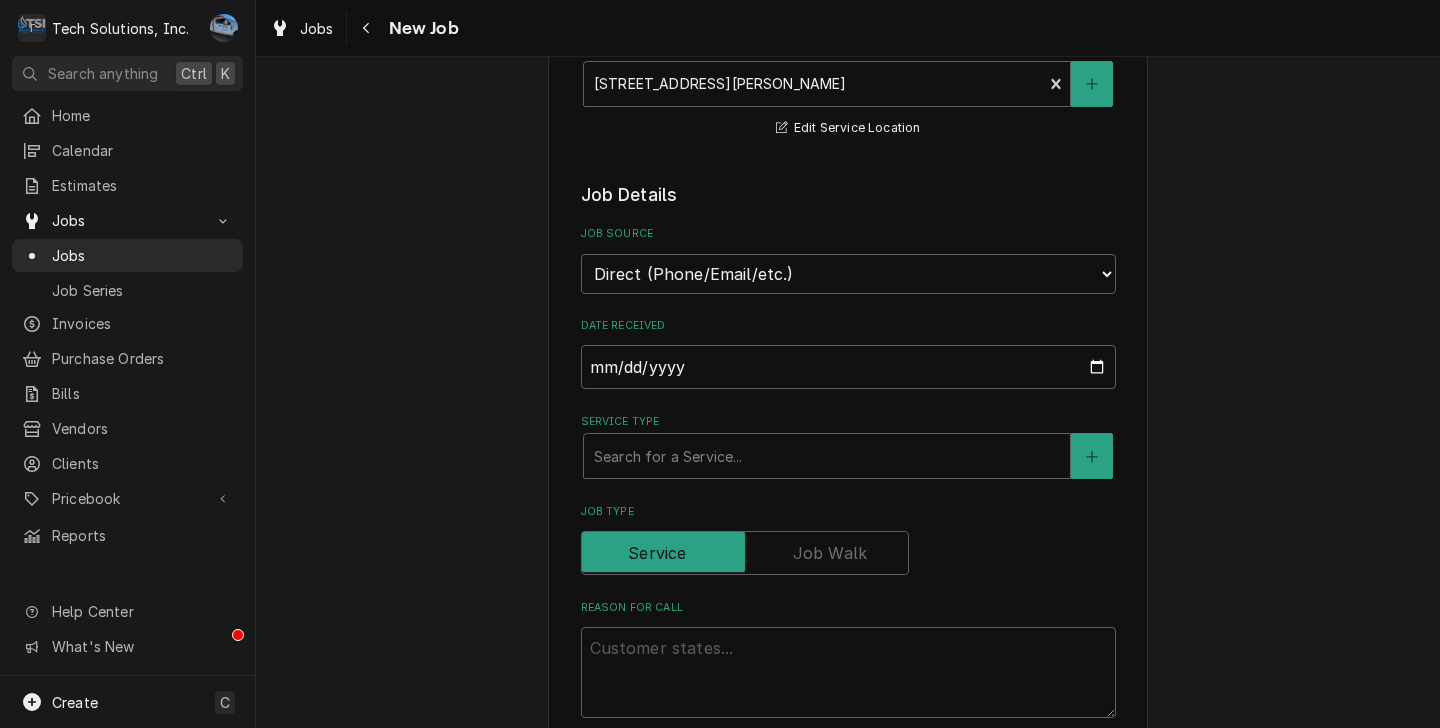 scroll, scrollTop: 980, scrollLeft: 0, axis: vertical 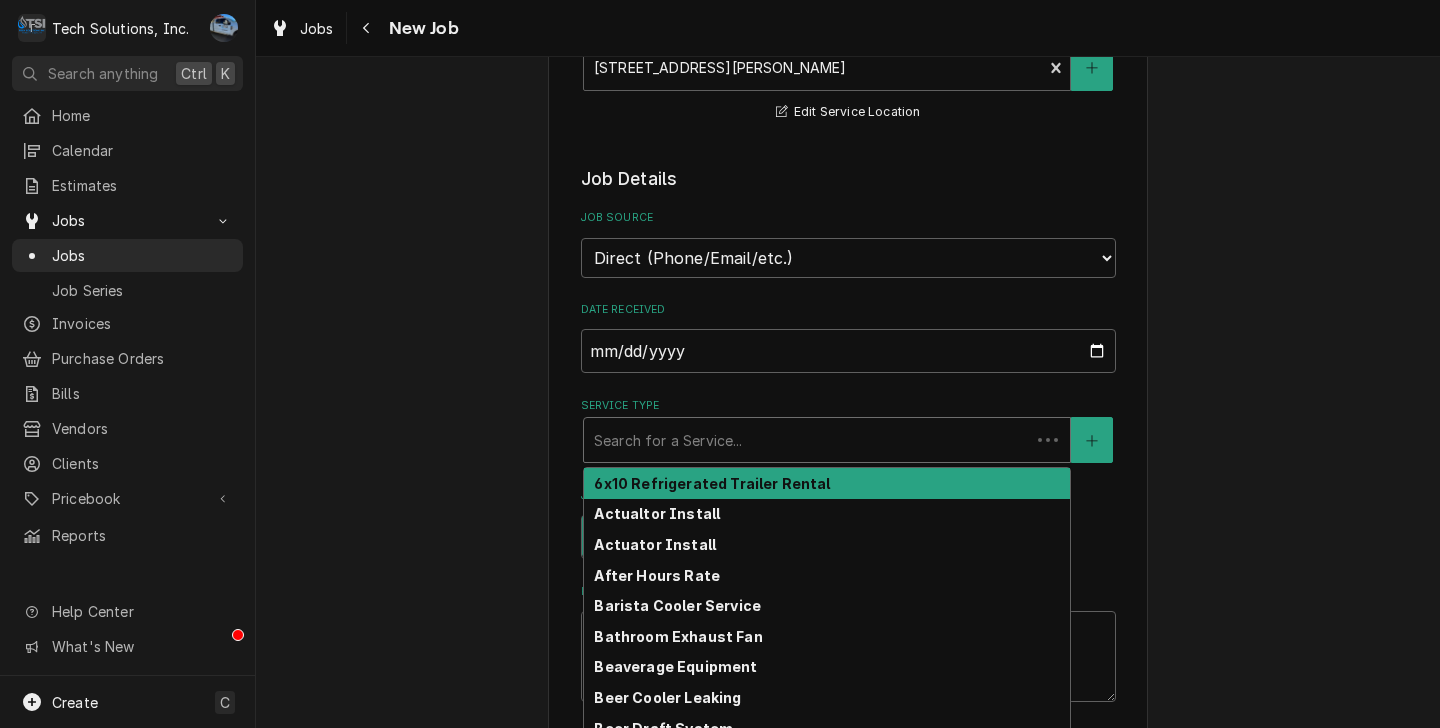 click at bounding box center [807, 440] 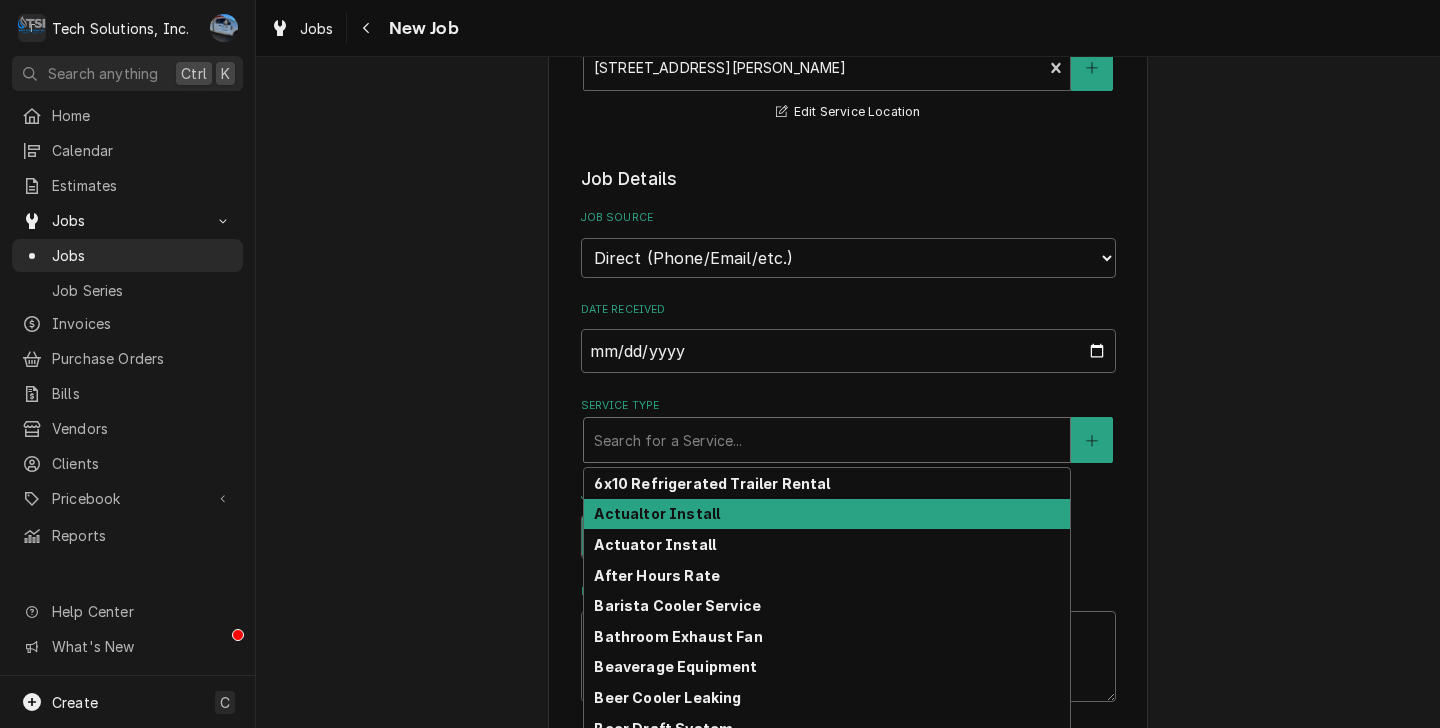 type on "x" 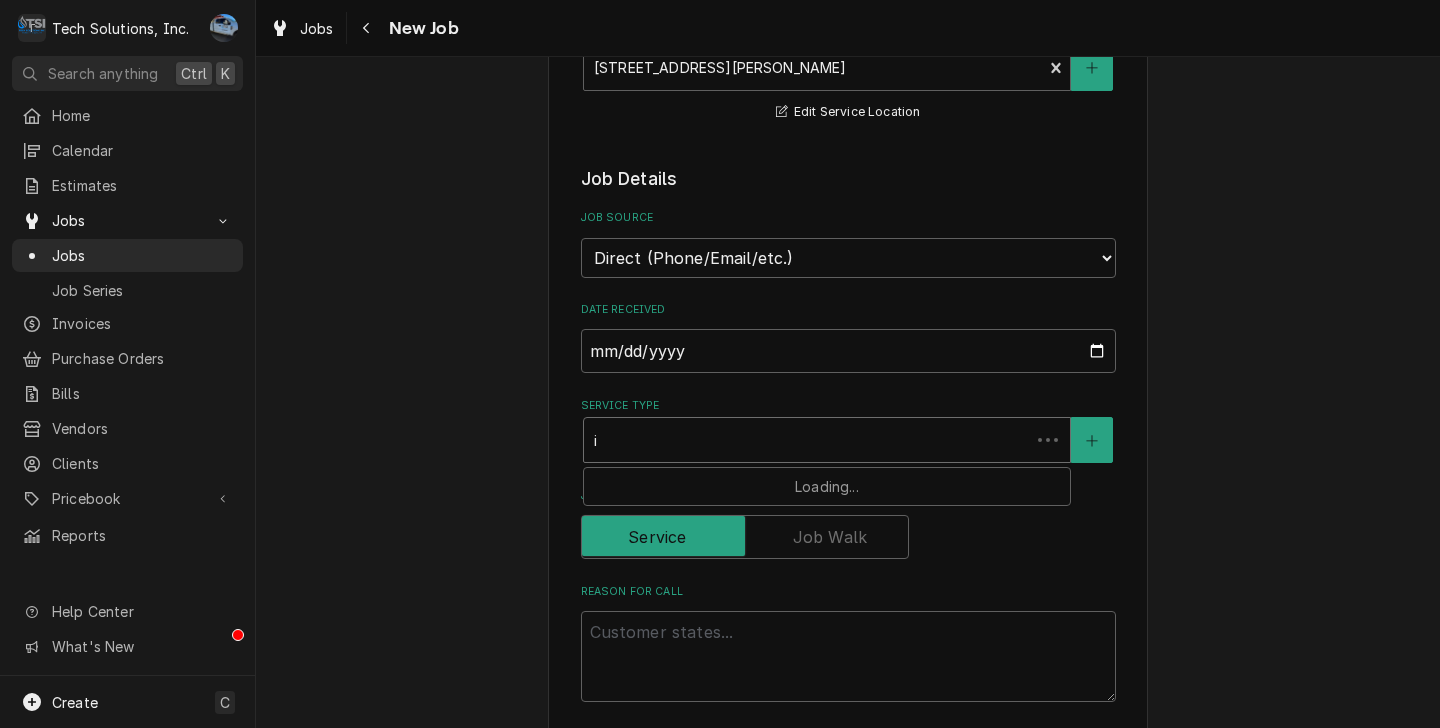 type on "x" 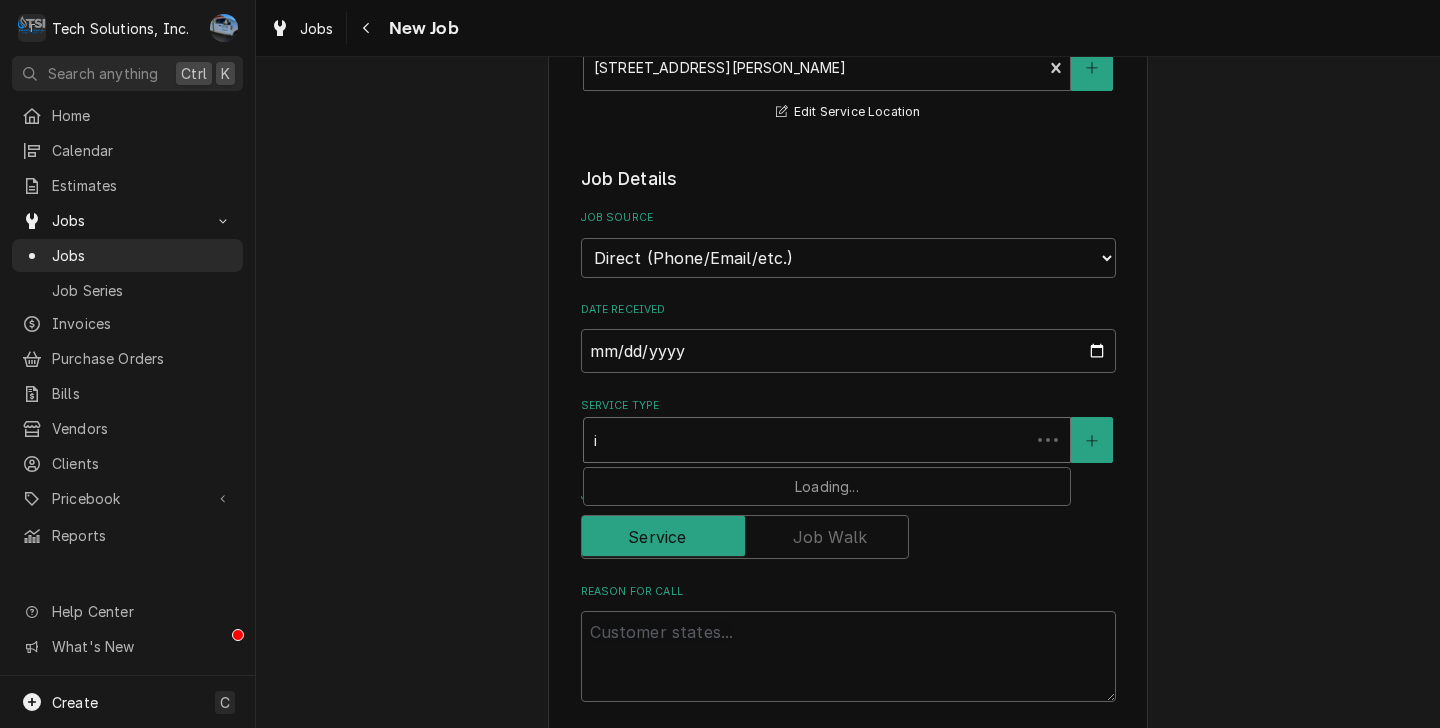 type on "ic" 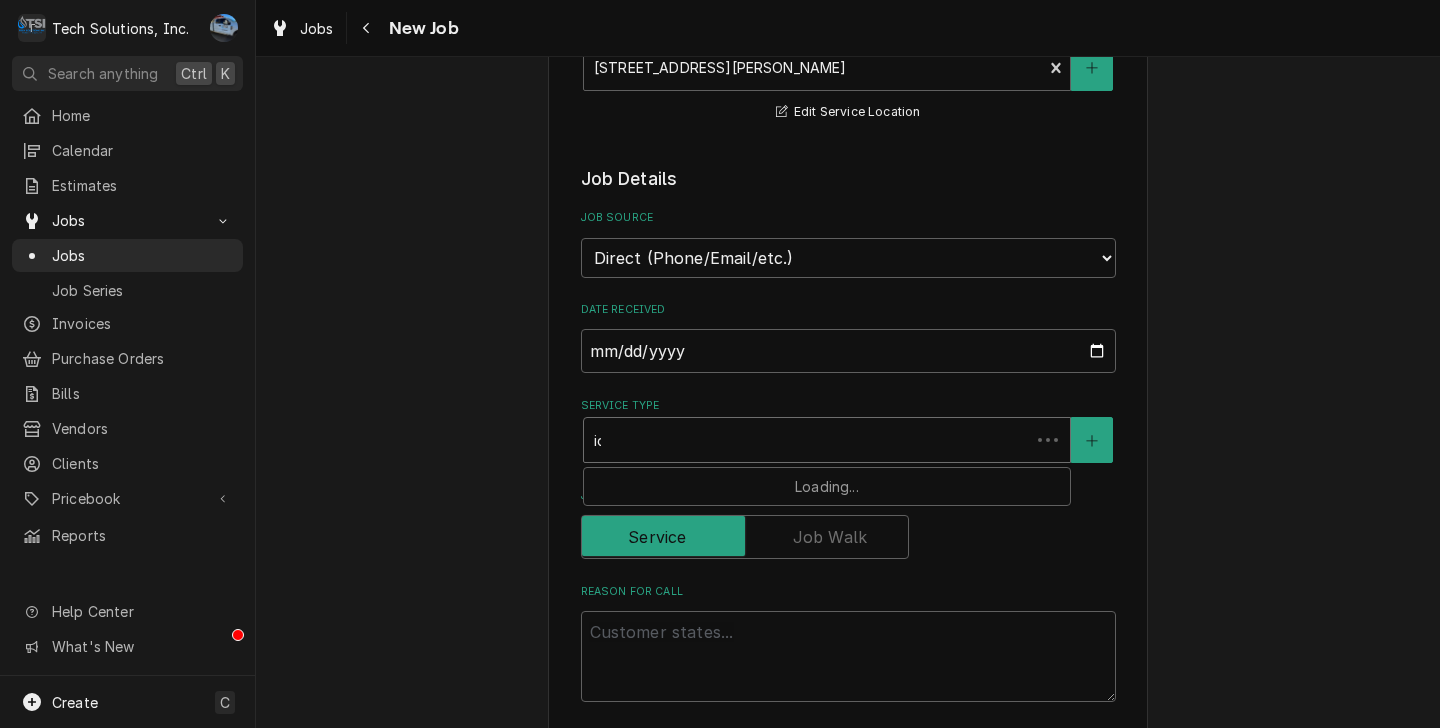 type on "x" 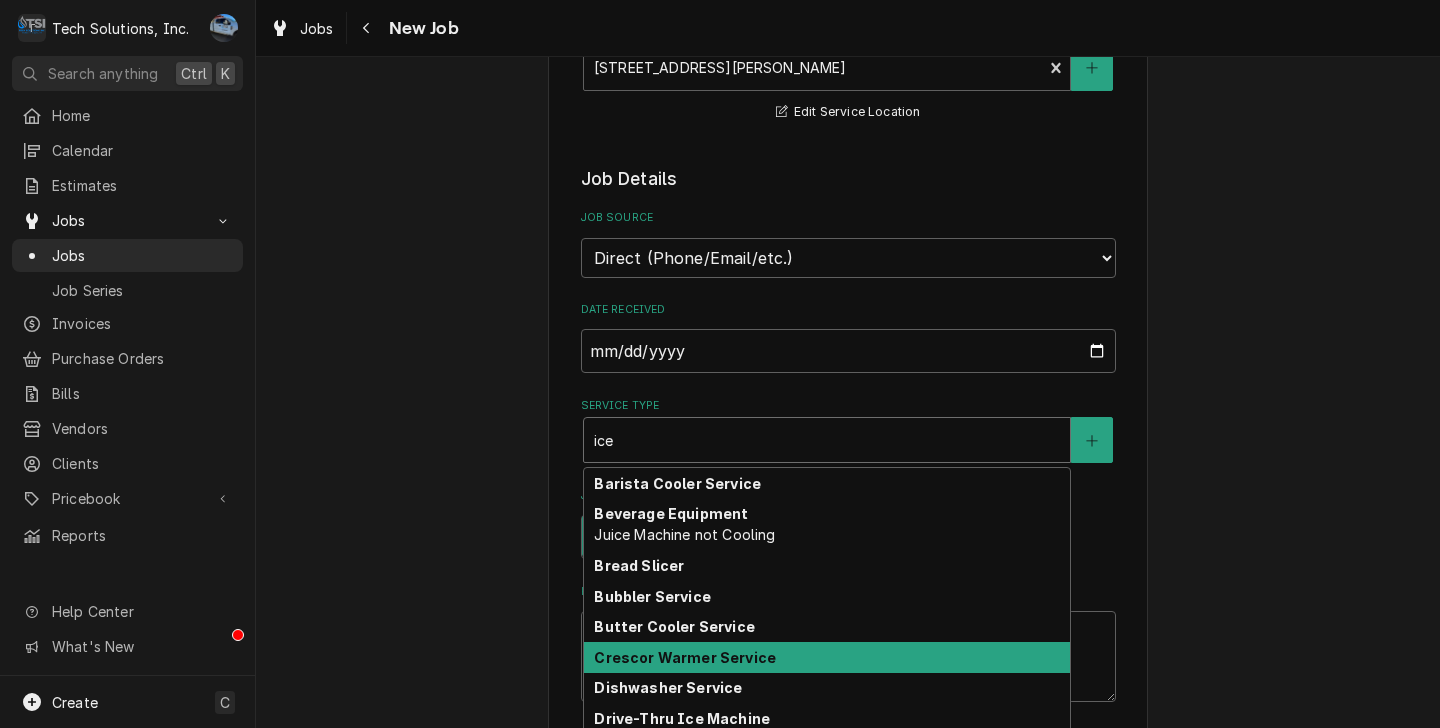 type on "x" 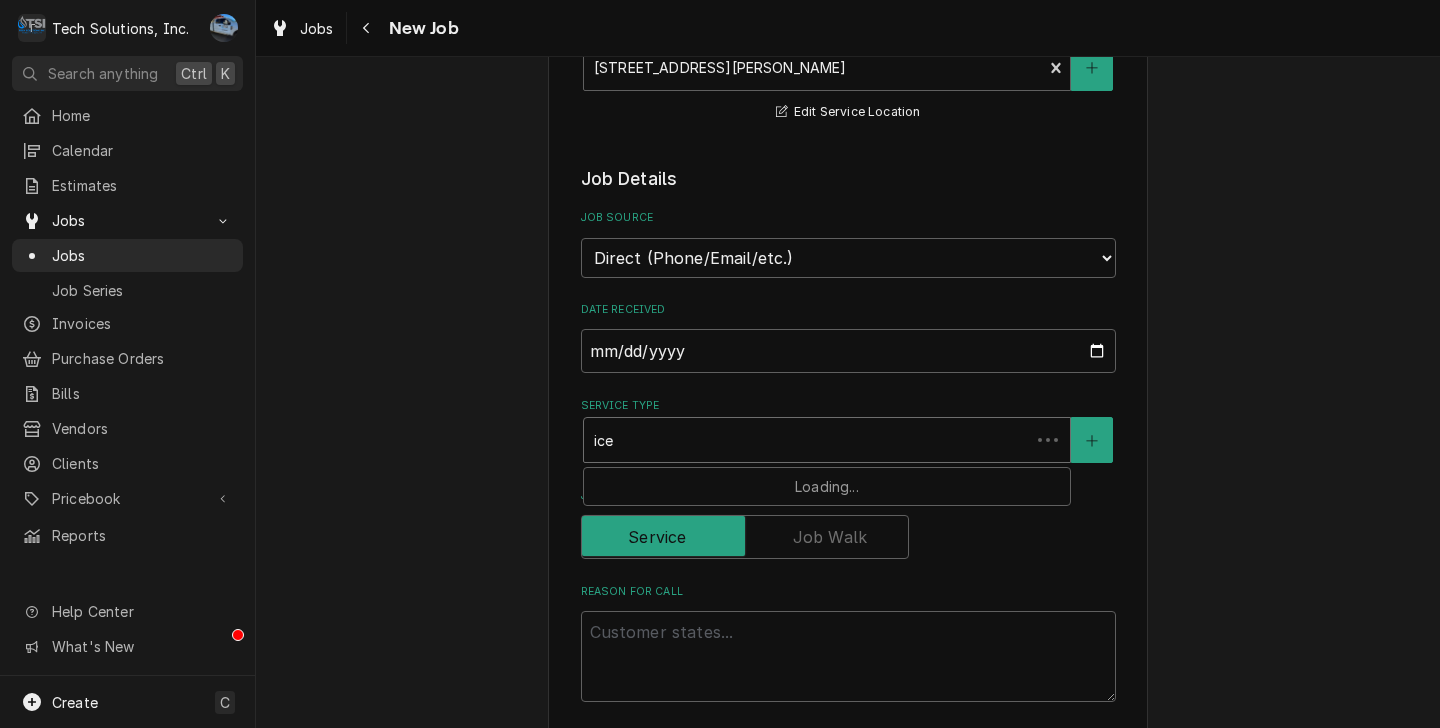type on "x" 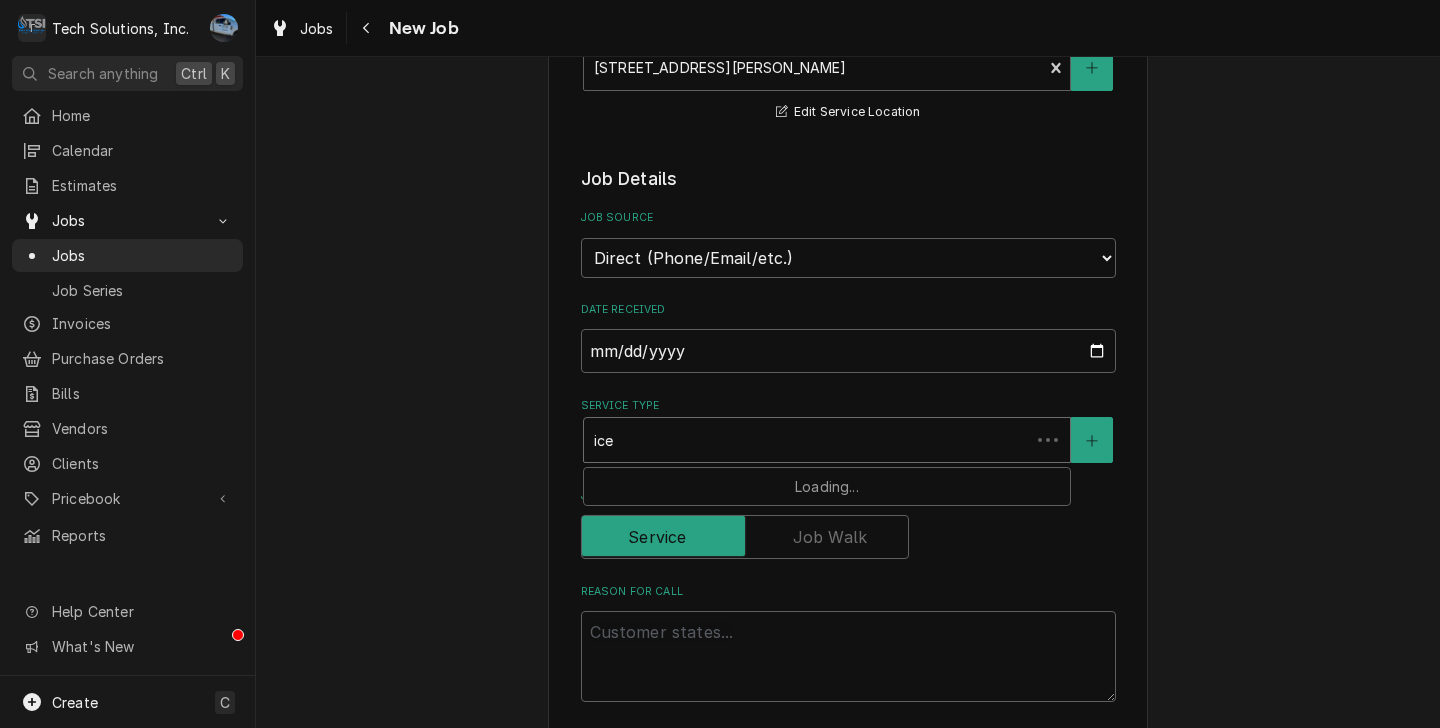 type on "ice m" 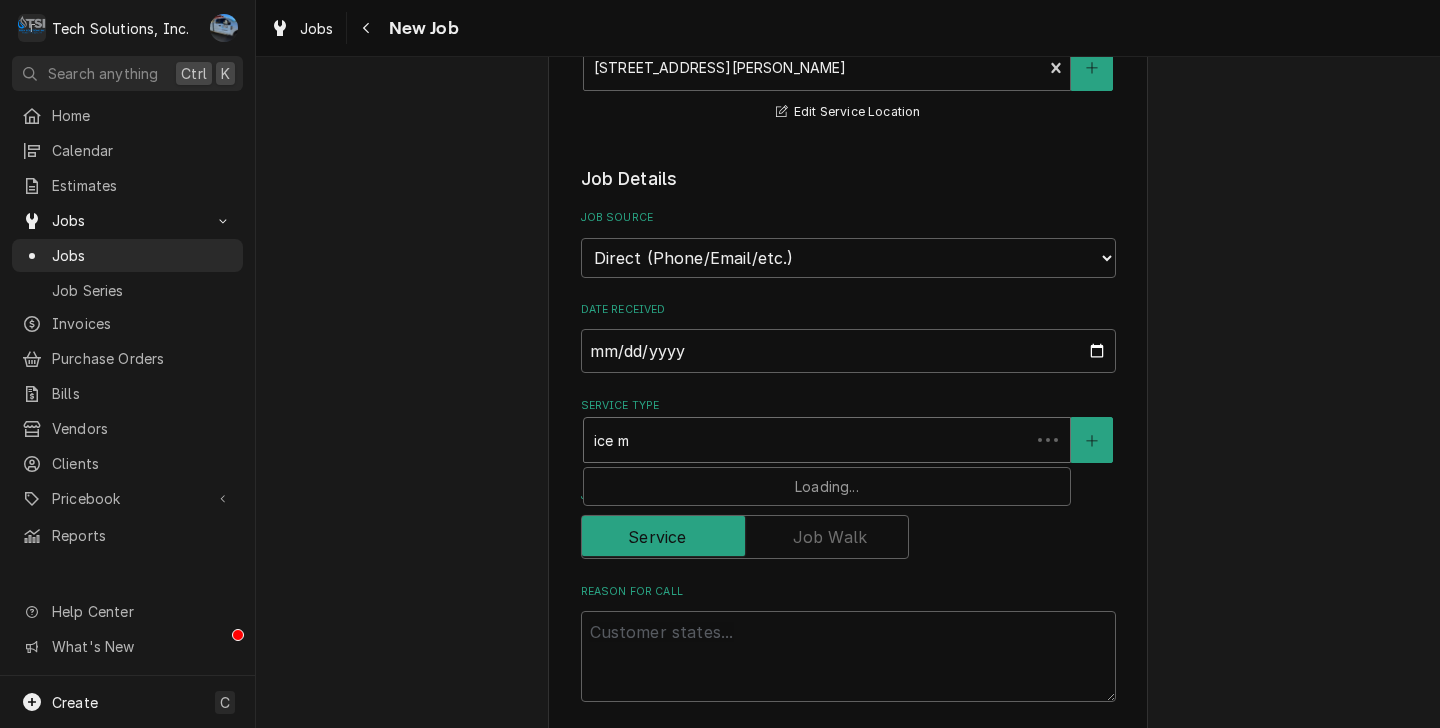 type on "x" 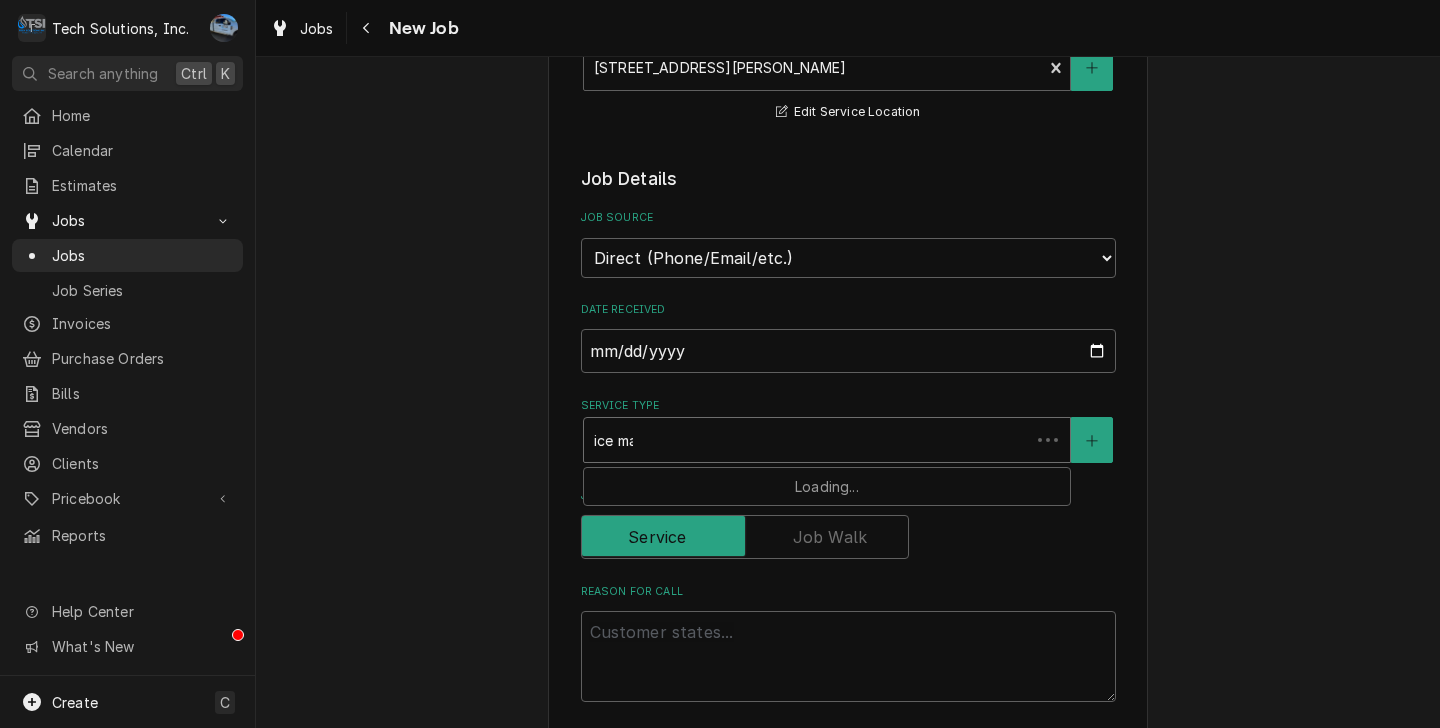 type on "x" 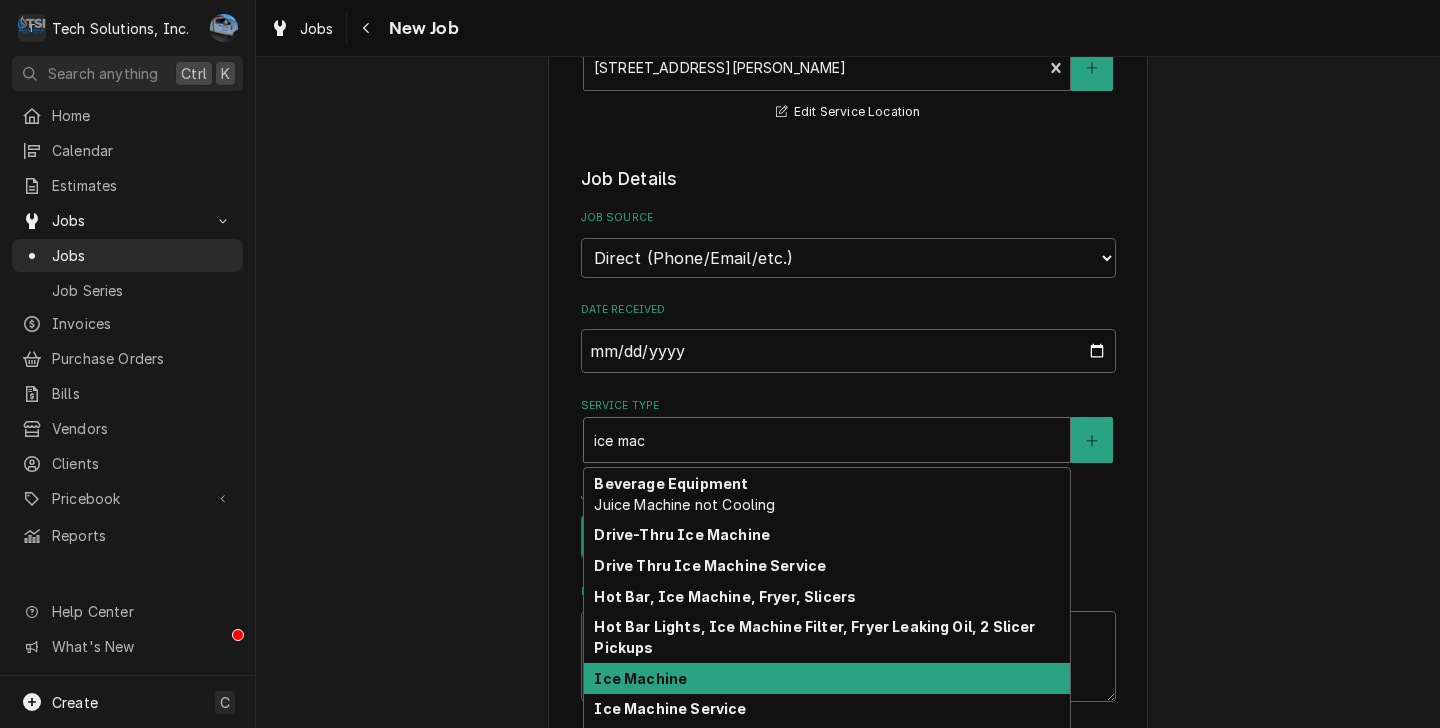 click on "Ice Machine" at bounding box center (827, 678) 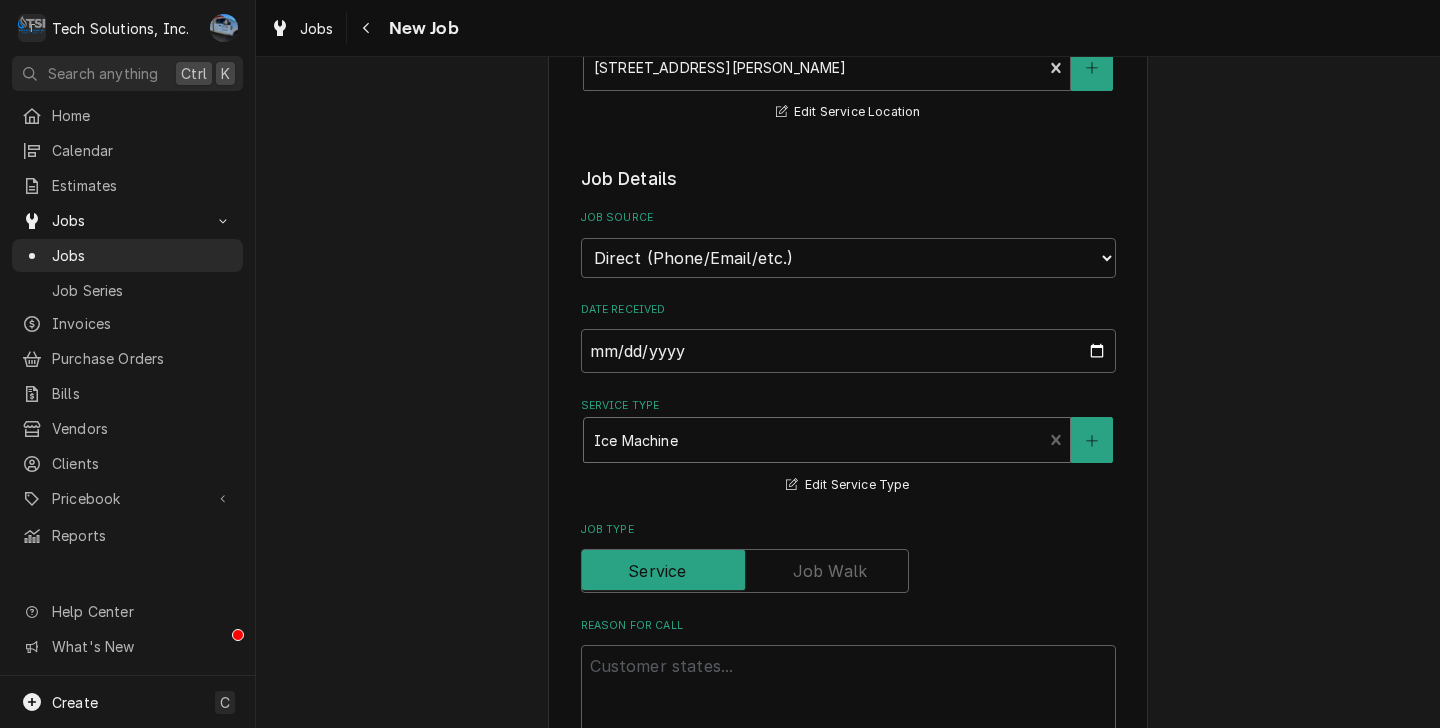 type on "x" 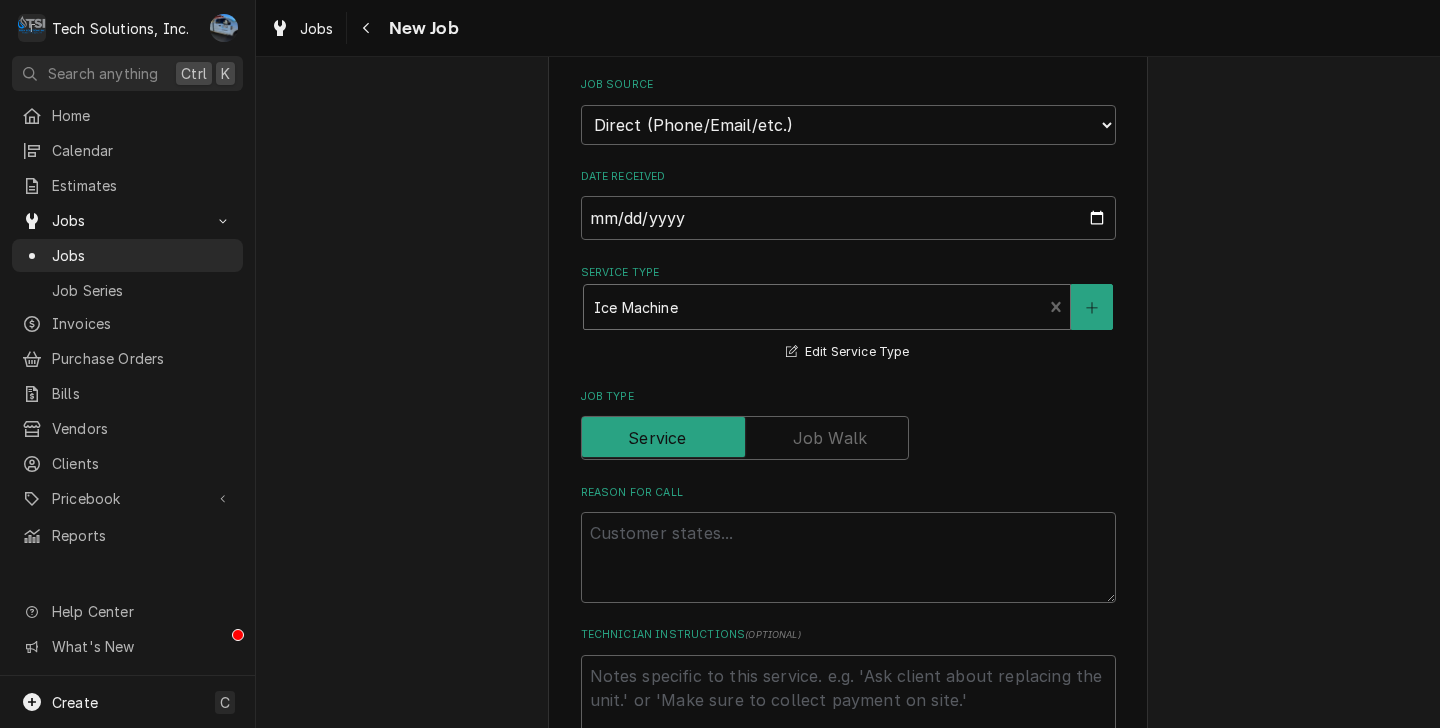 scroll, scrollTop: 1126, scrollLeft: 0, axis: vertical 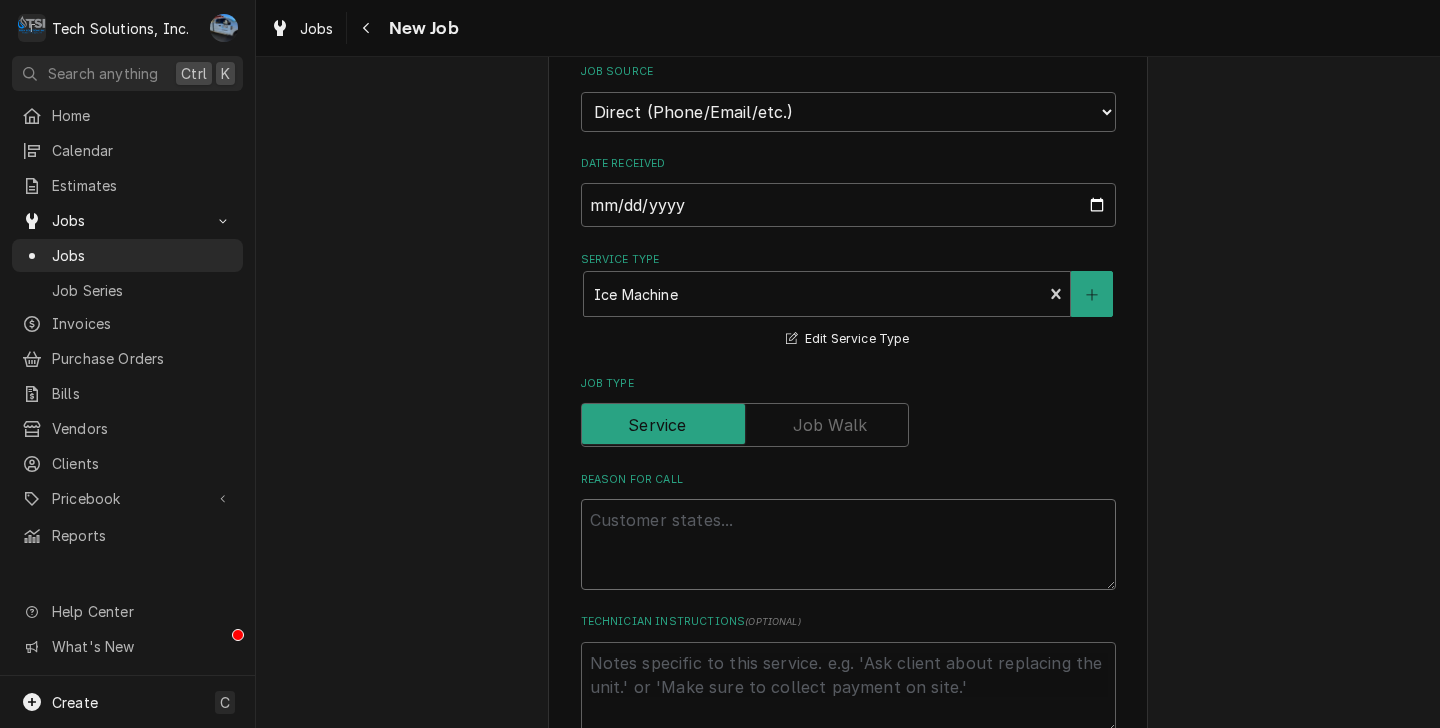 click on "Reason For Call" at bounding box center (848, 544) 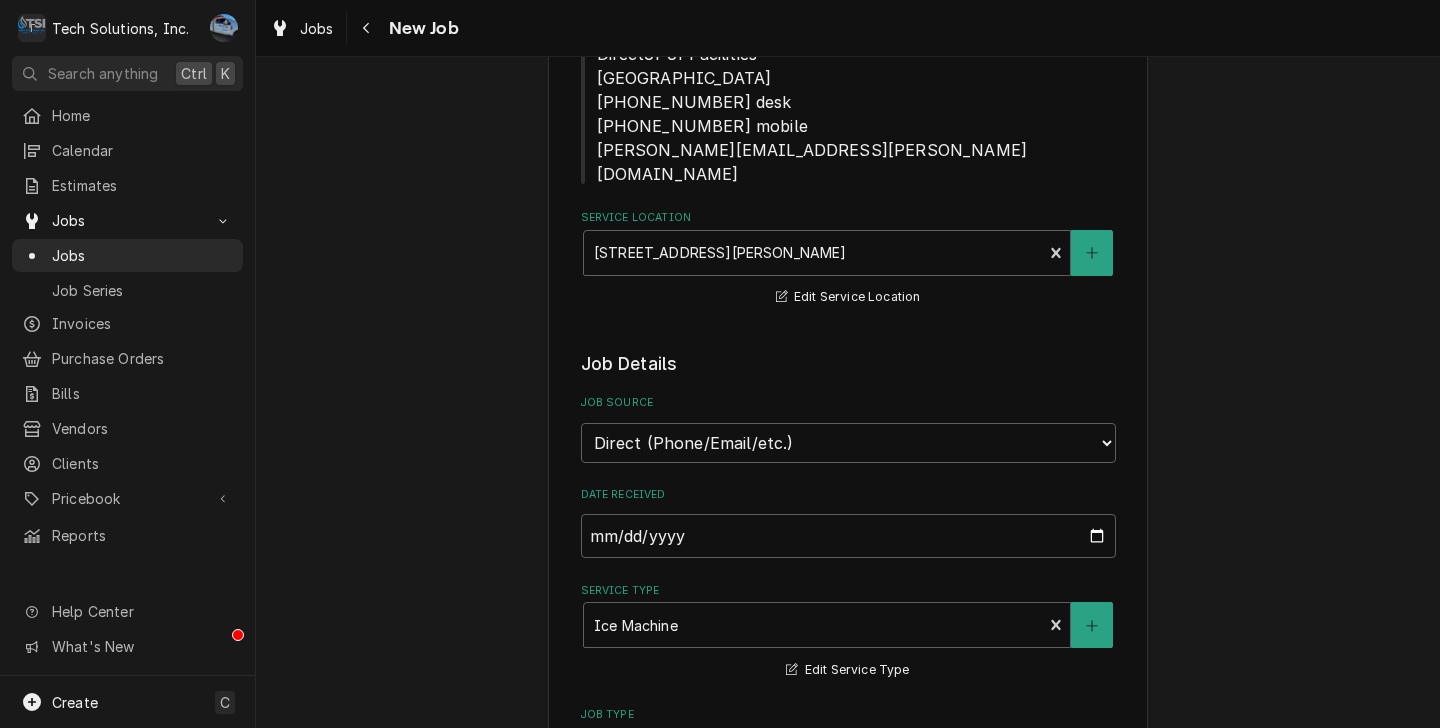 scroll, scrollTop: 793, scrollLeft: 0, axis: vertical 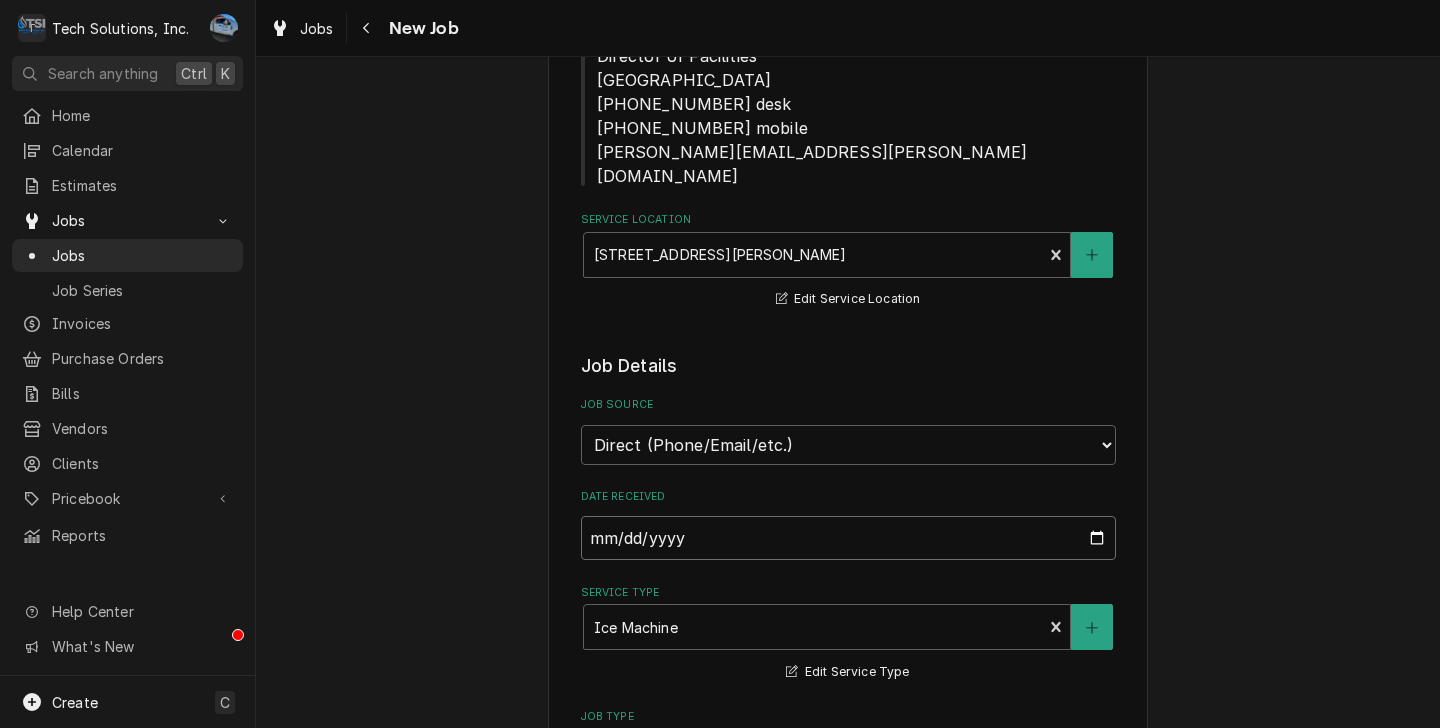 click on "2025-07-30" at bounding box center (848, 538) 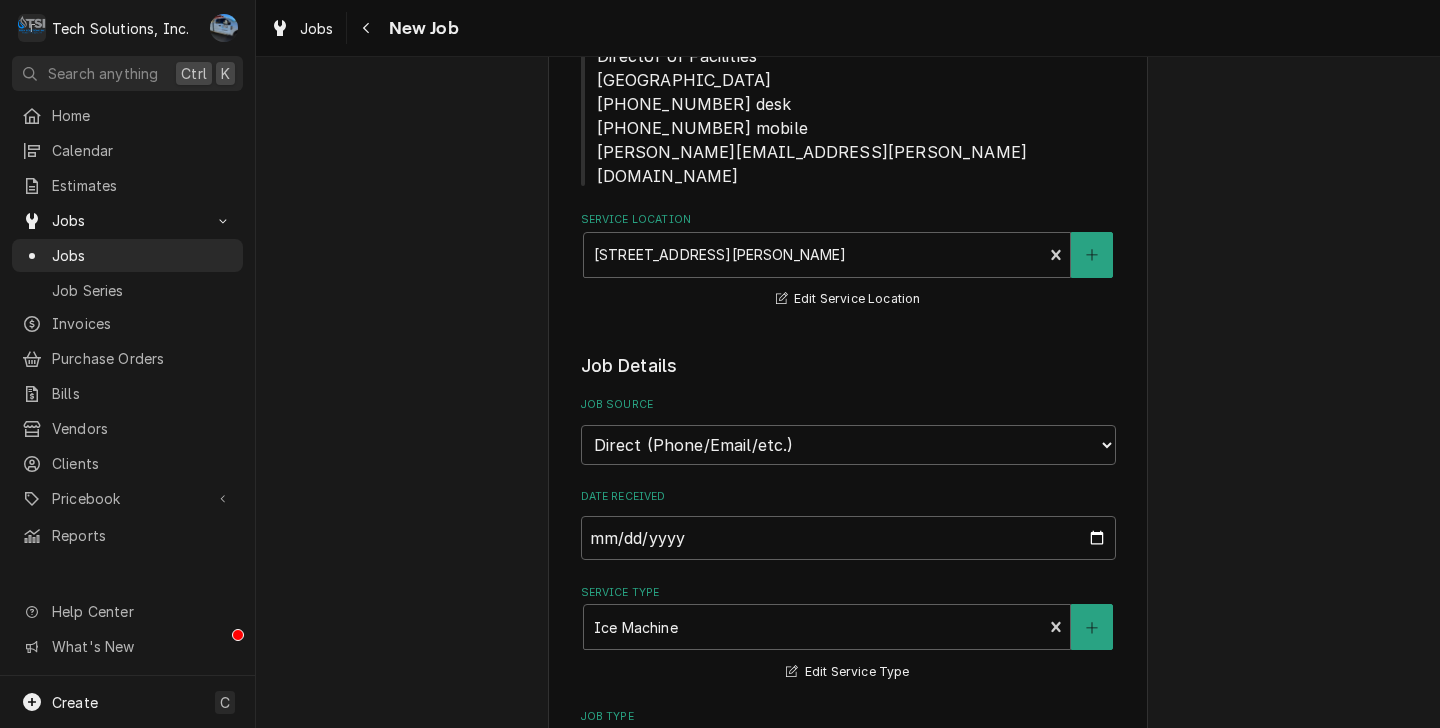 click on "Please provide the following information to create a job: Client Details Client Greenbrier Valley Medical Center, Ronceverte Edit Client Client Notes As of 7/23/25, email all invoice to: BeBe.Gwinn@vandaliahealth.org and she will get a PO for them and then she will email them to accountspayable@vandaliahealth.org
ANY Invoices for LAB copy Saundra will give/need PO's for billing.
Email them to: Saundra.zermeno@vandaliahealth.org
O 304-647-6034 | C 304-793-3411
Cynthia (Bebe) phone 304-647-6036/Fax 304-793-2290
Checks come from:
Supply Chain Shared Services Center
844-800-7272
PO Box 5006
Antioch, TN 37011
Steve Arthur
Director of Facilities
Greenbrier Valley Medical Center
304-647-6035 desk
304-661-2056 mobile
Steven.arthur@gvmc.com Service Location 1320 Maplewood Ave., Ronceverte, WV 24970 Edit Service Location Job Details Job Source Direct (Phone/Email/etc.) Service Channel Other Date Received 2025-07-30 Service Type Ice Machine Edit Service Type Job Type Reason For Call Technician Instructions  ( )" at bounding box center (848, 667) 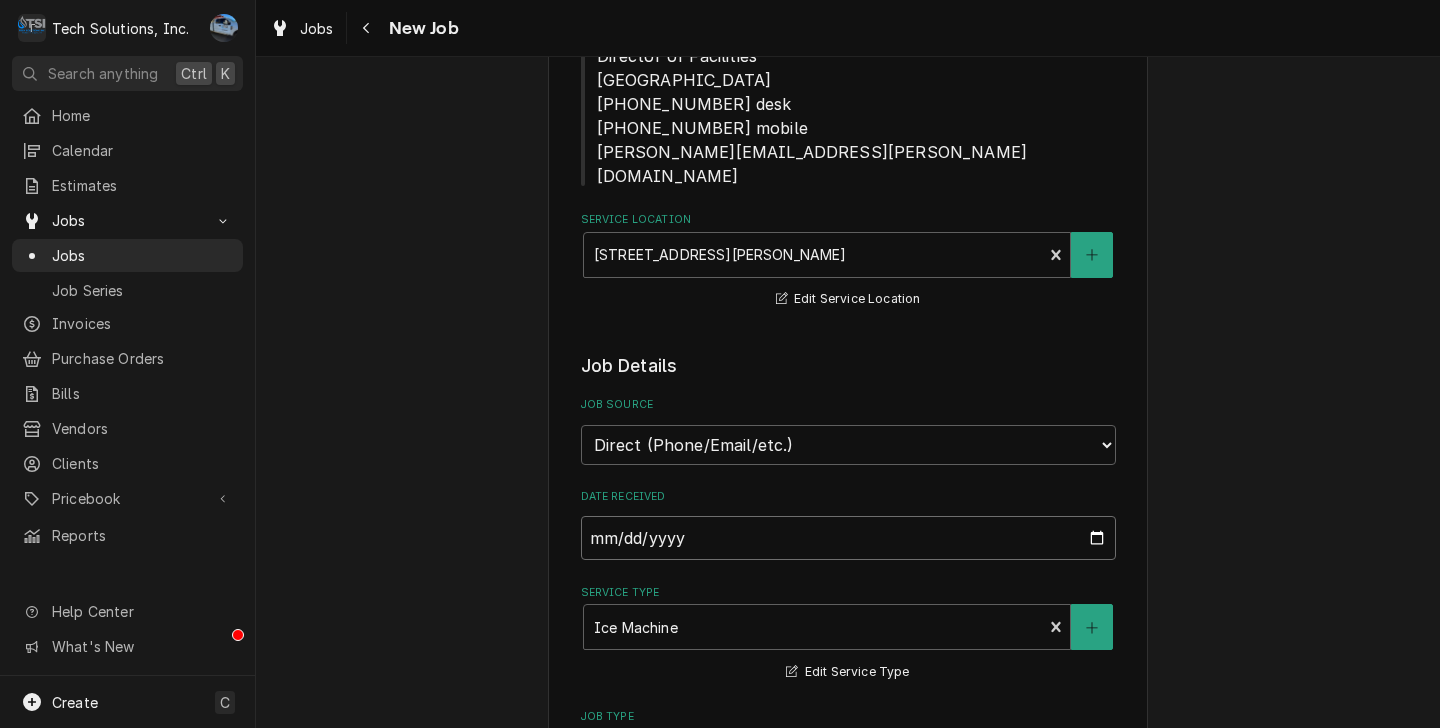 click on "2025-07-30" at bounding box center (848, 538) 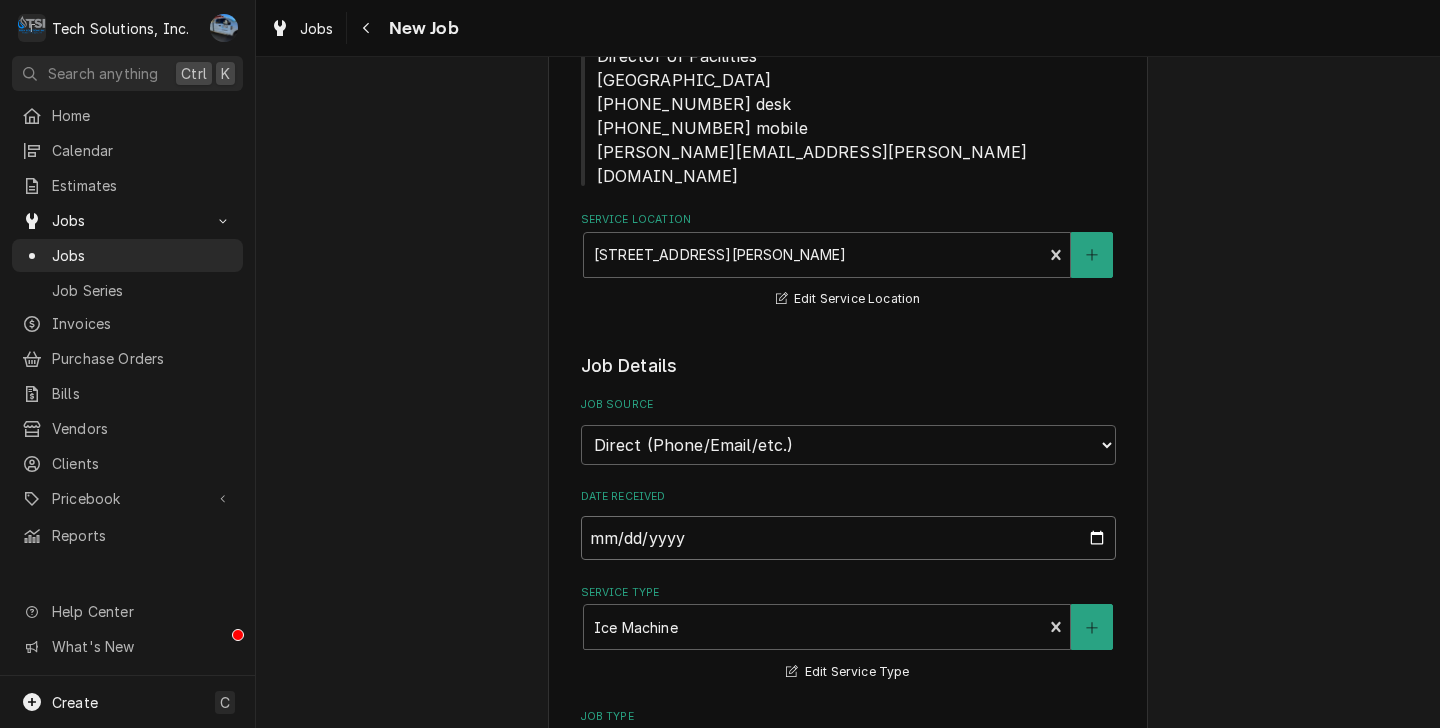 type on "2025-07-31" 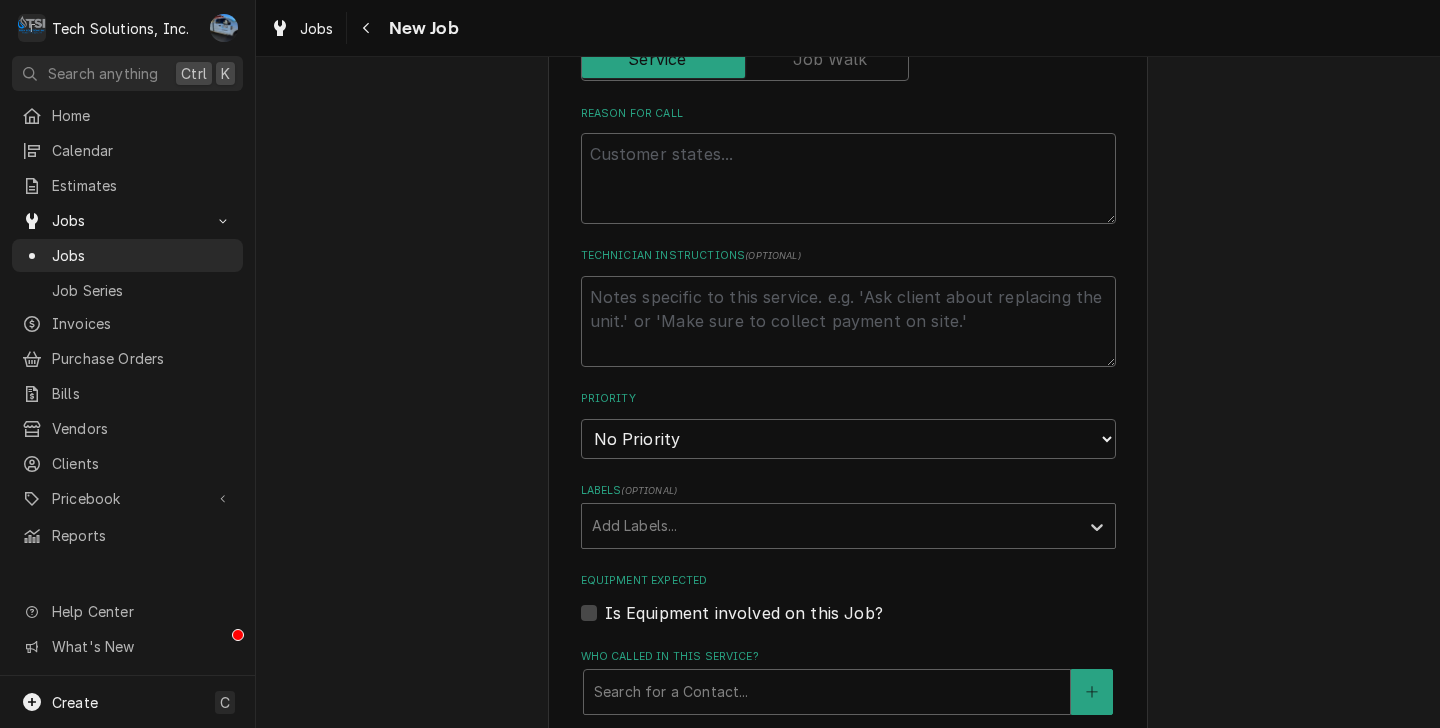 scroll, scrollTop: 1491, scrollLeft: 0, axis: vertical 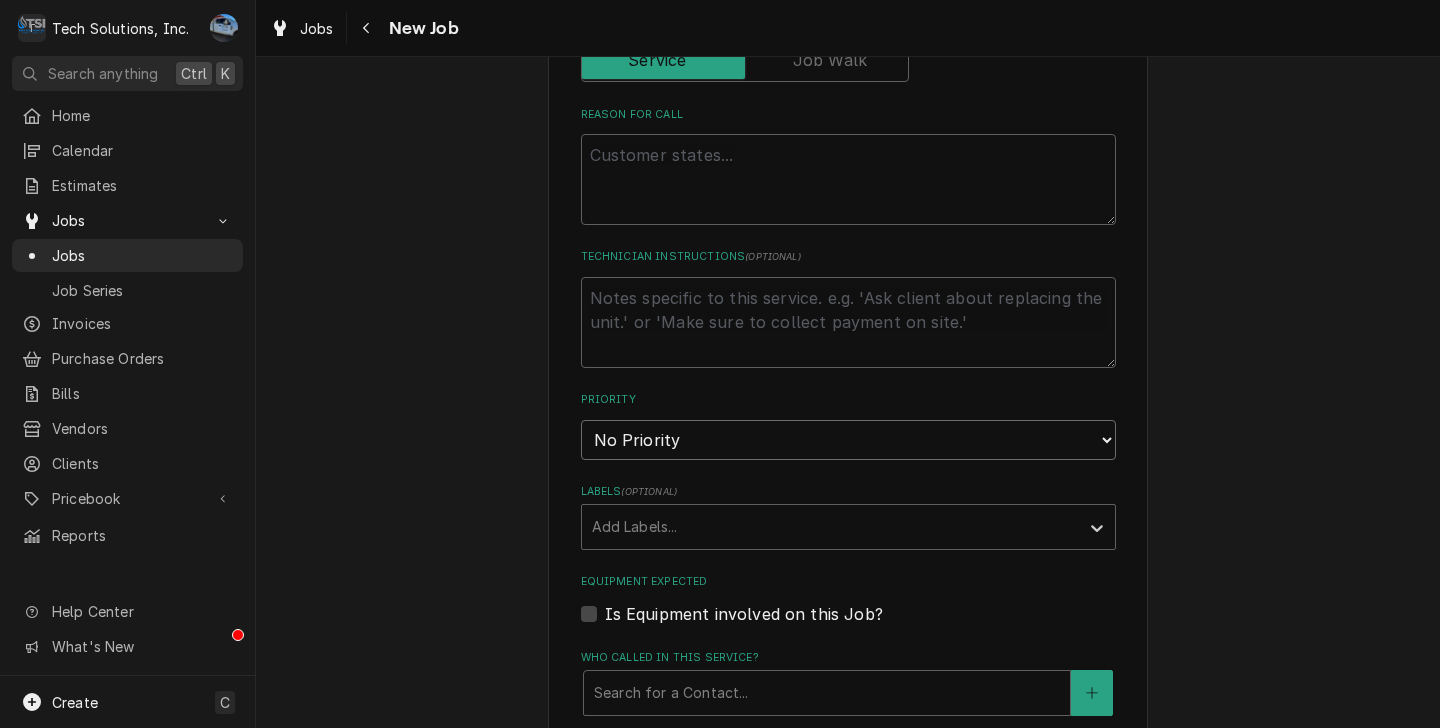 click on "No Priority Urgent High Medium Low" at bounding box center (848, 440) 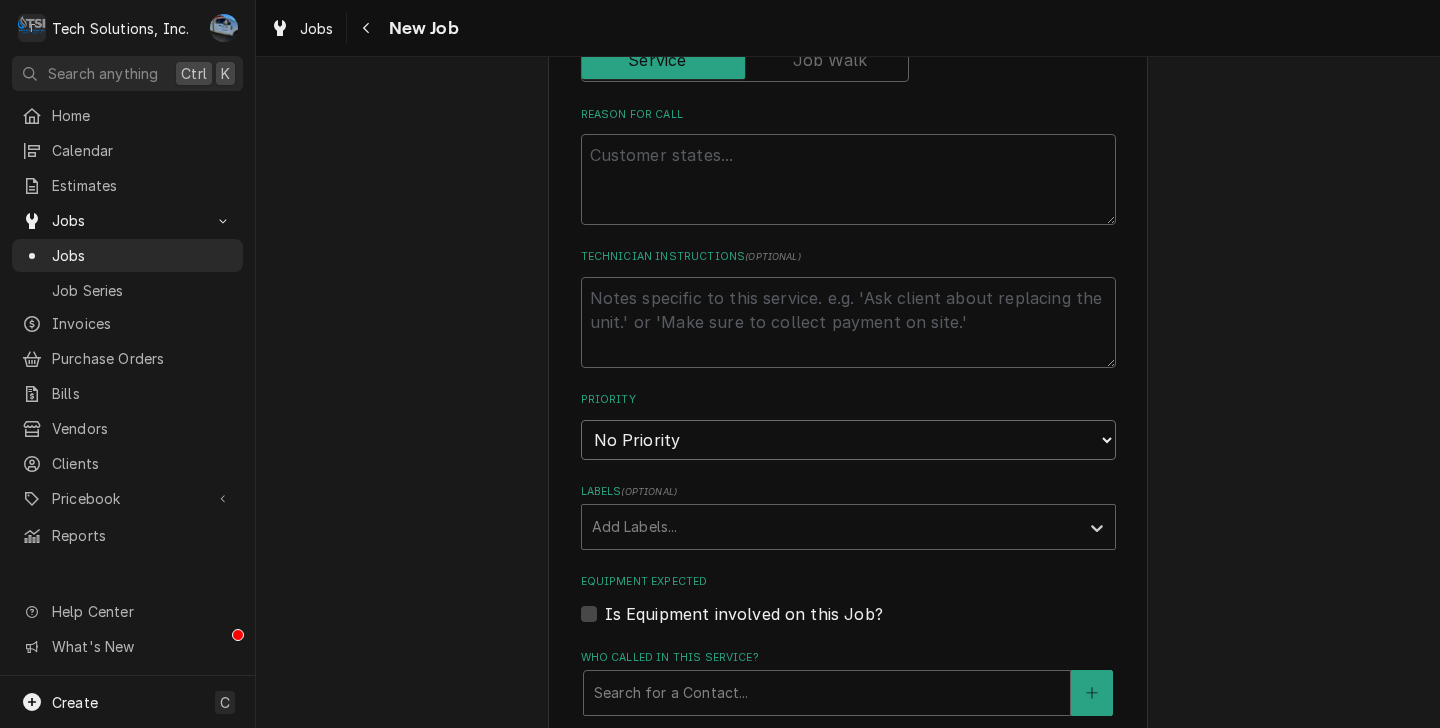 select on "2" 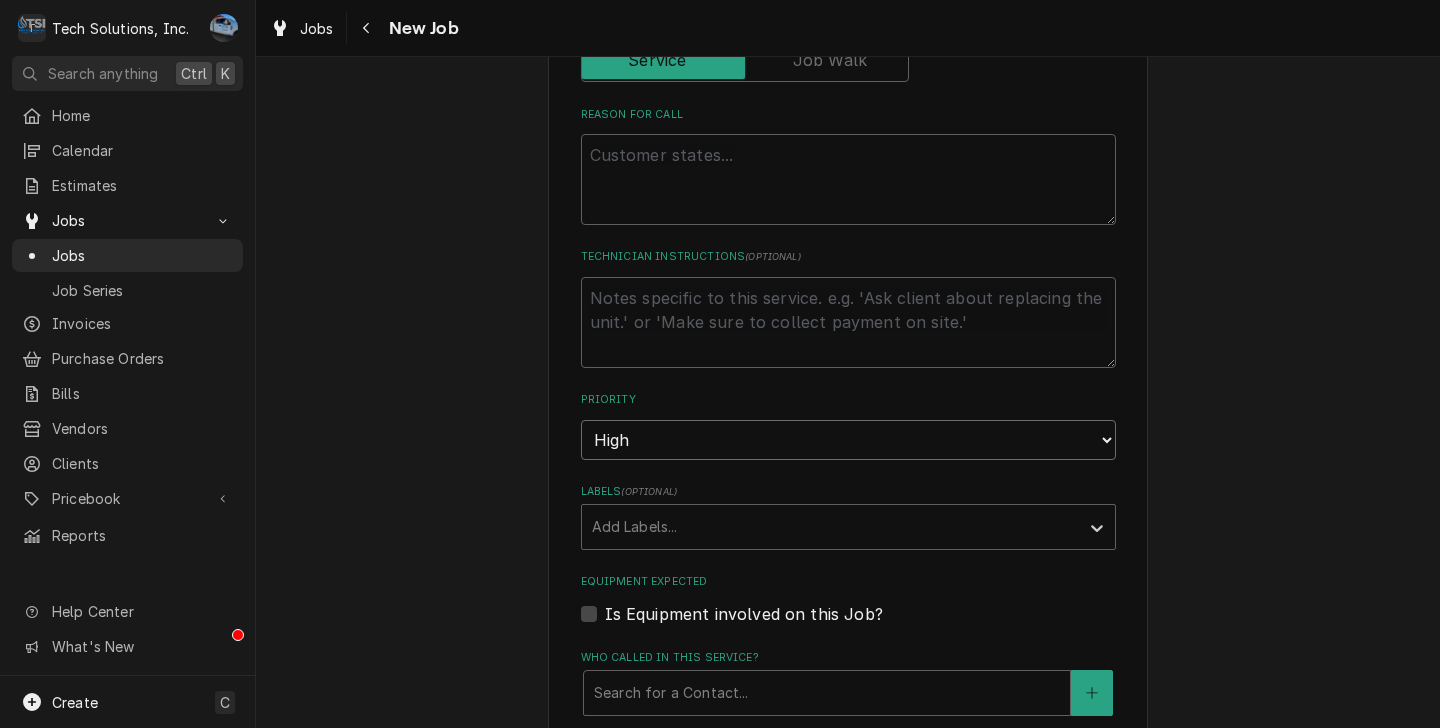 click on "No Priority Urgent High Medium Low" at bounding box center [848, 440] 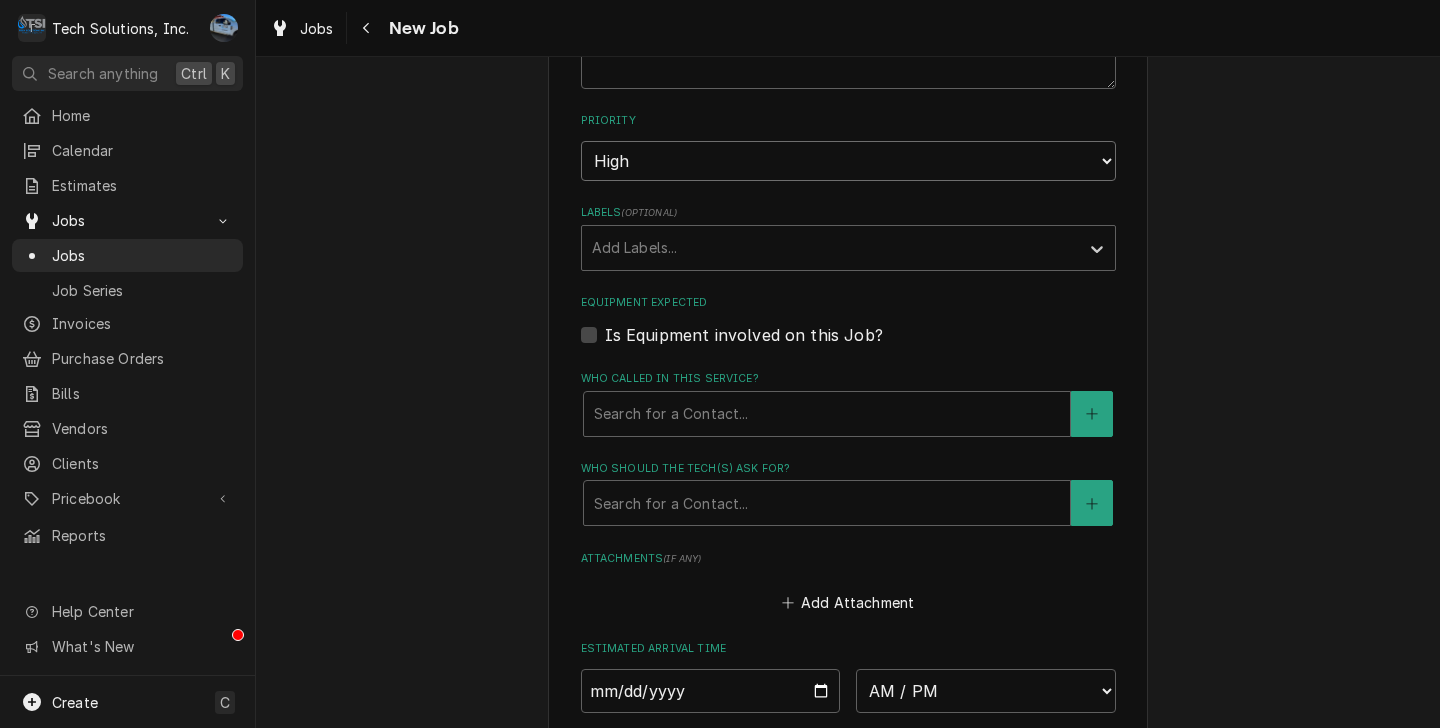 scroll, scrollTop: 1772, scrollLeft: 0, axis: vertical 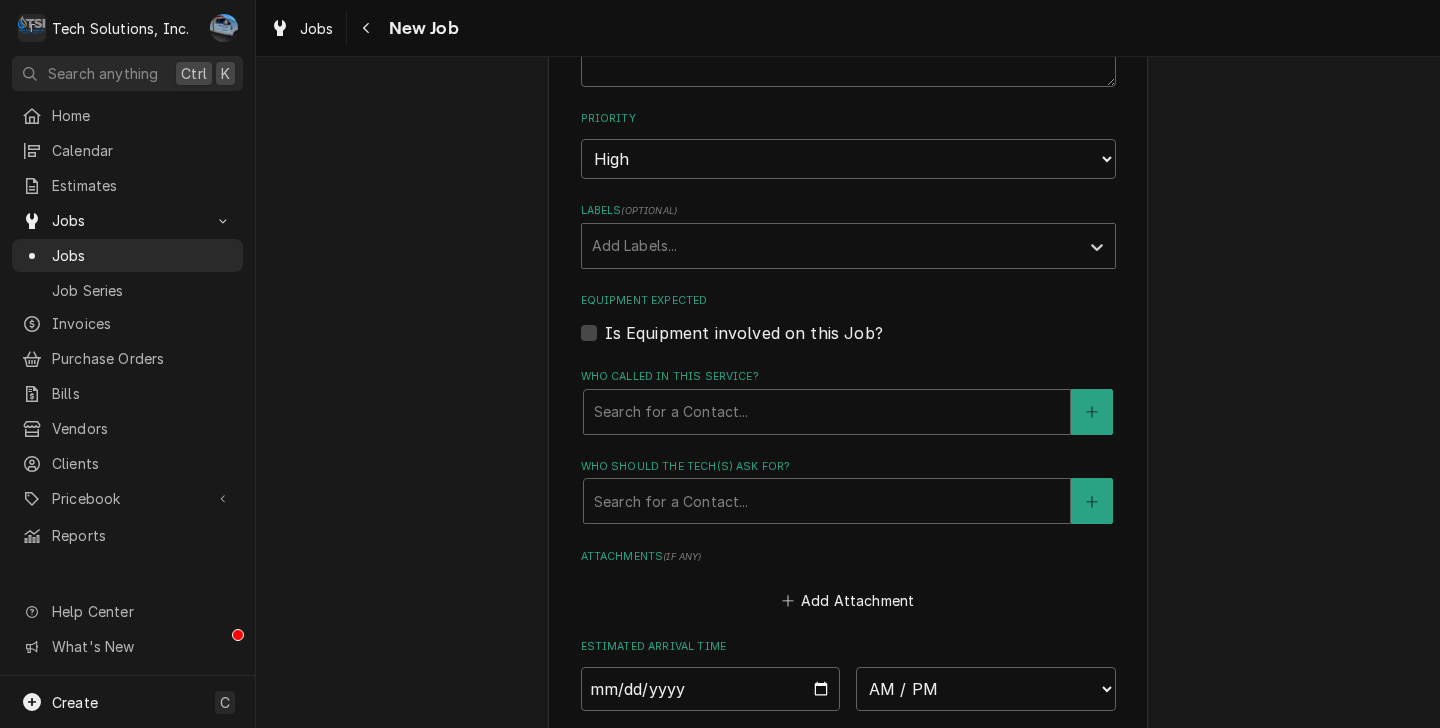 click at bounding box center [827, 412] 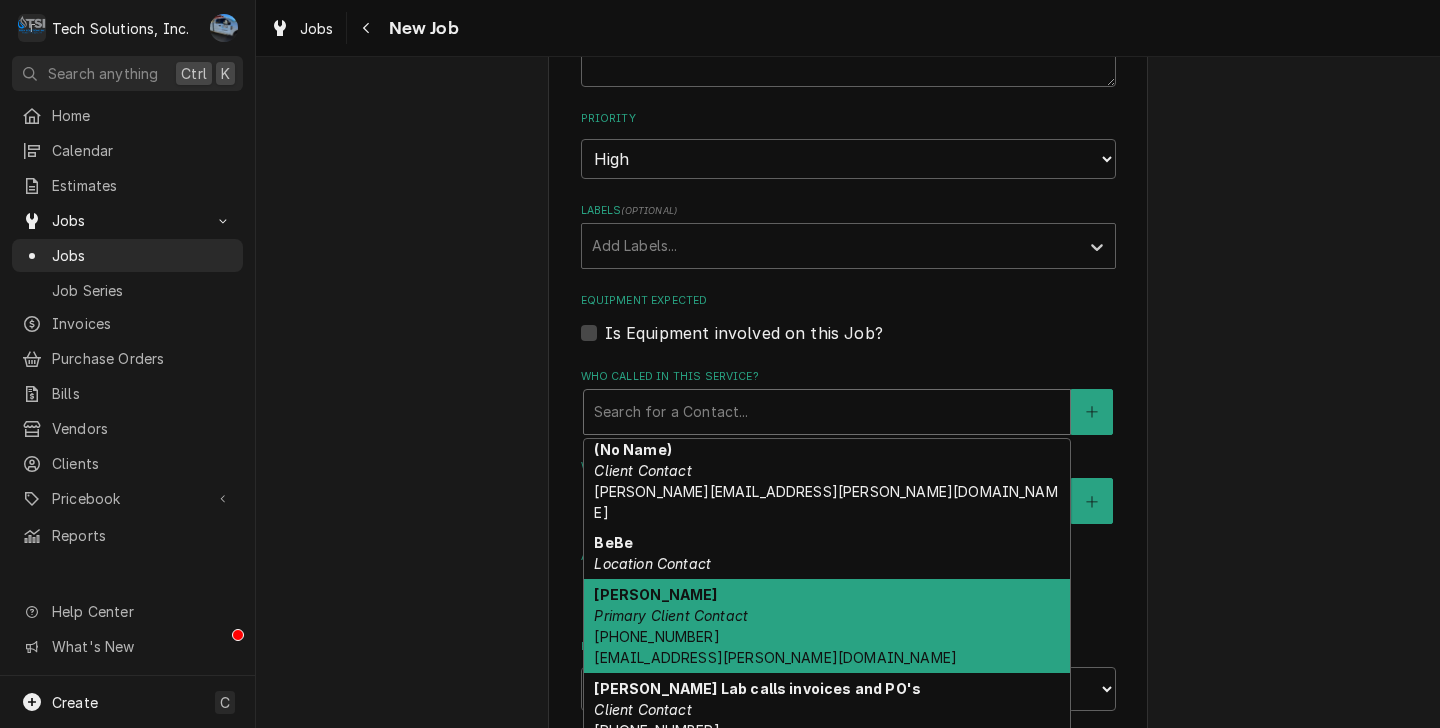 scroll, scrollTop: 0, scrollLeft: 0, axis: both 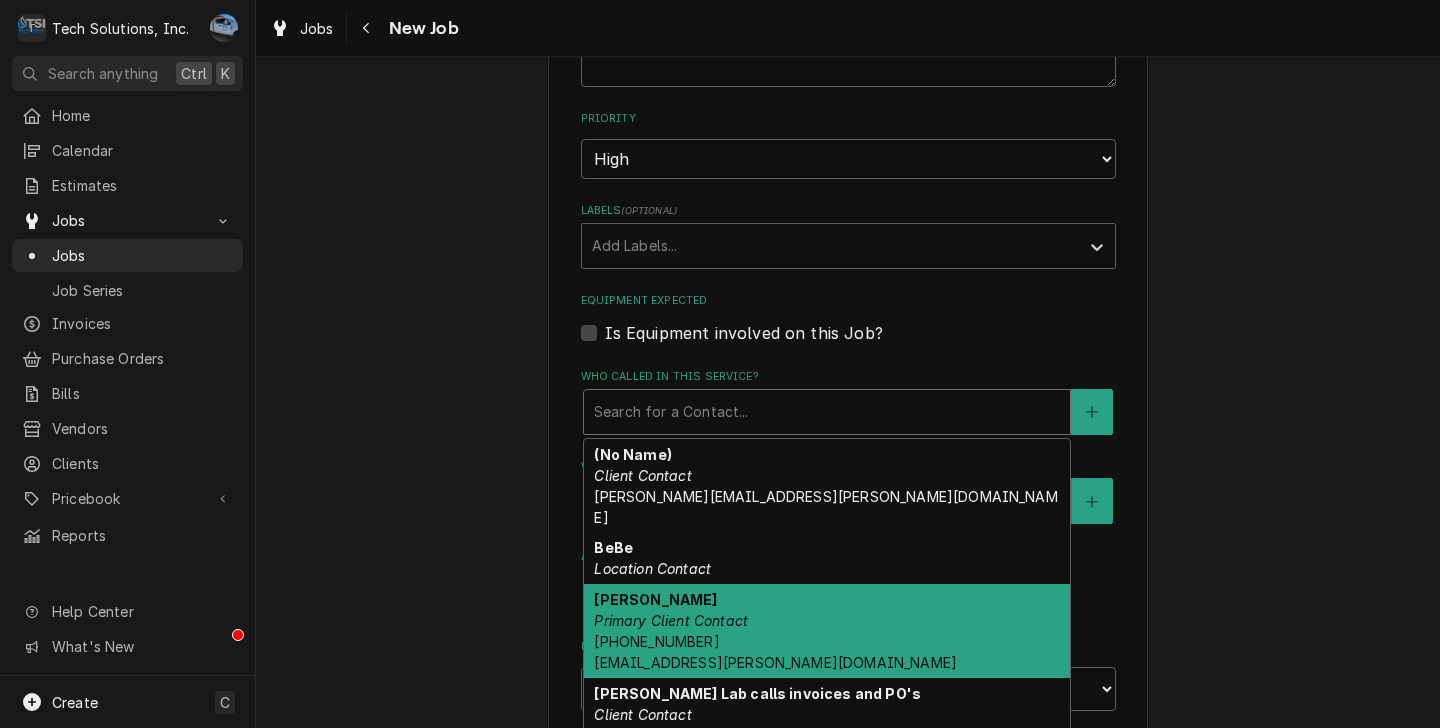 click on "Bebe Gwinn Primary Client Contact (304) 647-6036 BeBe.Gwinn@vandaliahealth.org" at bounding box center (827, 631) 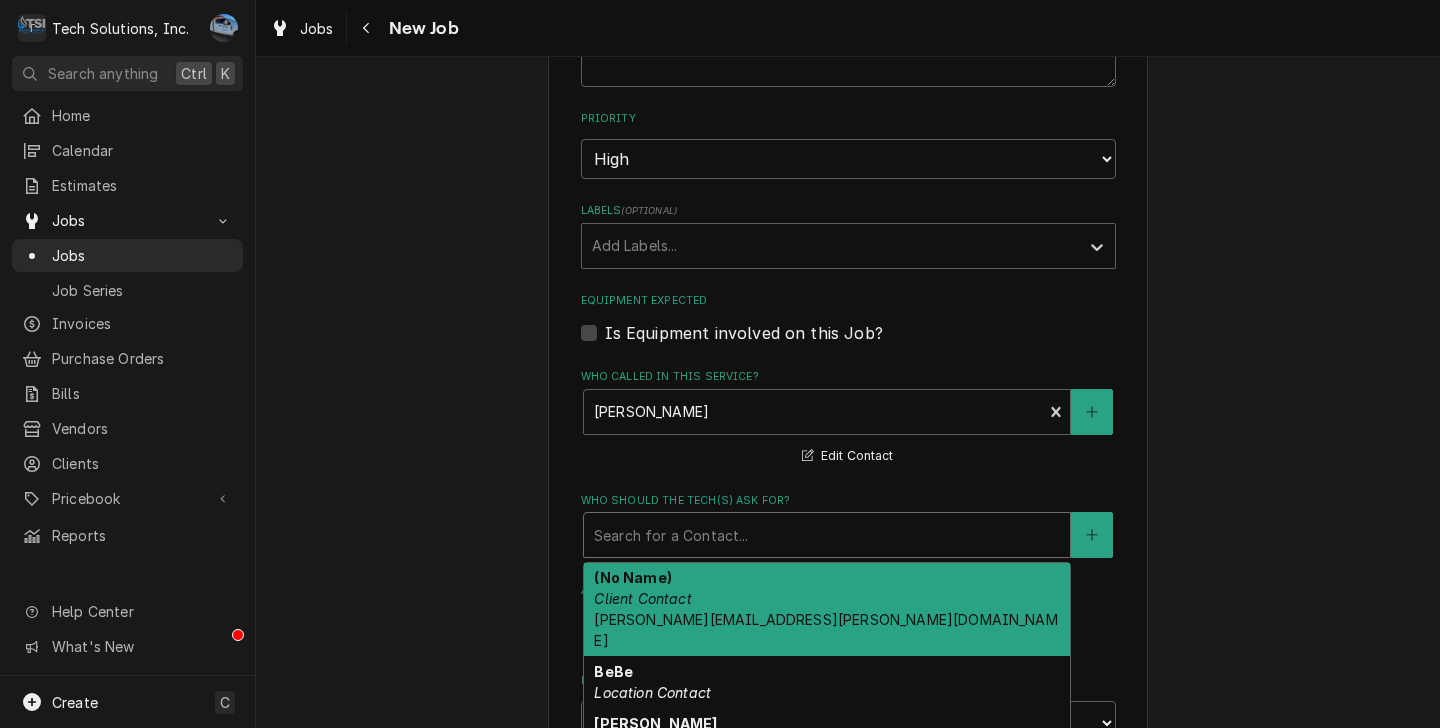 click at bounding box center (827, 535) 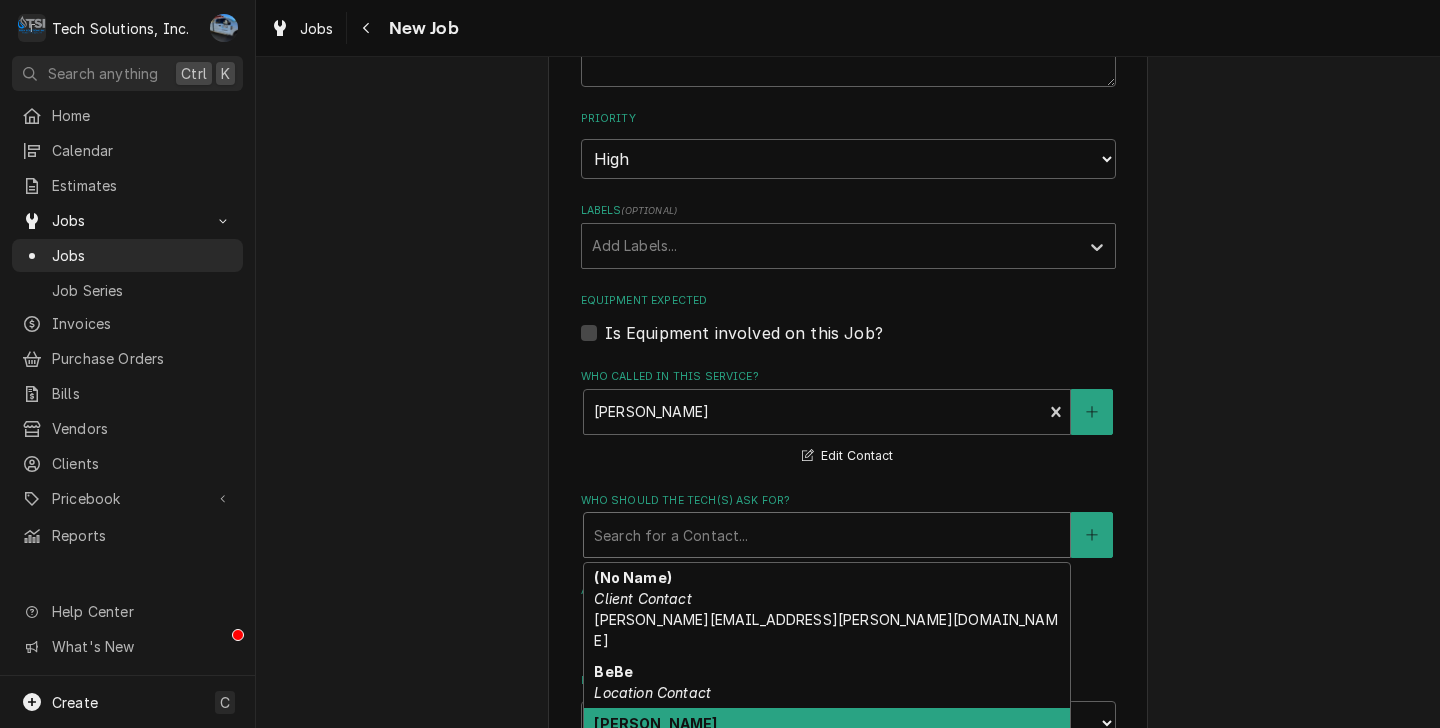 click on "Bebe Gwinn Primary Client Contact (304) 647-6036 BeBe.Gwinn@vandaliahealth.org" at bounding box center [827, 755] 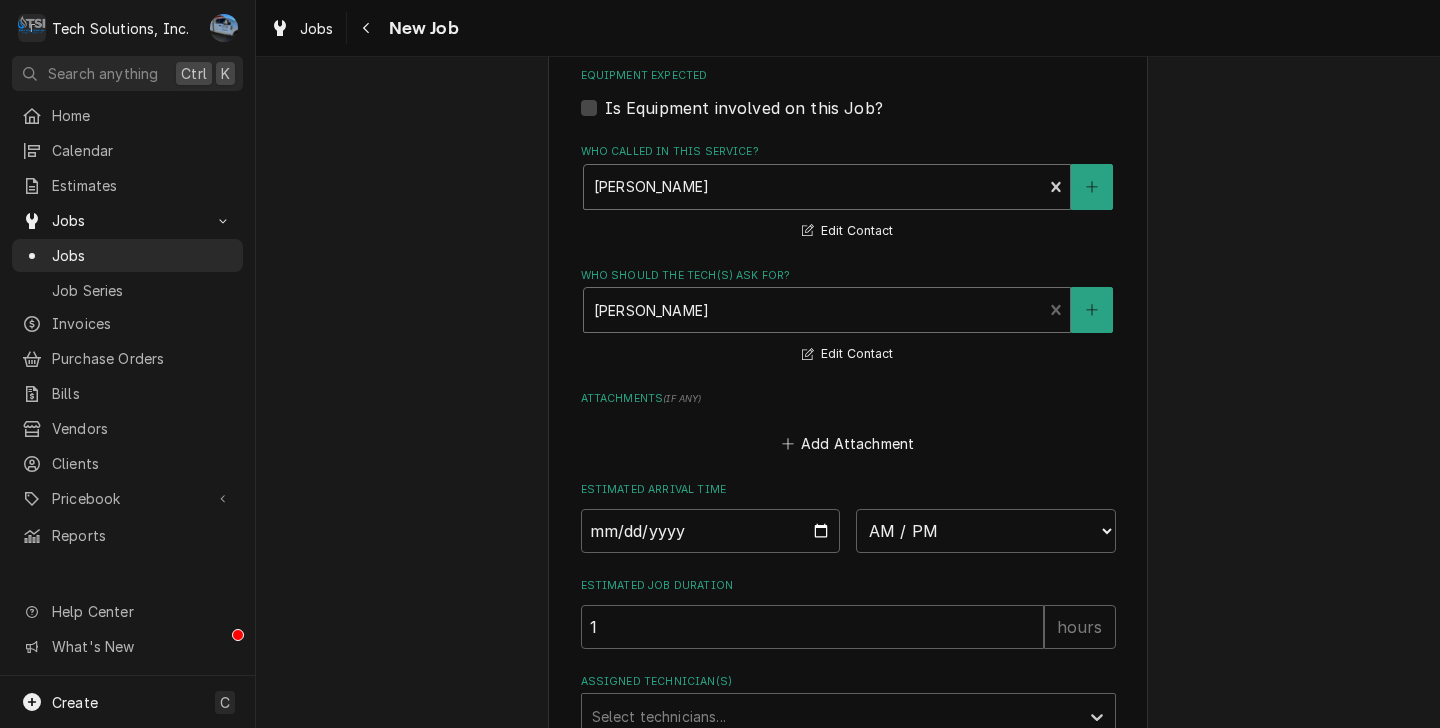 scroll, scrollTop: 2000, scrollLeft: 0, axis: vertical 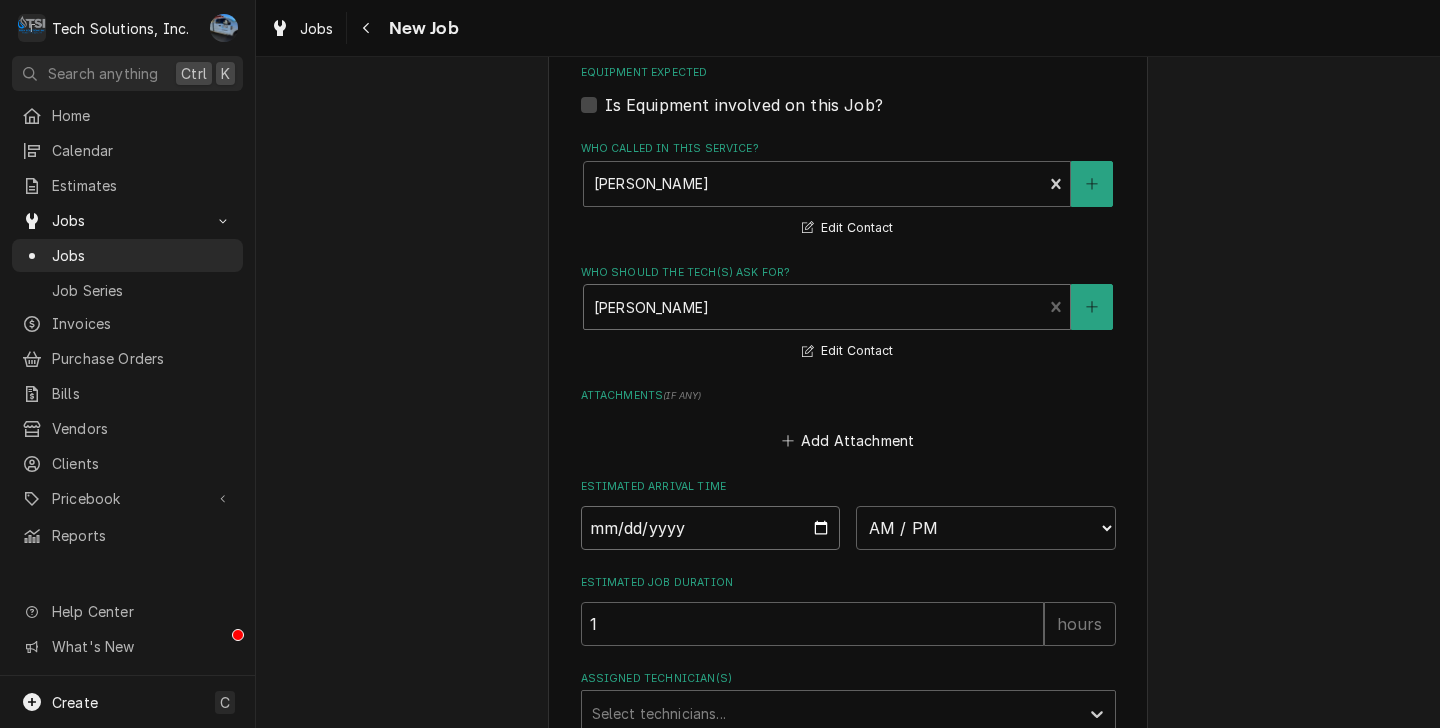 click at bounding box center (711, 528) 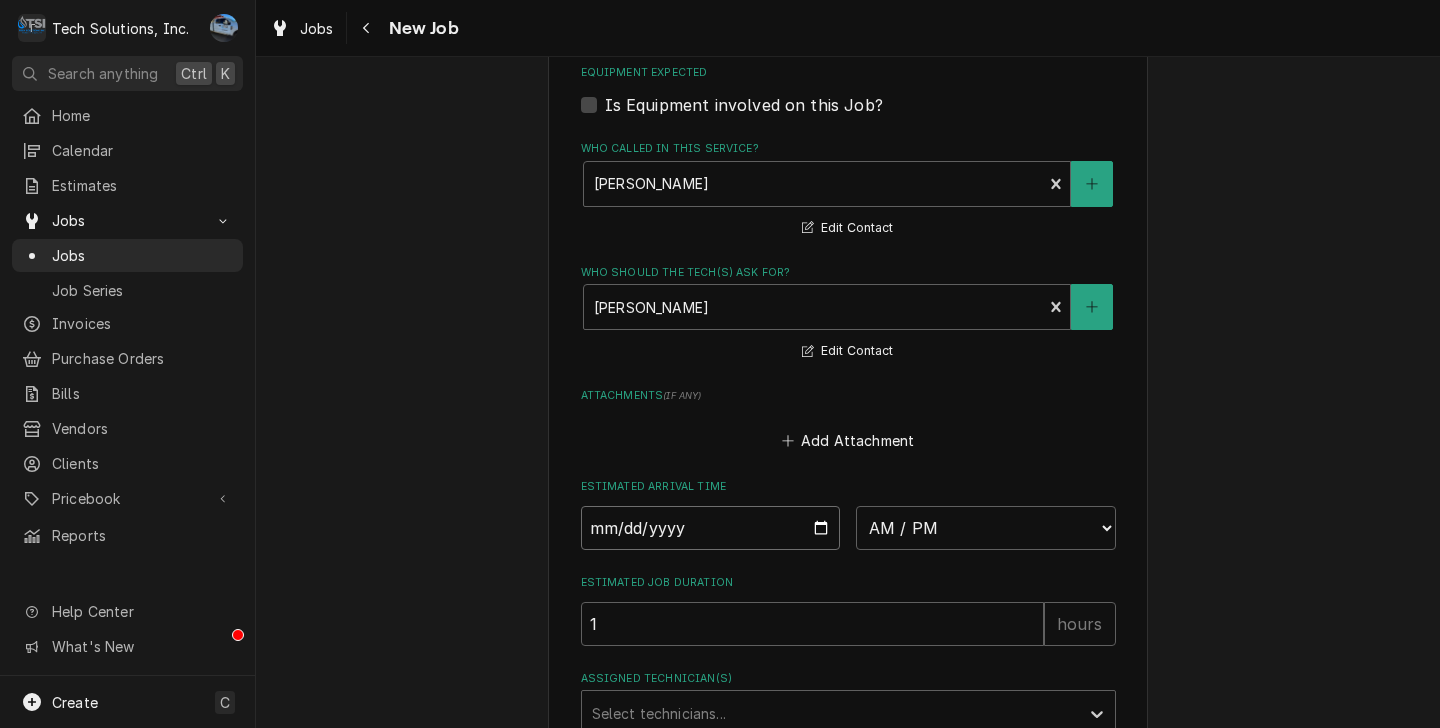 click at bounding box center [711, 528] 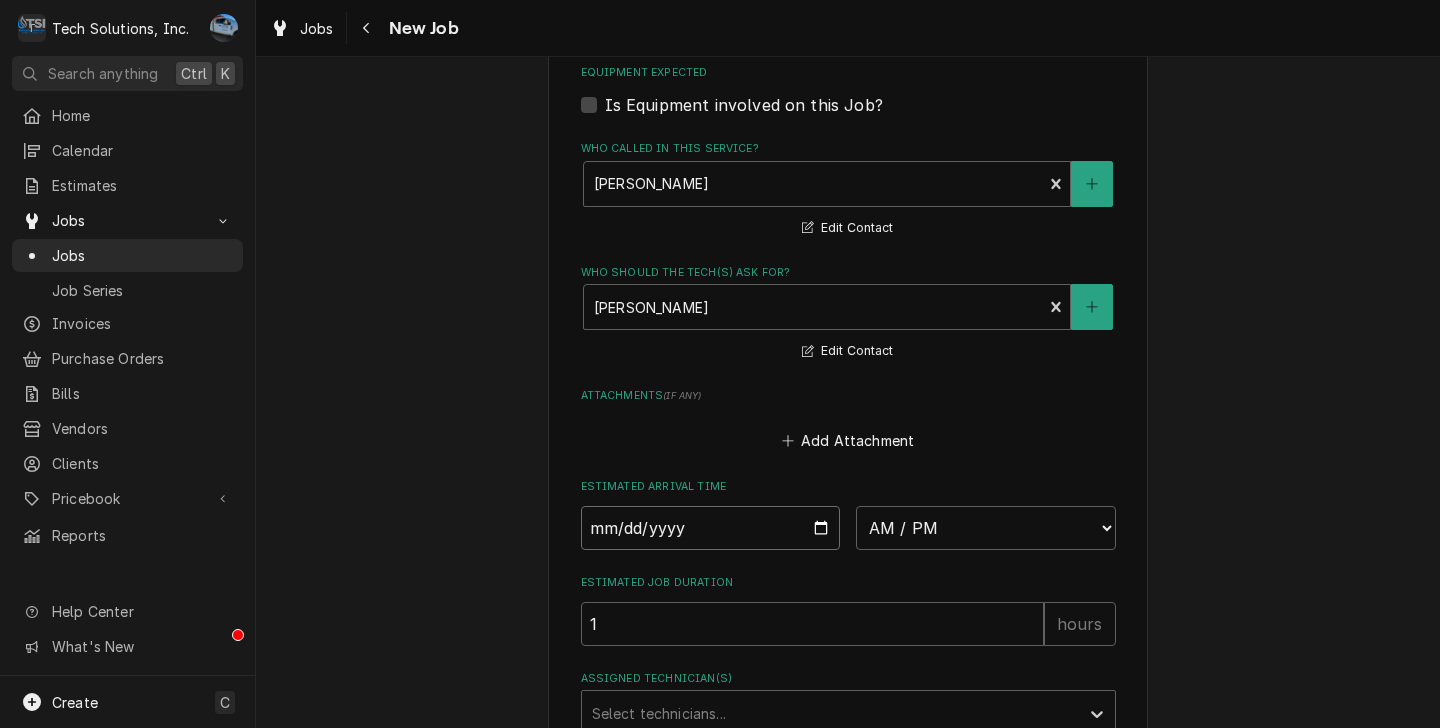 type on "2025-07-31" 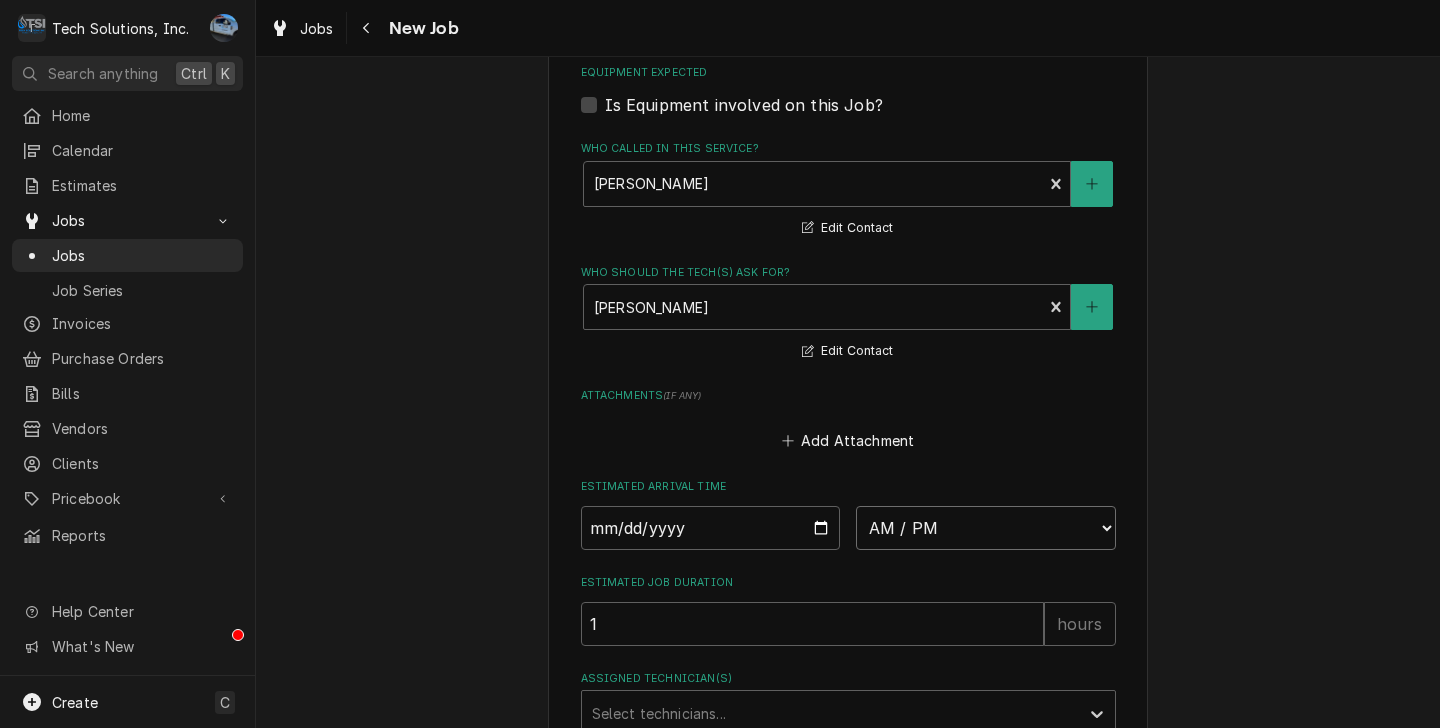 click on "AM / PM 6:00 AM 6:15 AM 6:30 AM 6:45 AM 7:00 AM 7:15 AM 7:30 AM 7:45 AM 8:00 AM 8:15 AM 8:30 AM 8:45 AM 9:00 AM 9:15 AM 9:30 AM 9:45 AM 10:00 AM 10:15 AM 10:30 AM 10:45 AM 11:00 AM 11:15 AM 11:30 AM 11:45 AM 12:00 PM 12:15 PM 12:30 PM 12:45 PM 1:00 PM 1:15 PM 1:30 PM 1:45 PM 2:00 PM 2:15 PM 2:30 PM 2:45 PM 3:00 PM 3:15 PM 3:30 PM 3:45 PM 4:00 PM 4:15 PM 4:30 PM 4:45 PM 5:00 PM 5:15 PM 5:30 PM 5:45 PM 6:00 PM 6:15 PM 6:30 PM 6:45 PM 7:00 PM 7:15 PM 7:30 PM 7:45 PM 8:00 PM 8:15 PM 8:30 PM 8:45 PM 9:00 PM 9:15 PM 9:30 PM 9:45 PM 10:00 PM 10:15 PM 10:30 PM 10:45 PM 11:00 PM 11:15 PM 11:30 PM 11:45 PM 12:00 AM 12:15 AM 12:30 AM 12:45 AM 1:00 AM 1:15 AM 1:30 AM 1:45 AM 2:00 AM 2:15 AM 2:30 AM 2:45 AM 3:00 AM 3:15 AM 3:30 AM 3:45 AM 4:00 AM 4:15 AM 4:30 AM 4:45 AM 5:00 AM 5:15 AM 5:30 AM 5:45 AM" at bounding box center [986, 528] 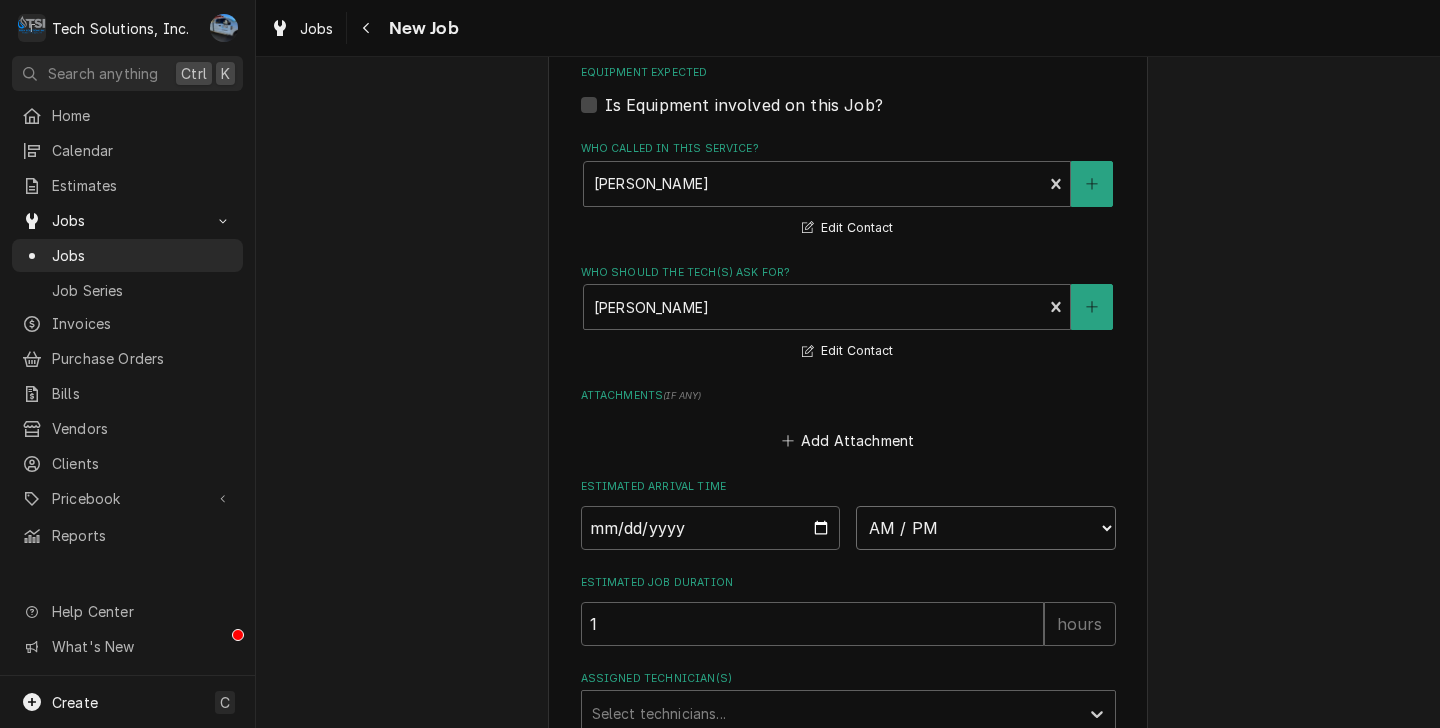 select on "12:00:00" 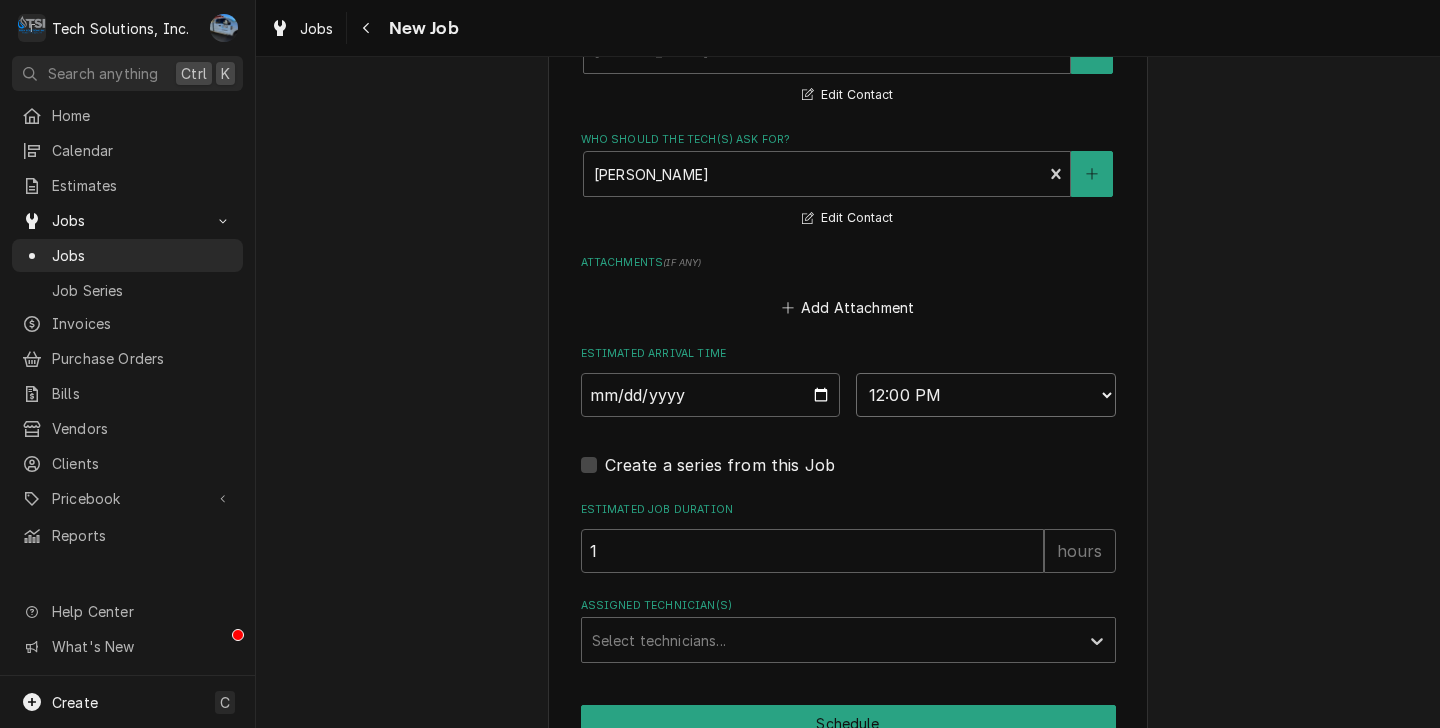 scroll, scrollTop: 2155, scrollLeft: 0, axis: vertical 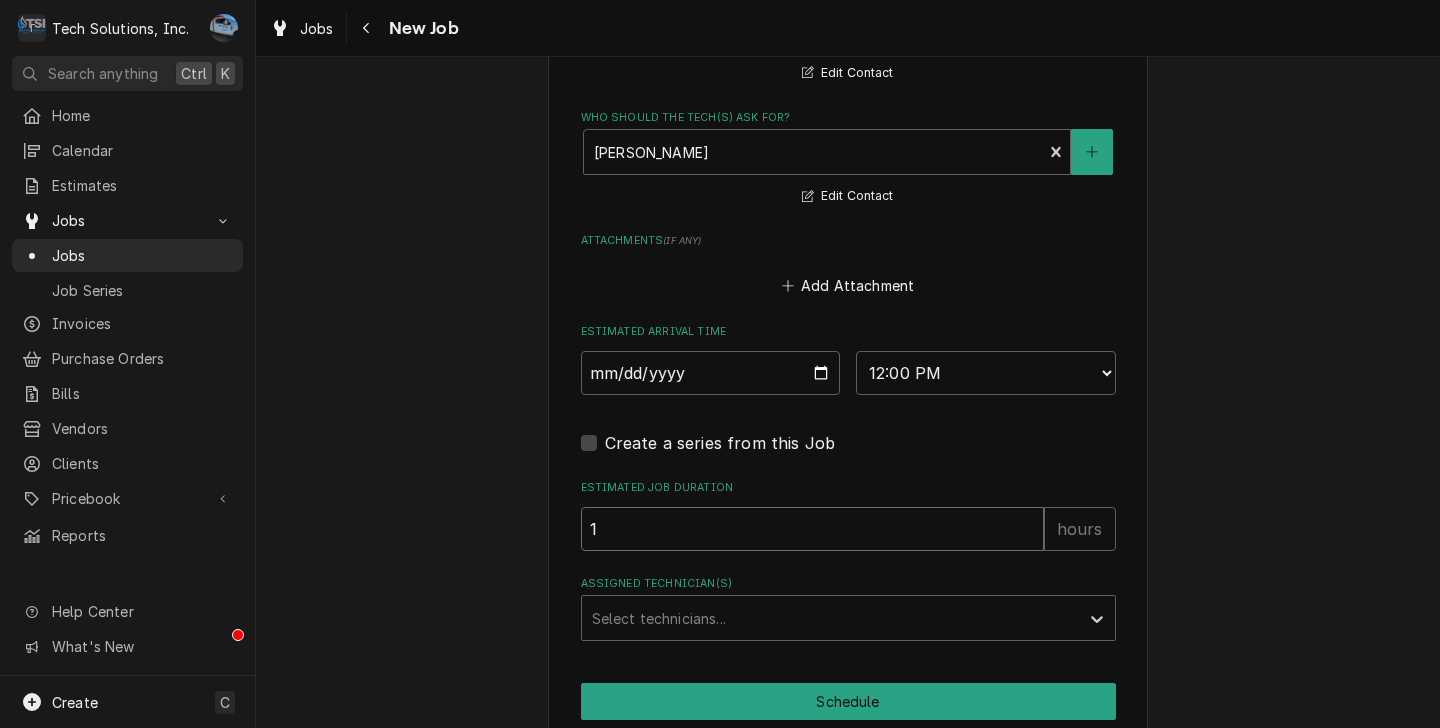 click on "1" at bounding box center (812, 529) 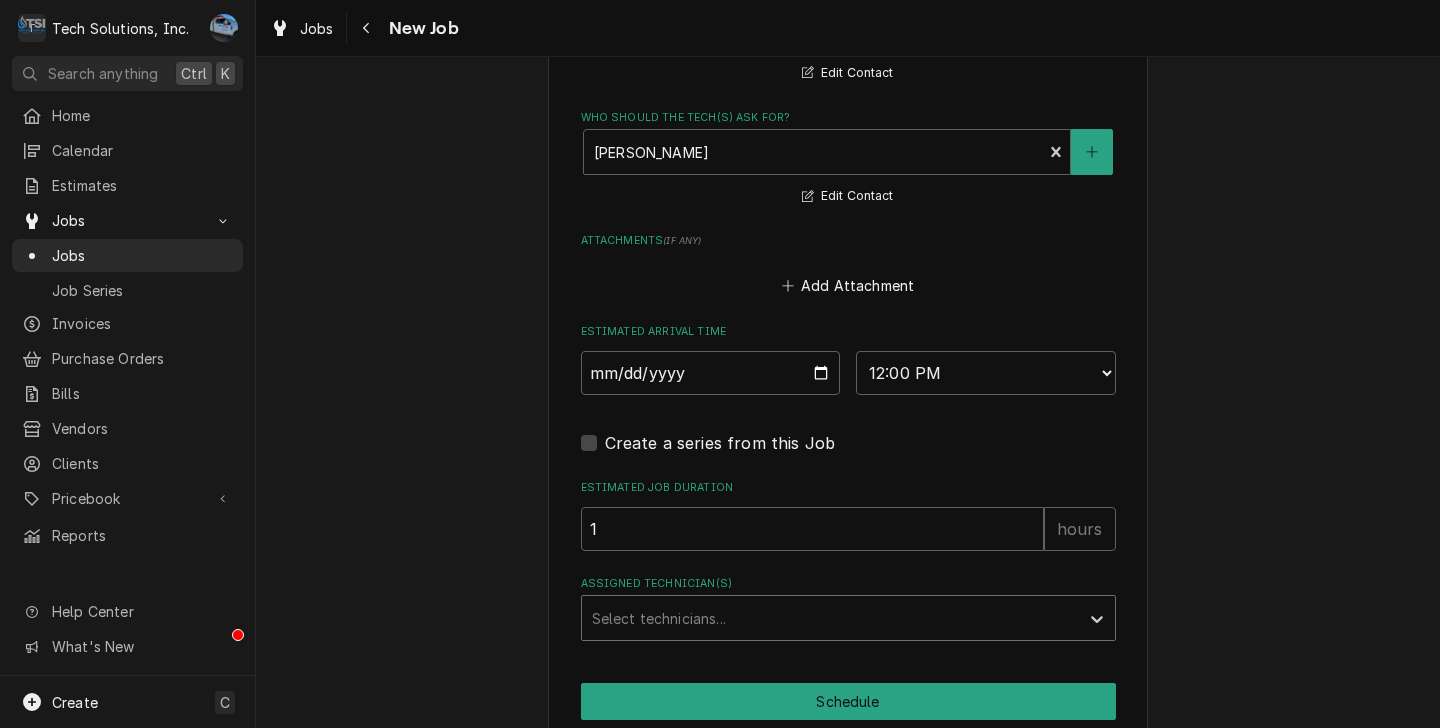 click at bounding box center (830, 618) 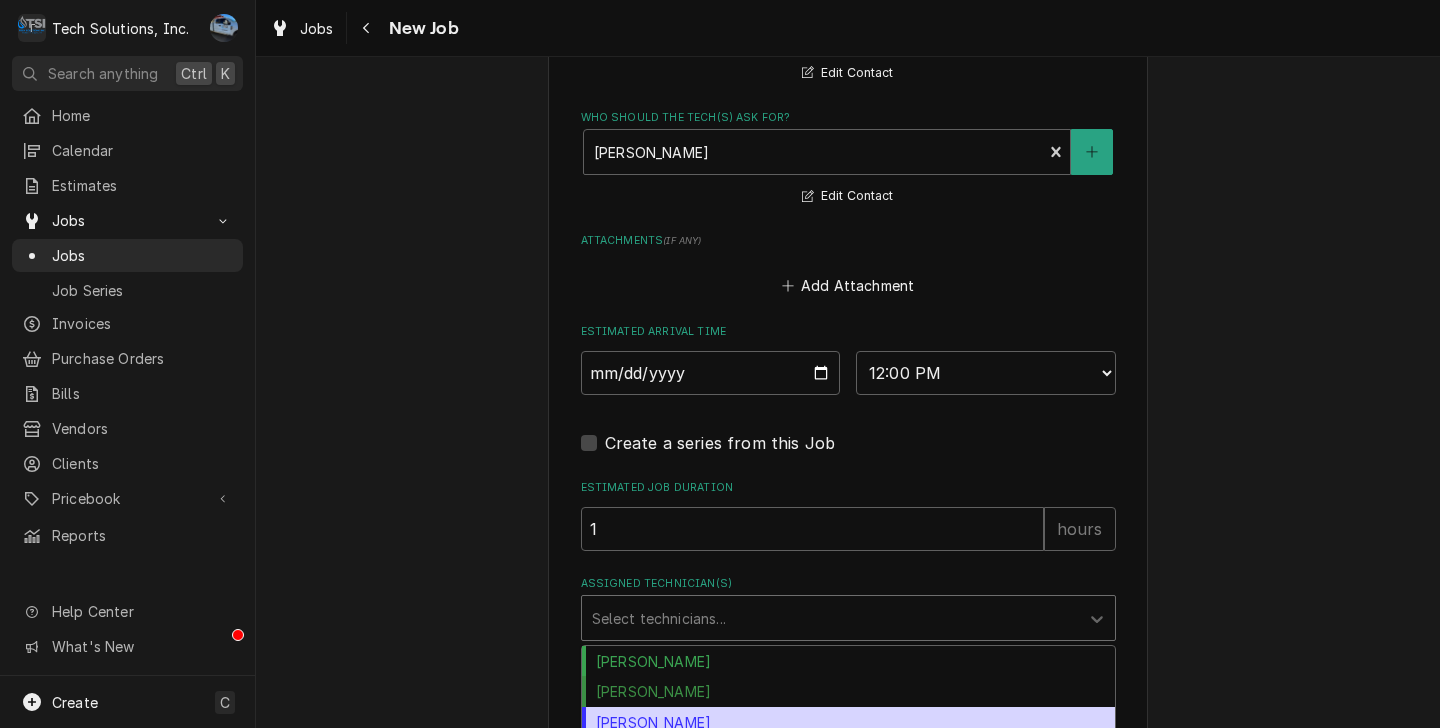 click on "Coleton Wallace" at bounding box center [848, 722] 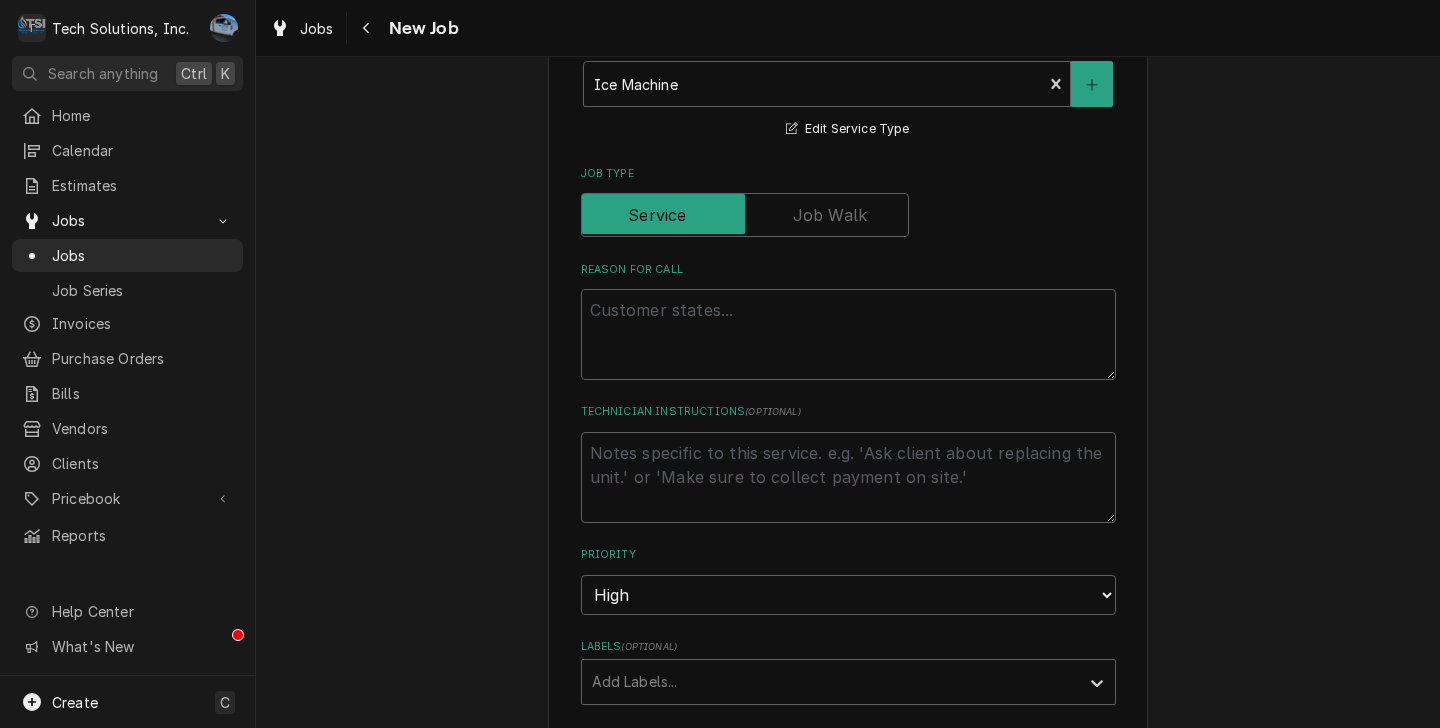 scroll, scrollTop: 1335, scrollLeft: 0, axis: vertical 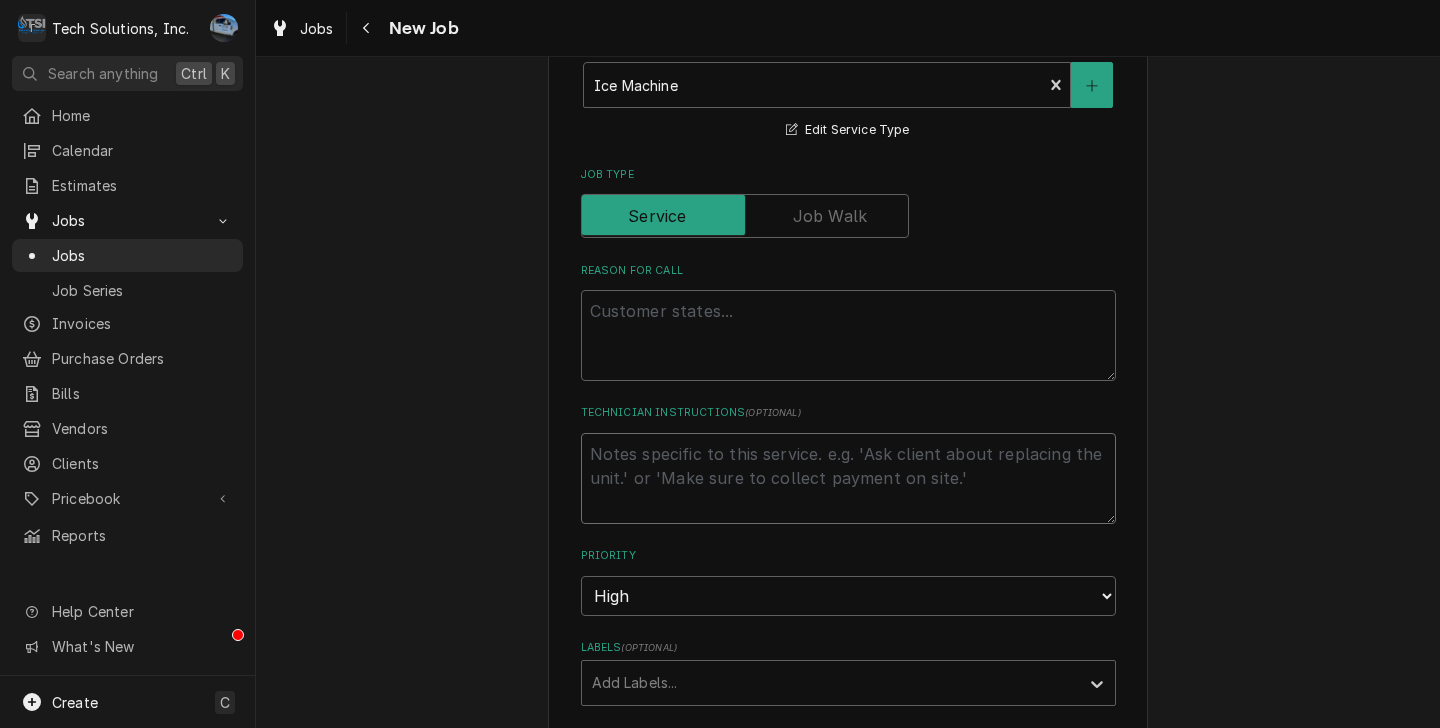 click on "Technician Instructions  ( optional )" at bounding box center (848, 478) 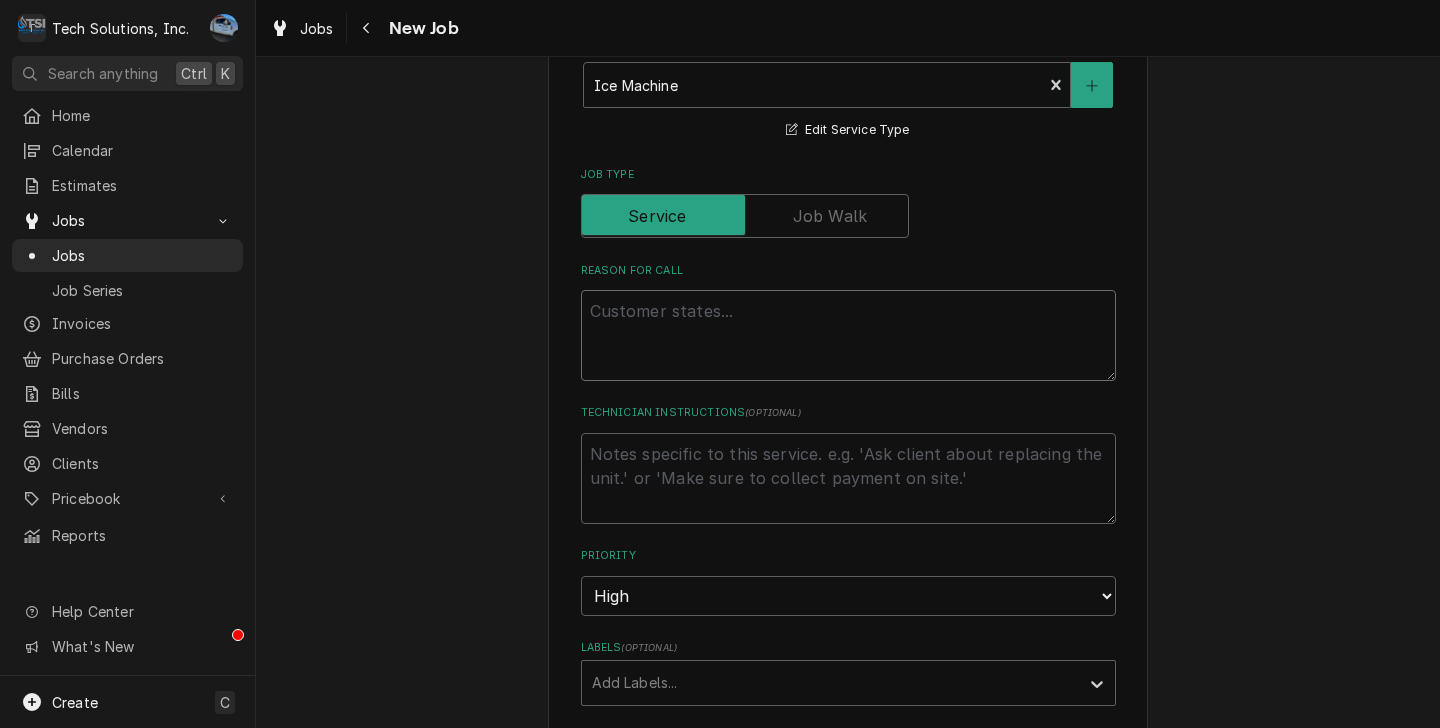 click on "Reason For Call" at bounding box center [848, 335] 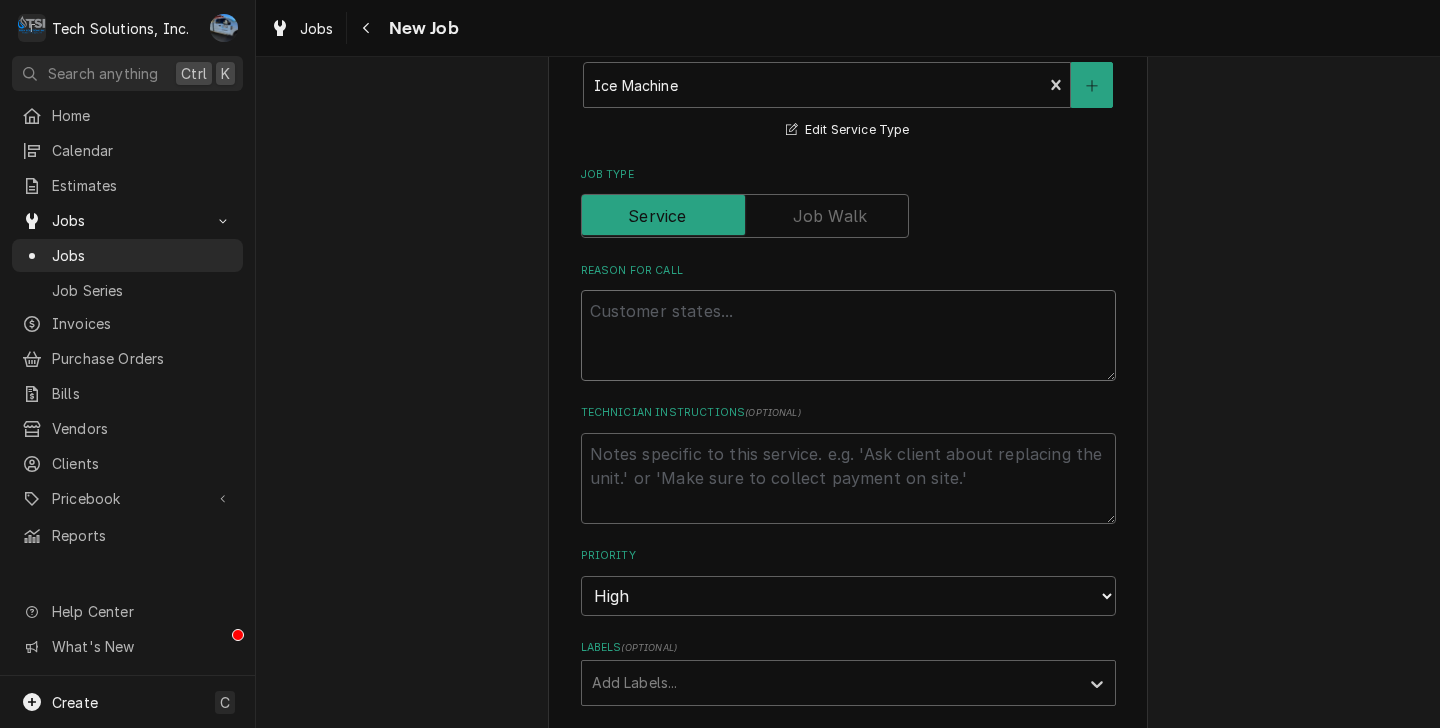 type on "x" 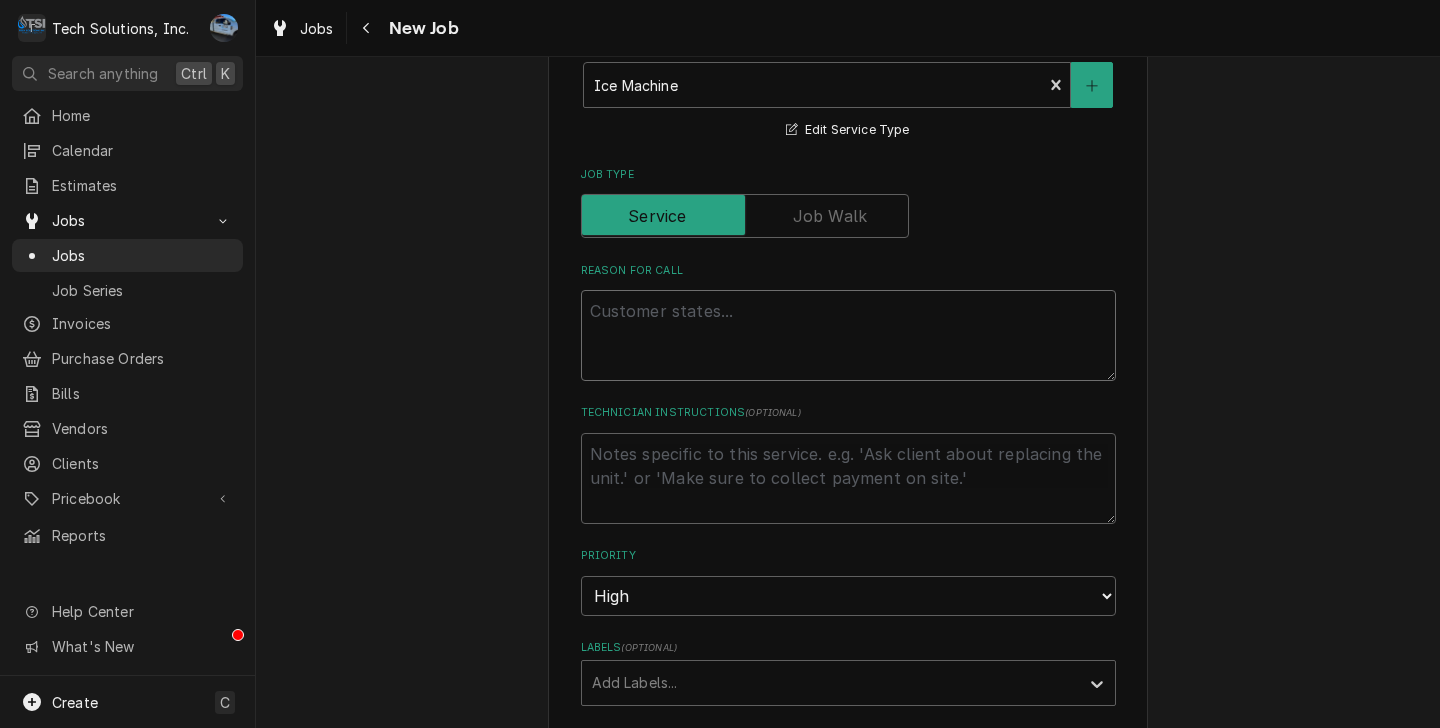 type on "i" 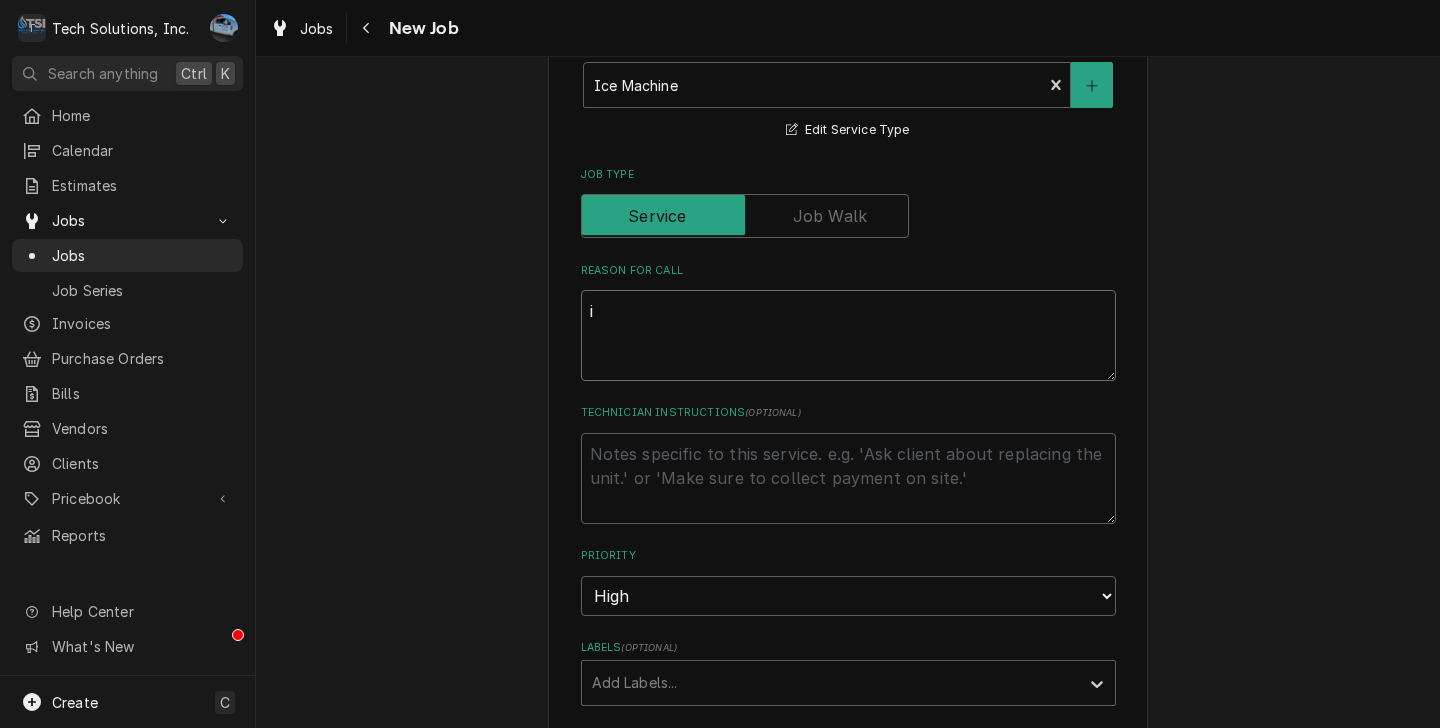type on "x" 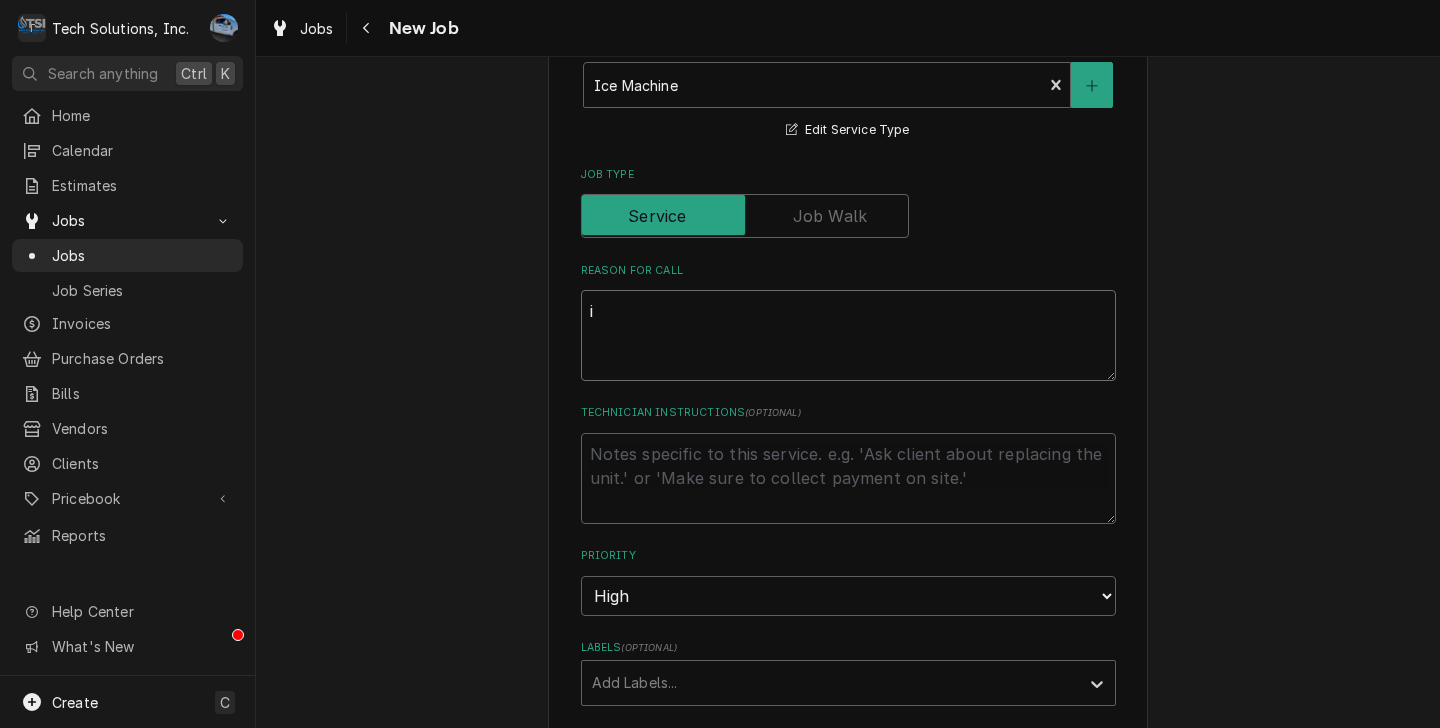 type on "ic" 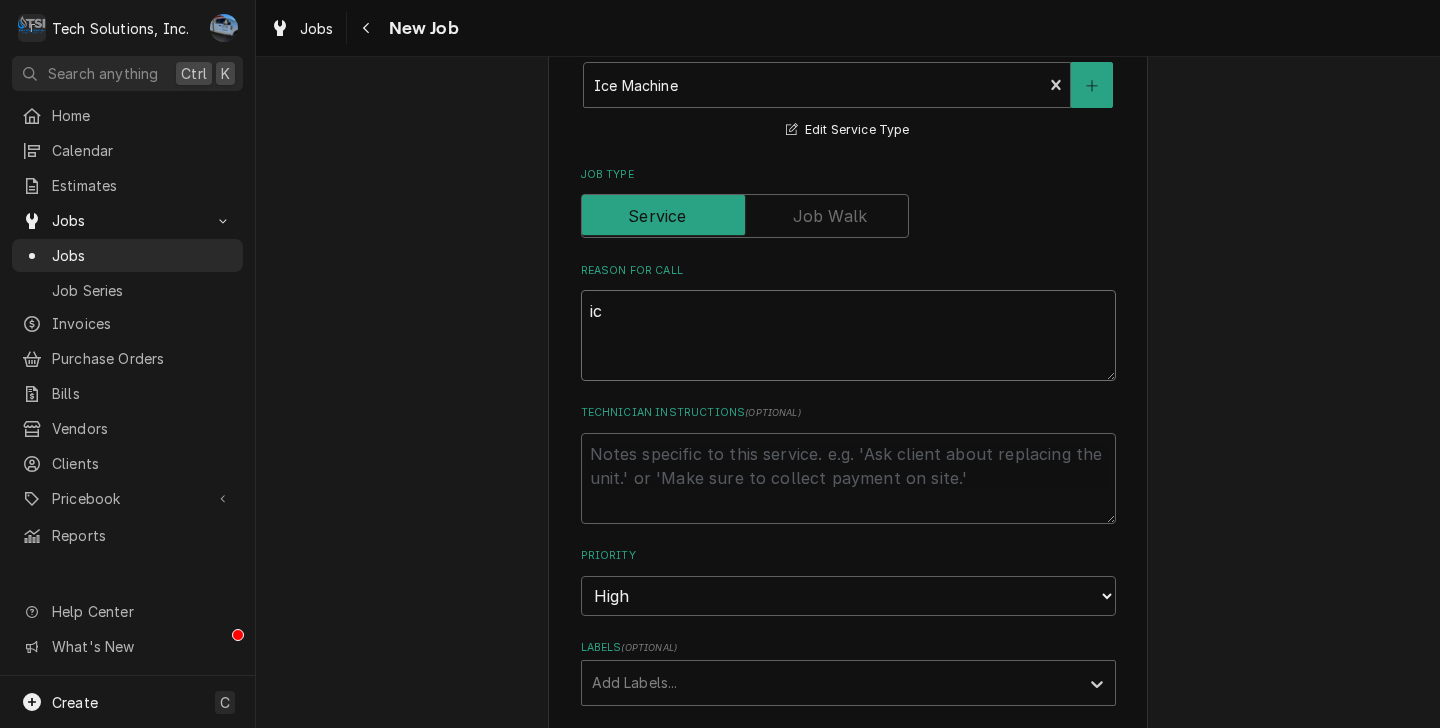 type on "x" 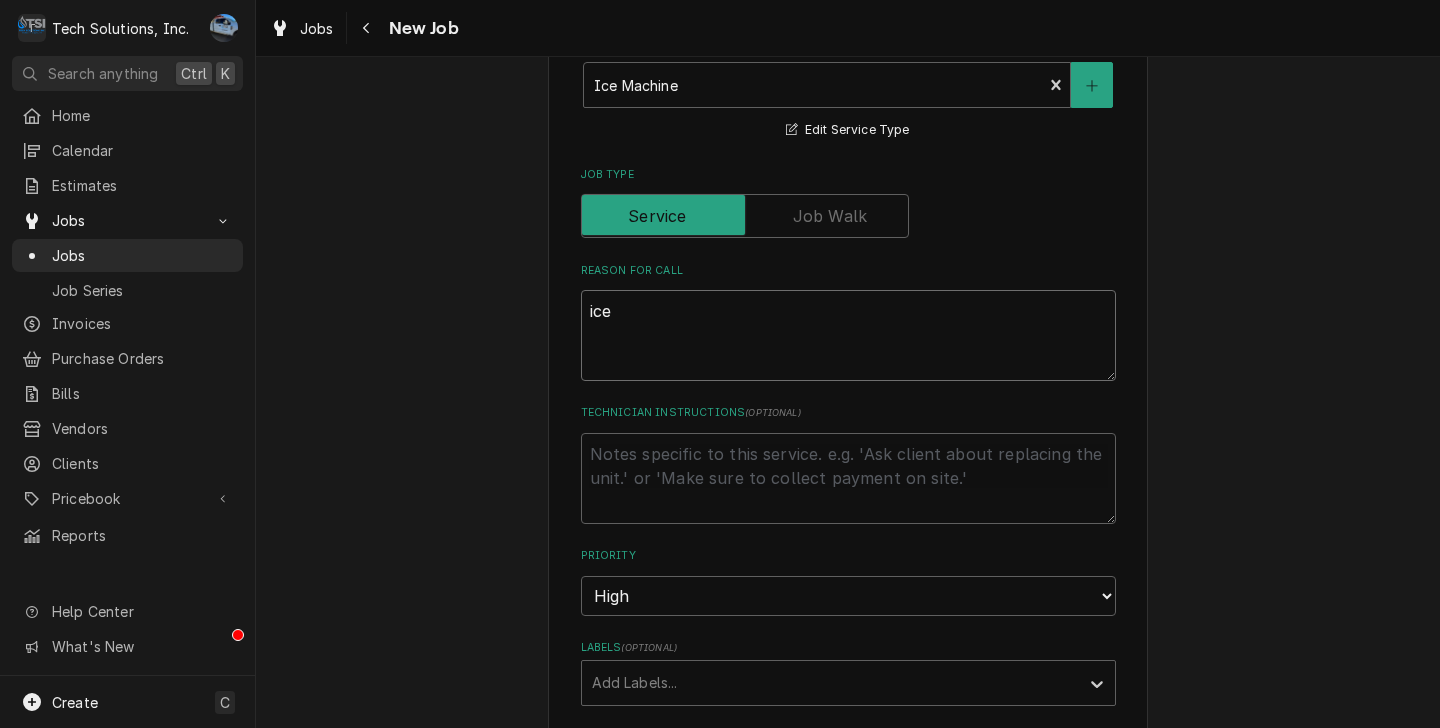 type on "x" 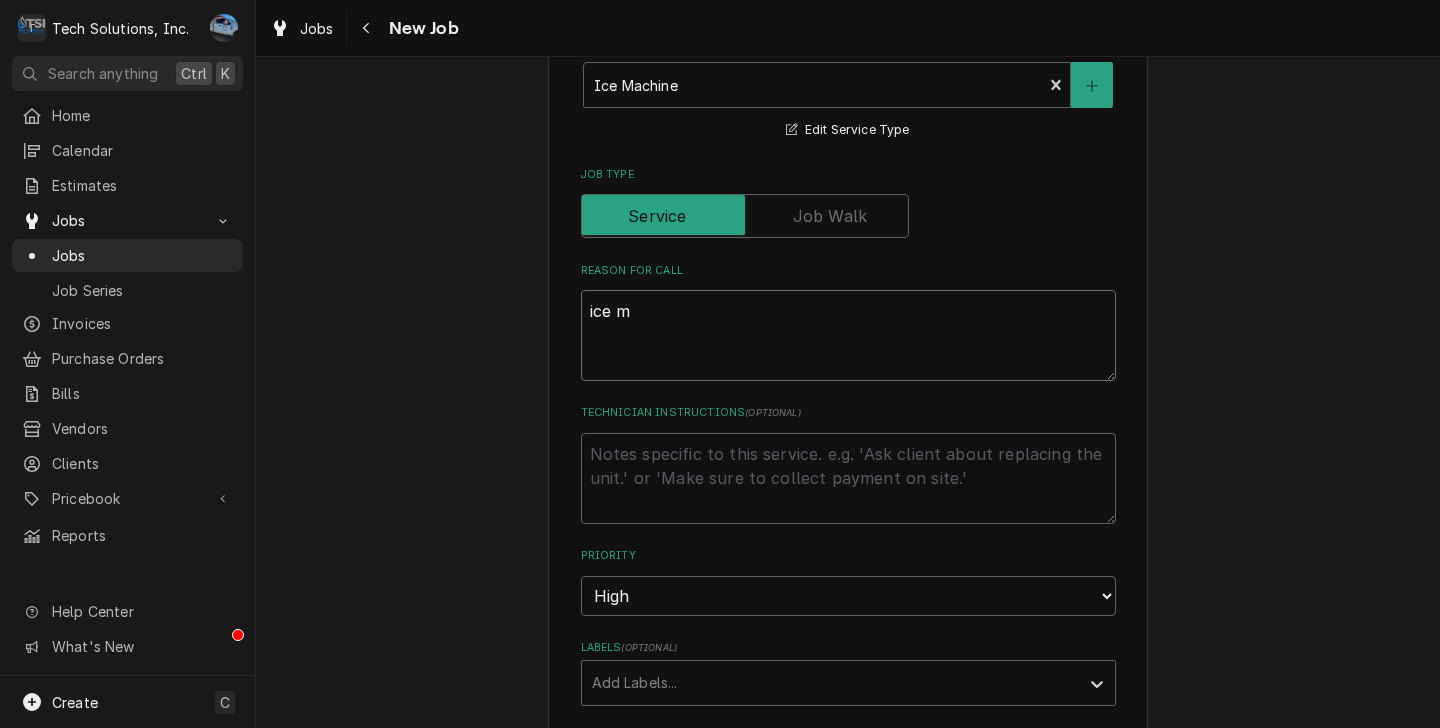 type on "x" 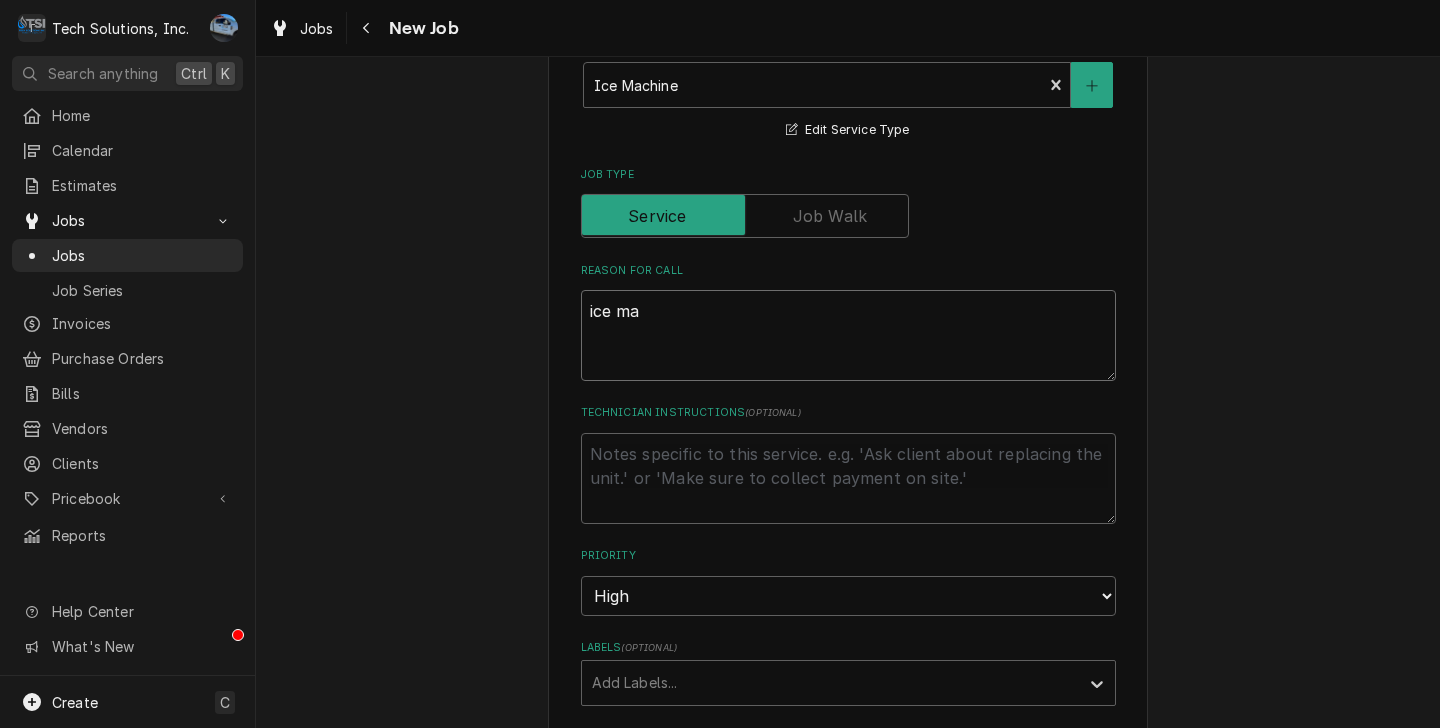 type on "x" 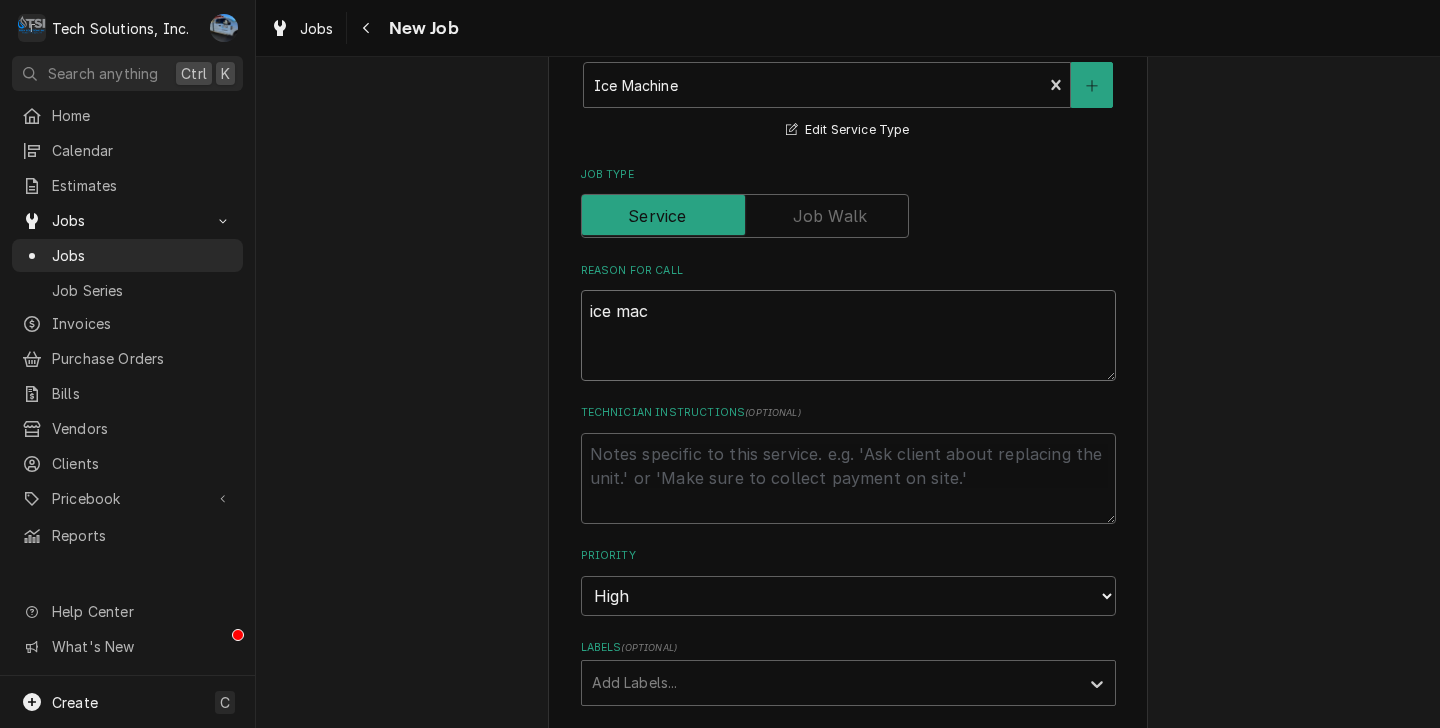 type on "x" 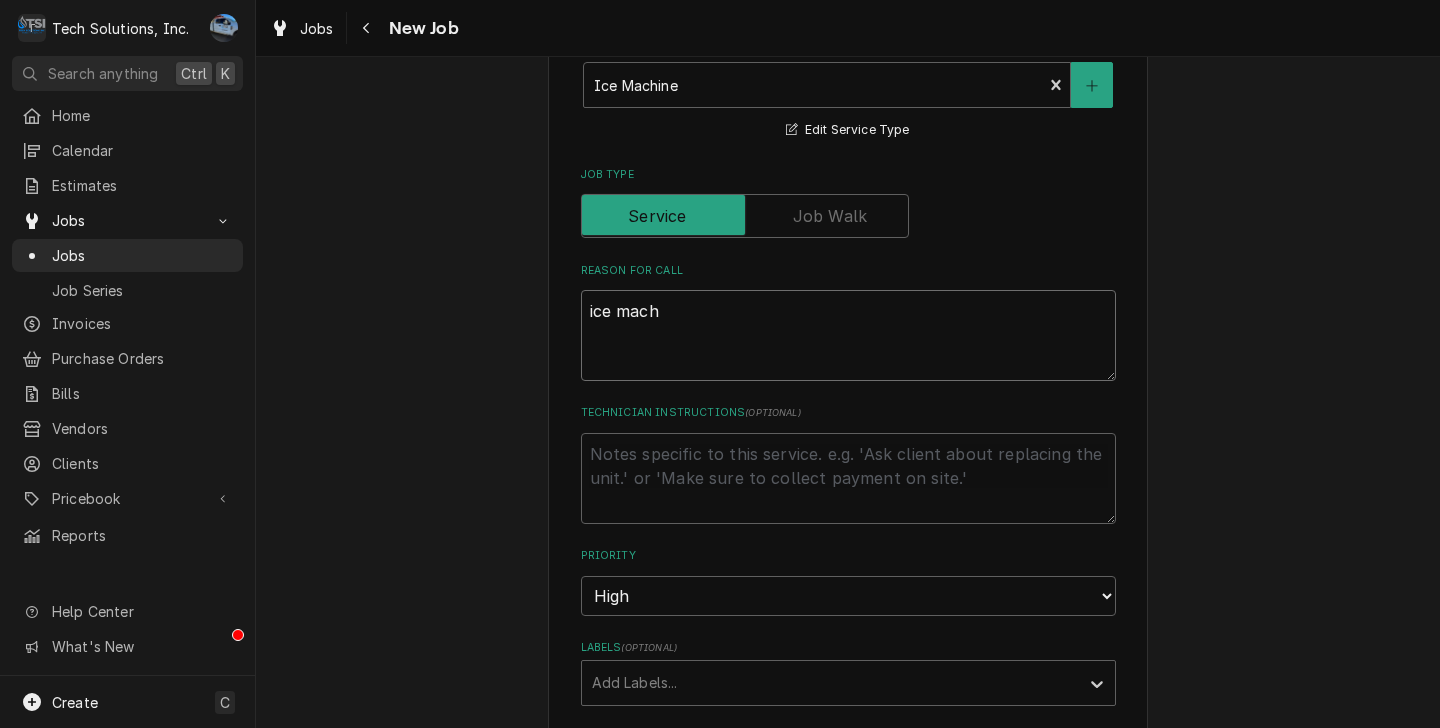 type on "x" 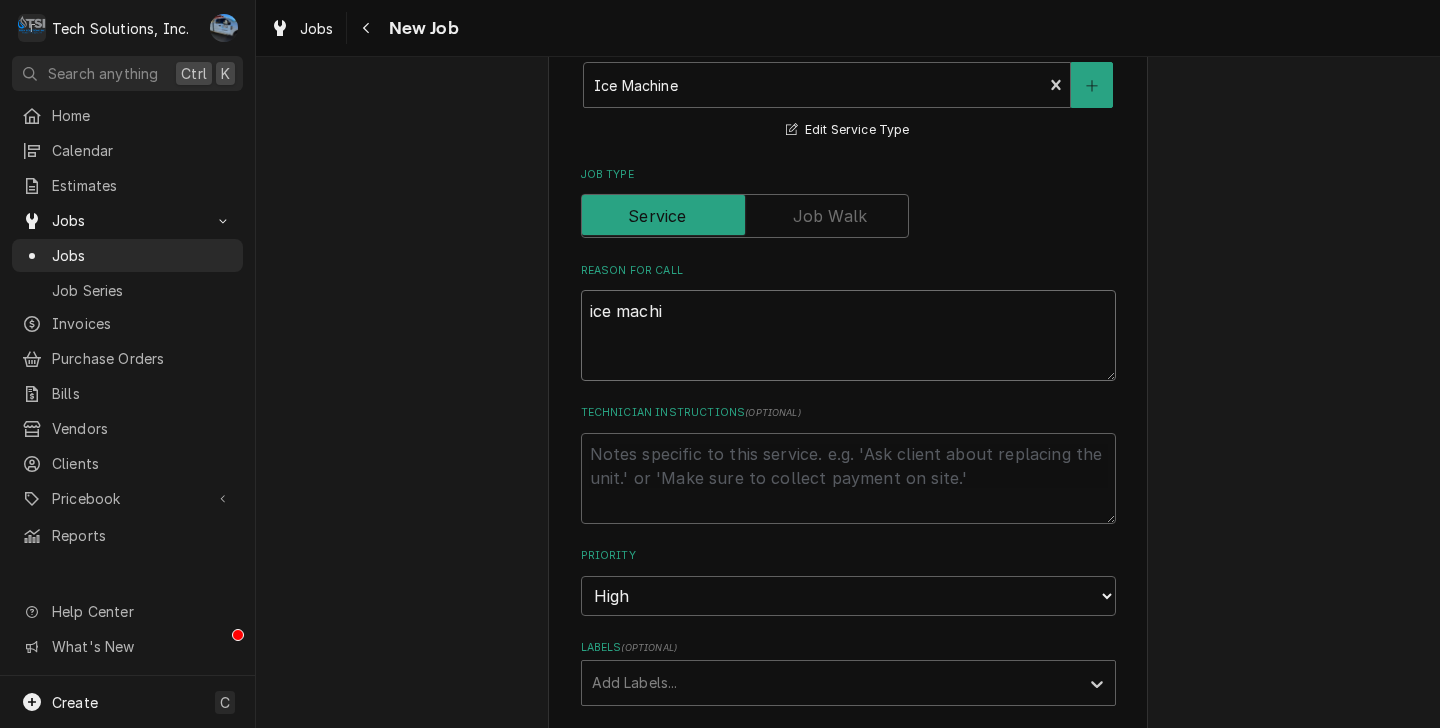 type on "x" 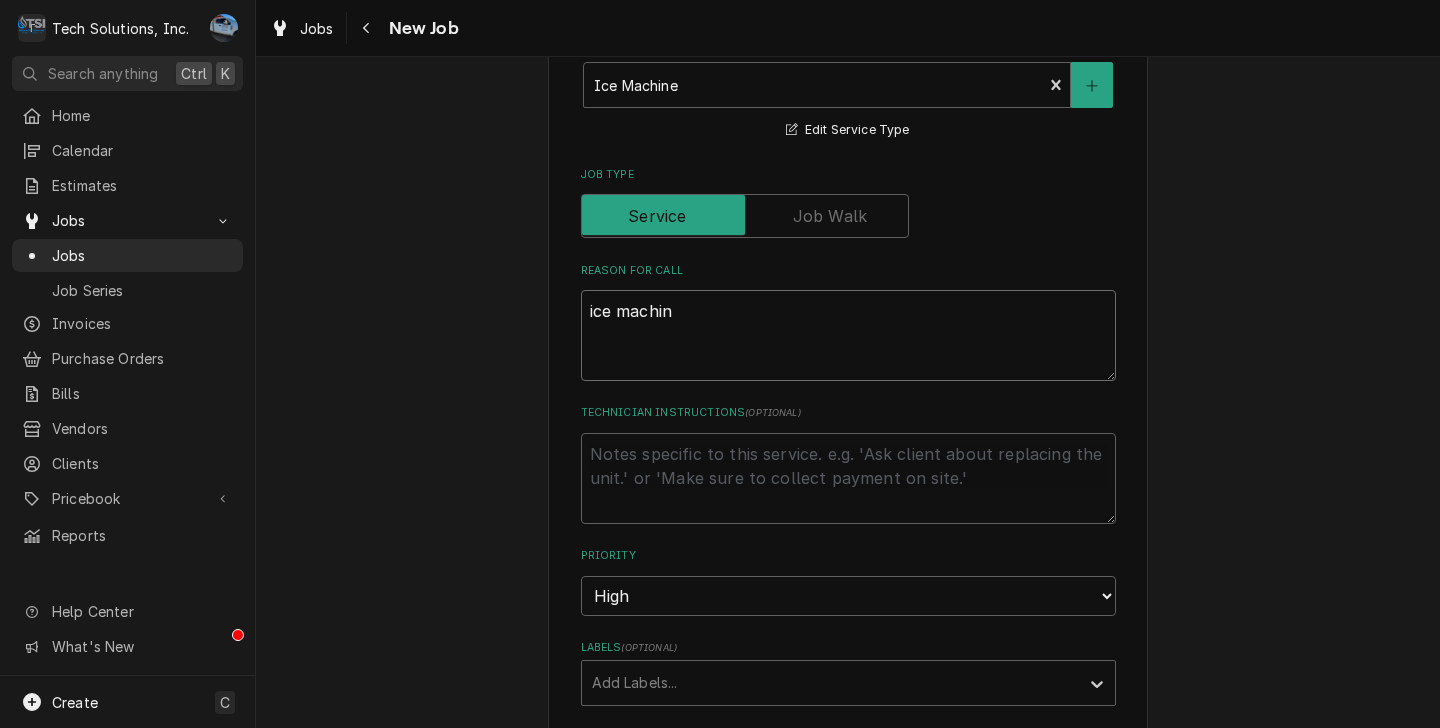 type on "x" 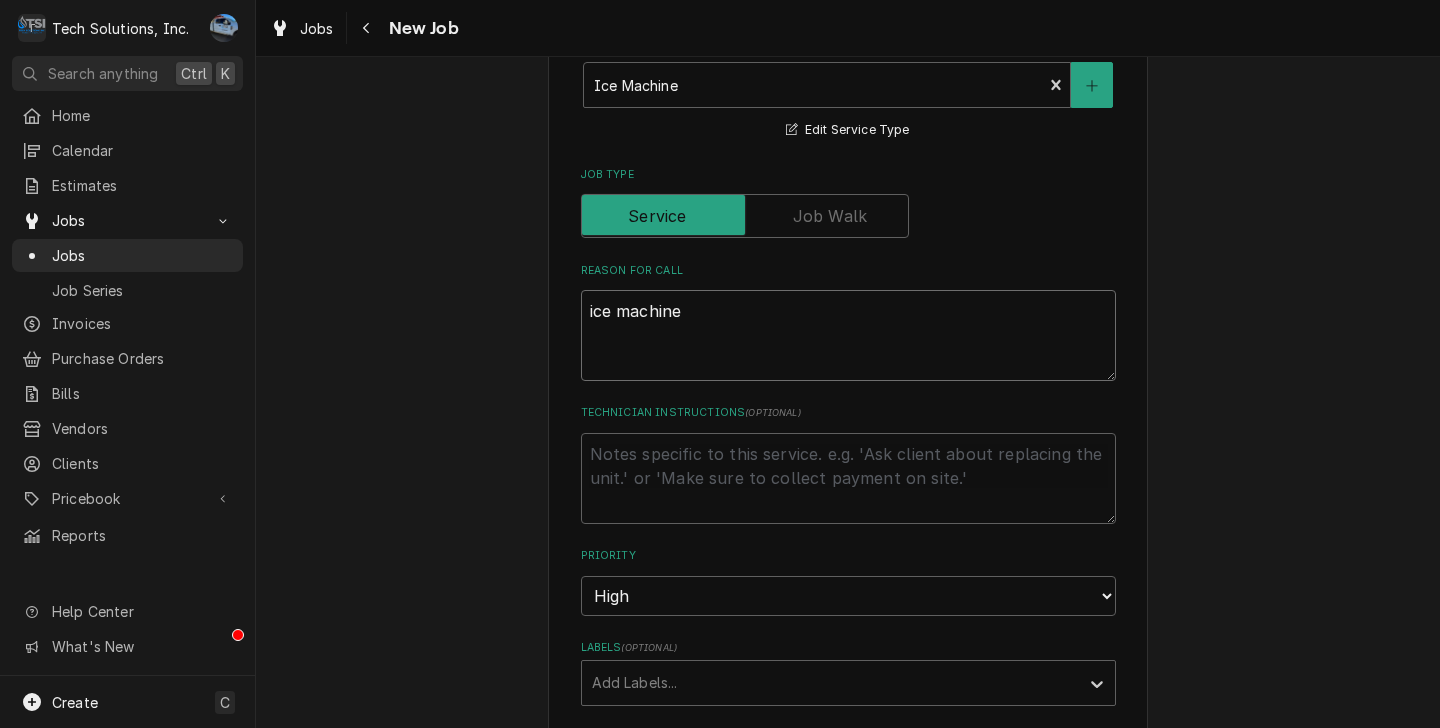 type on "x" 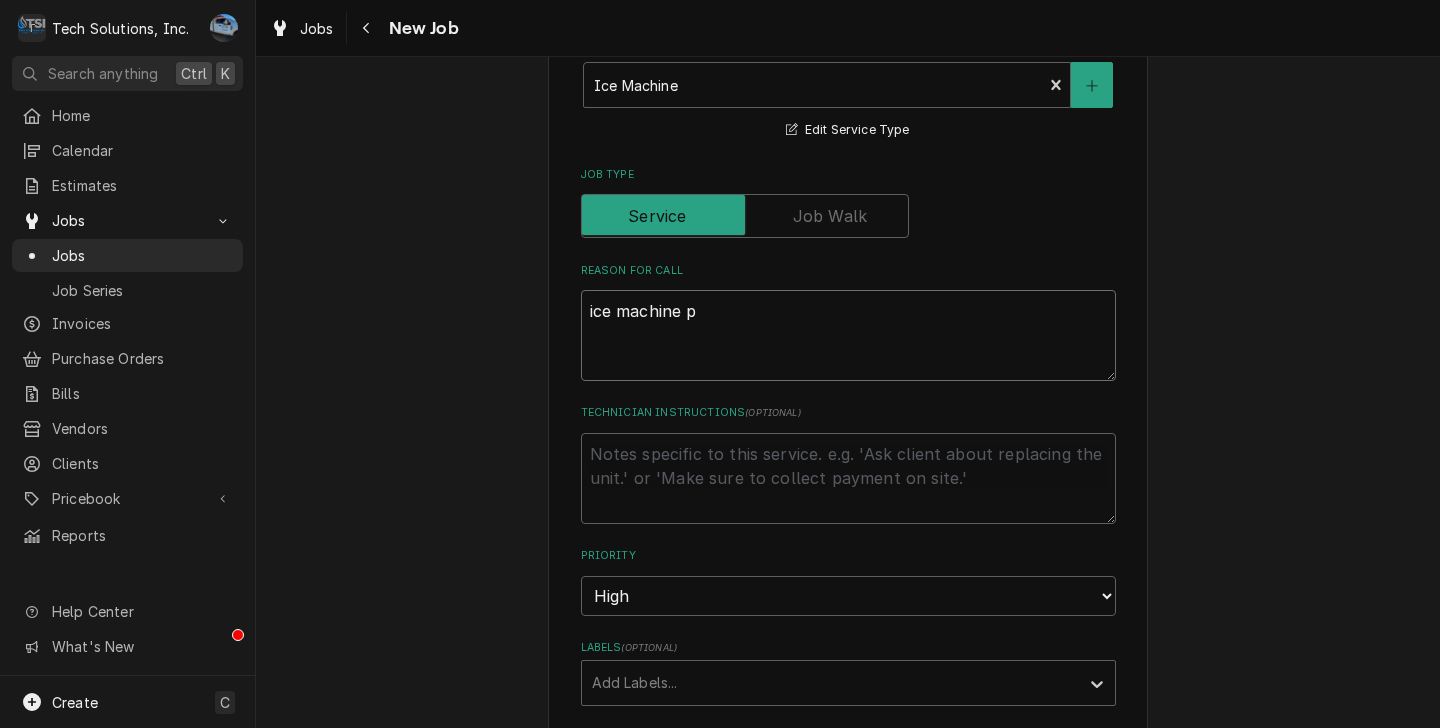 type on "x" 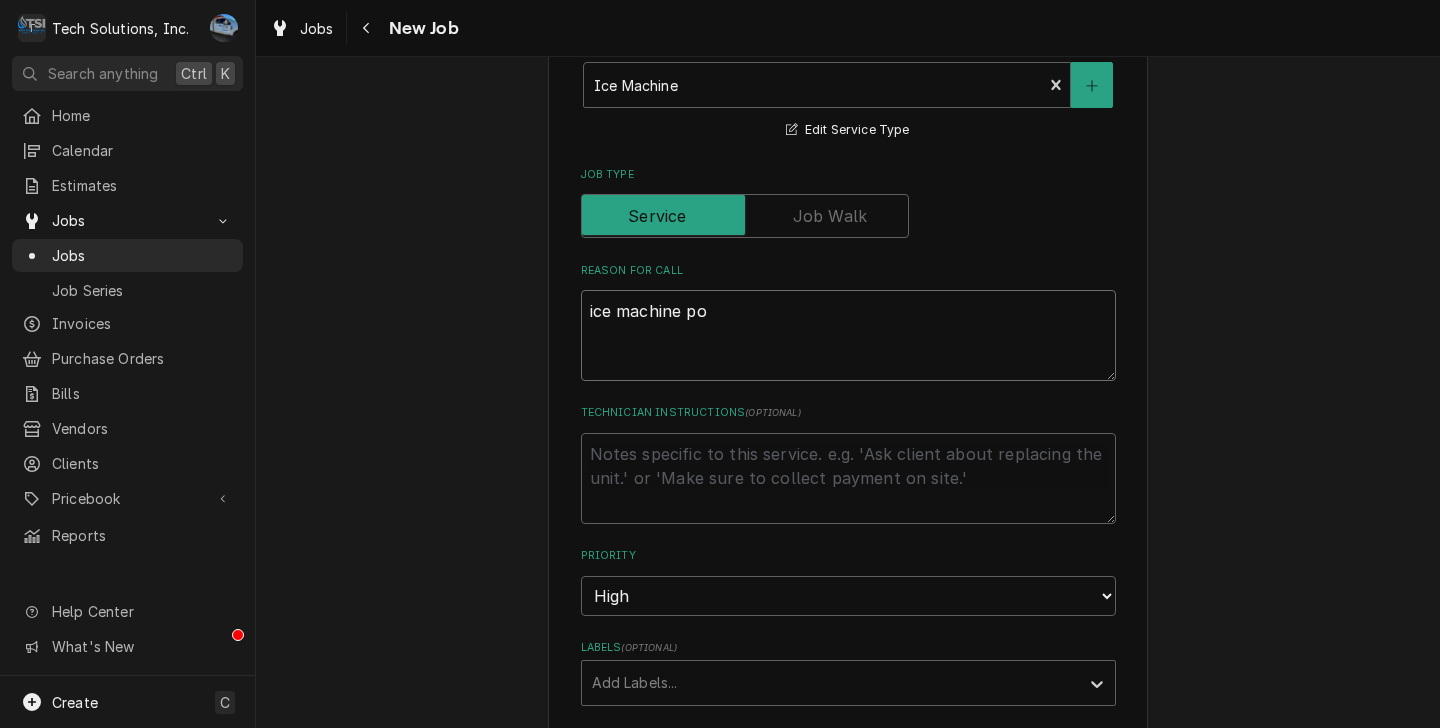 type on "x" 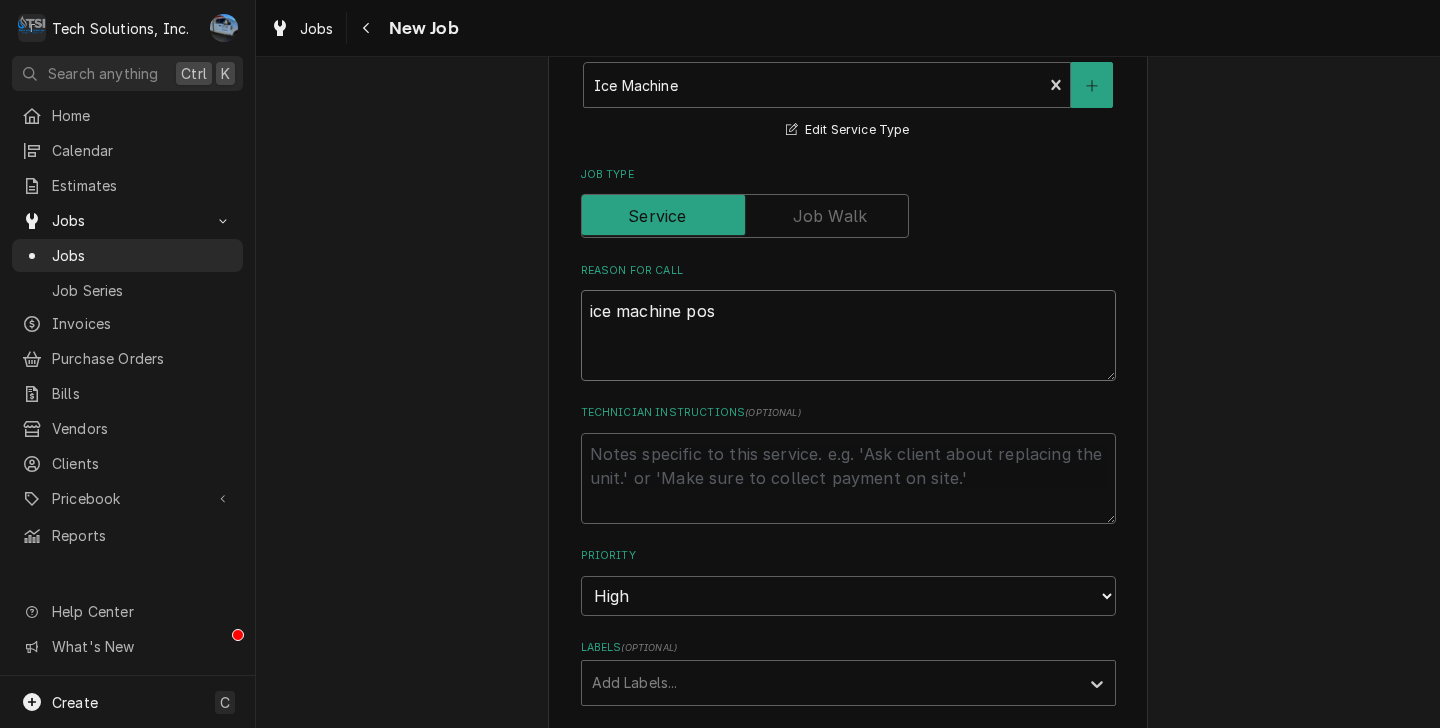 type on "x" 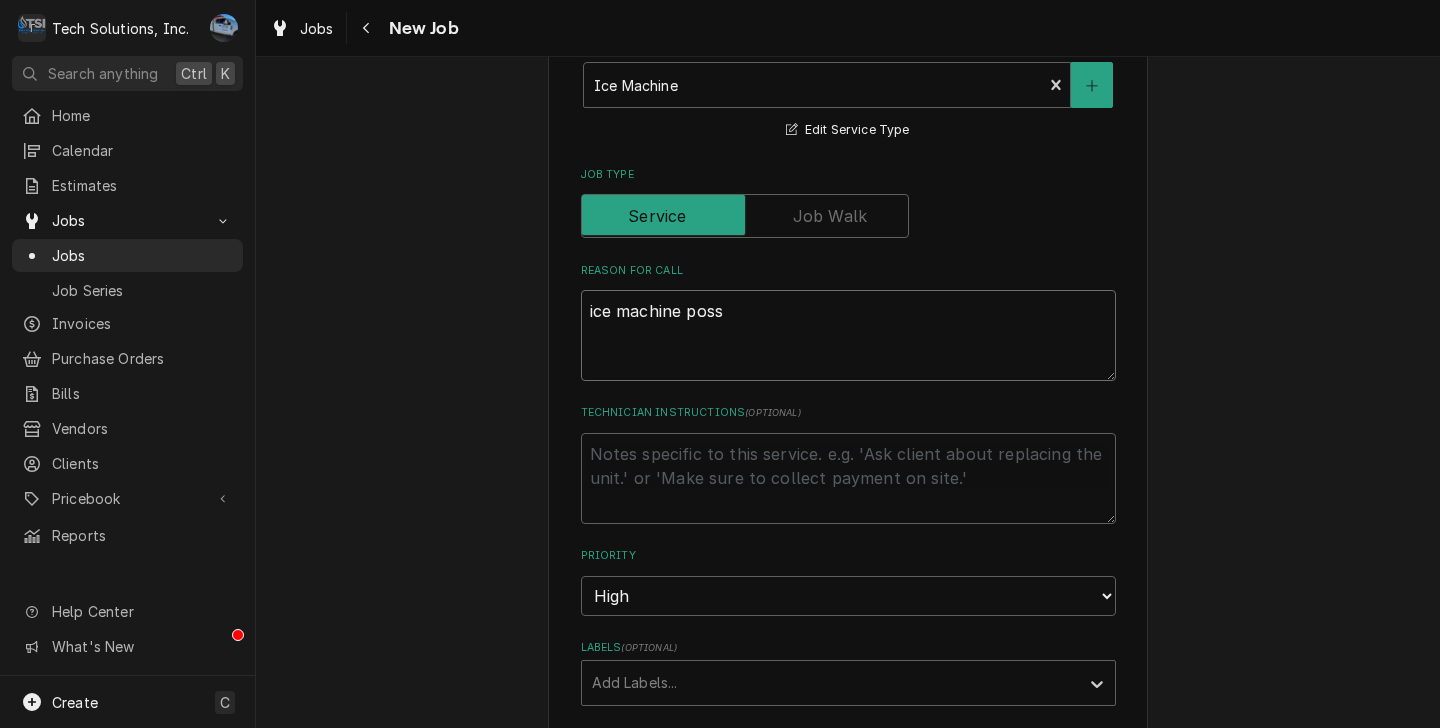 type on "x" 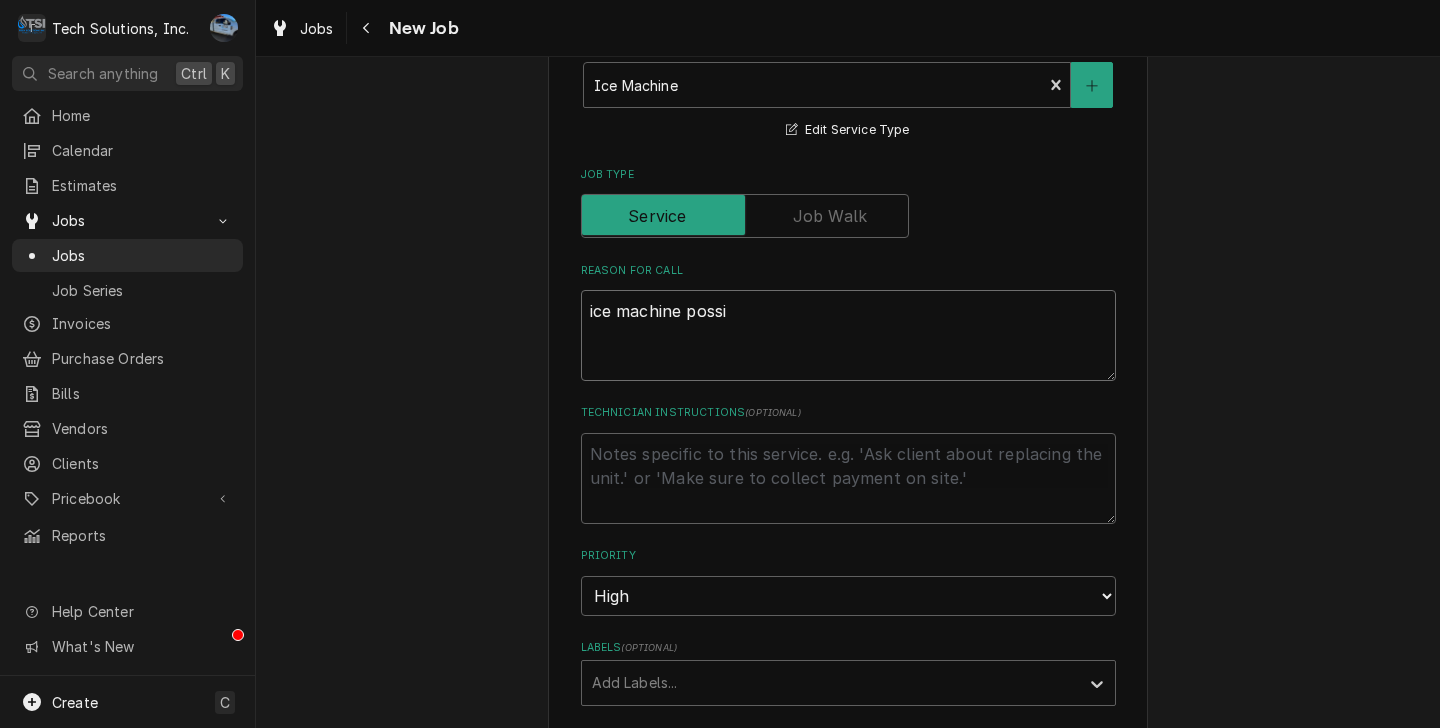 type on "x" 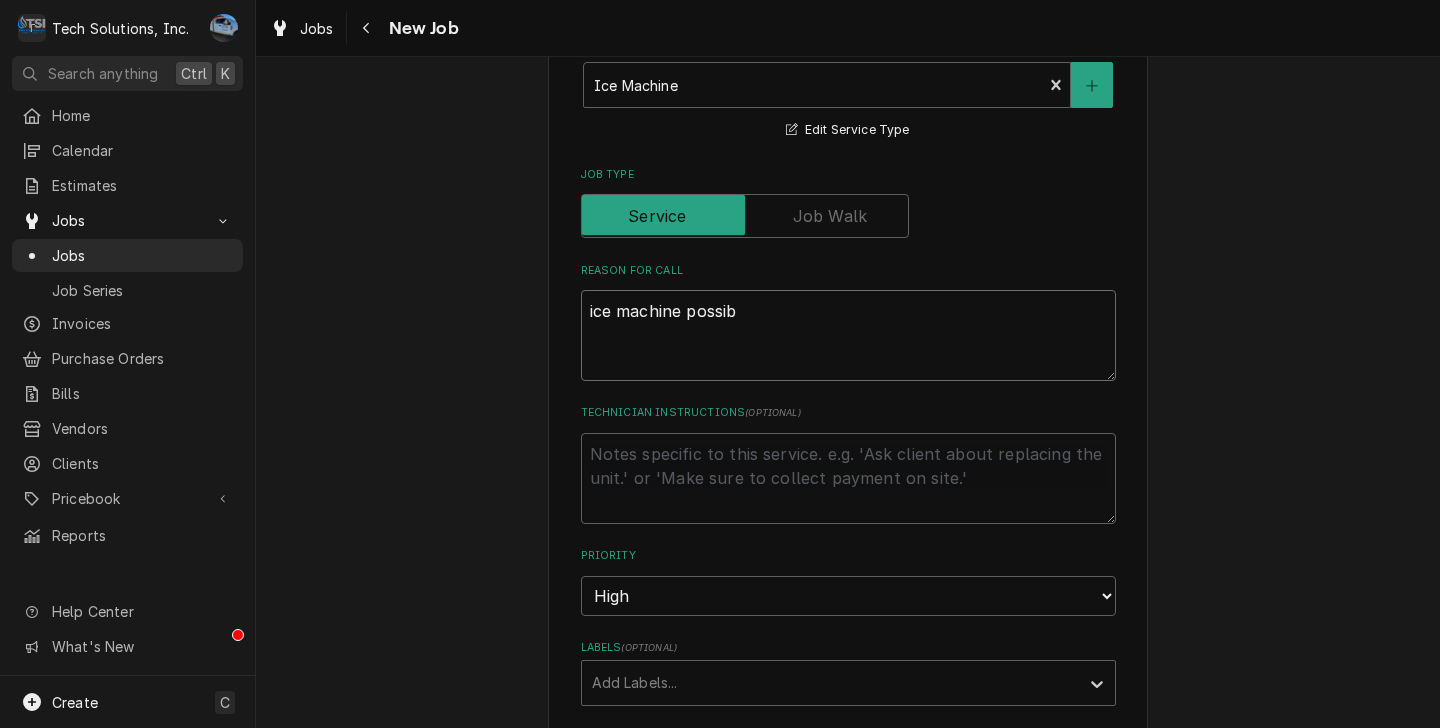 type on "x" 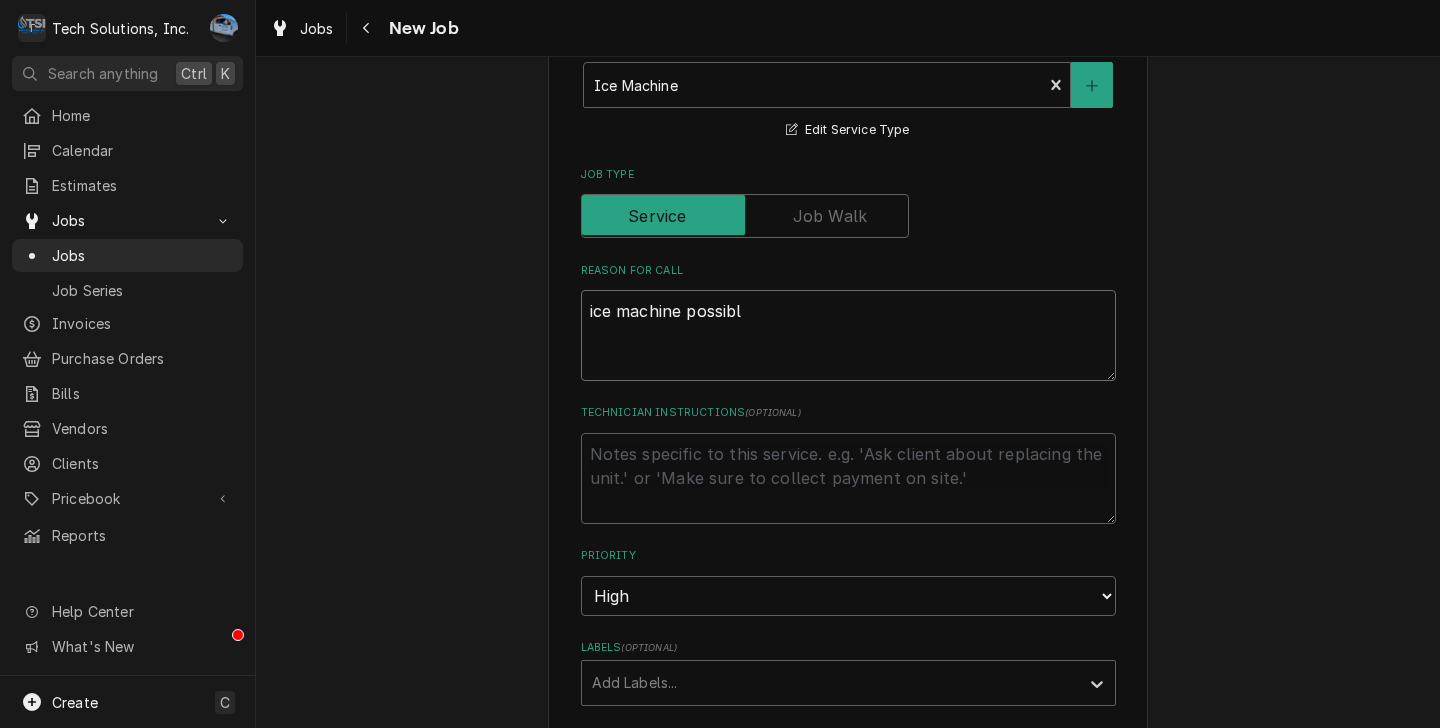 type on "x" 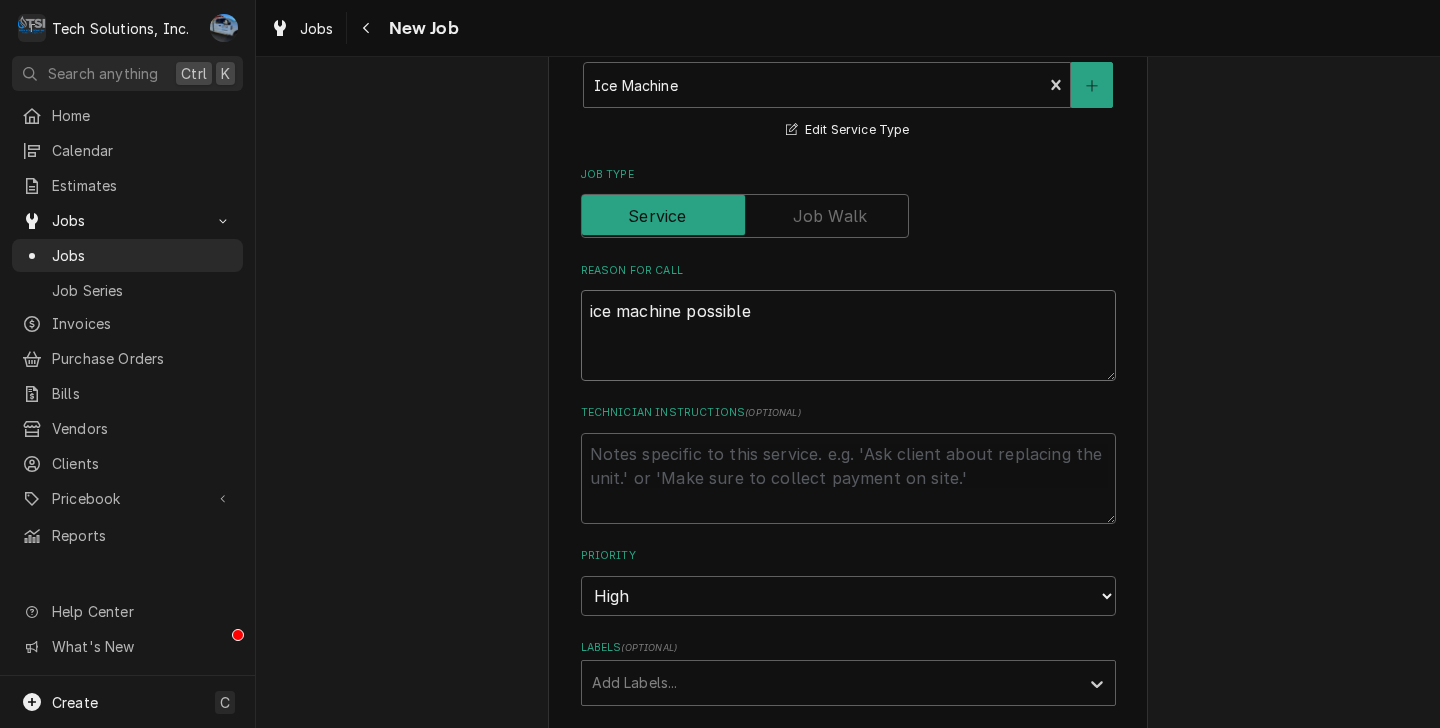 type on "x" 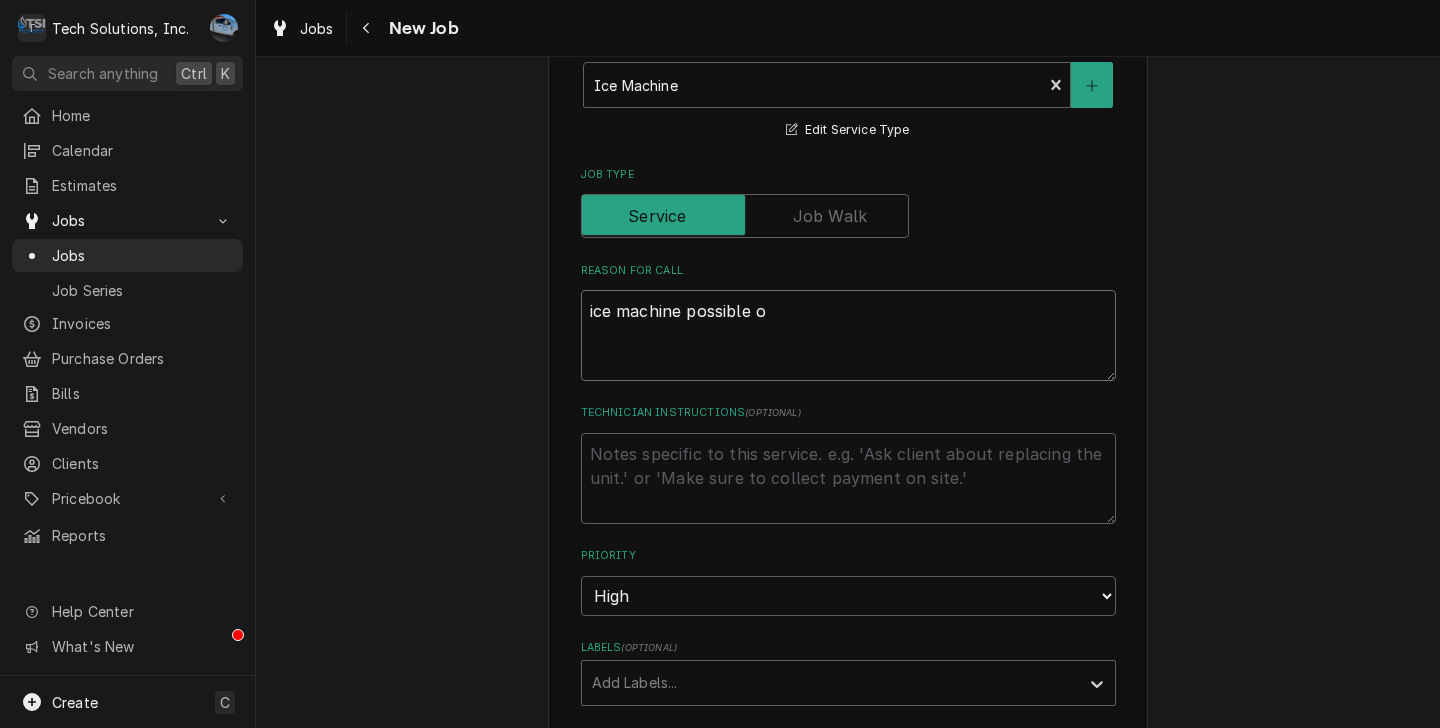type on "x" 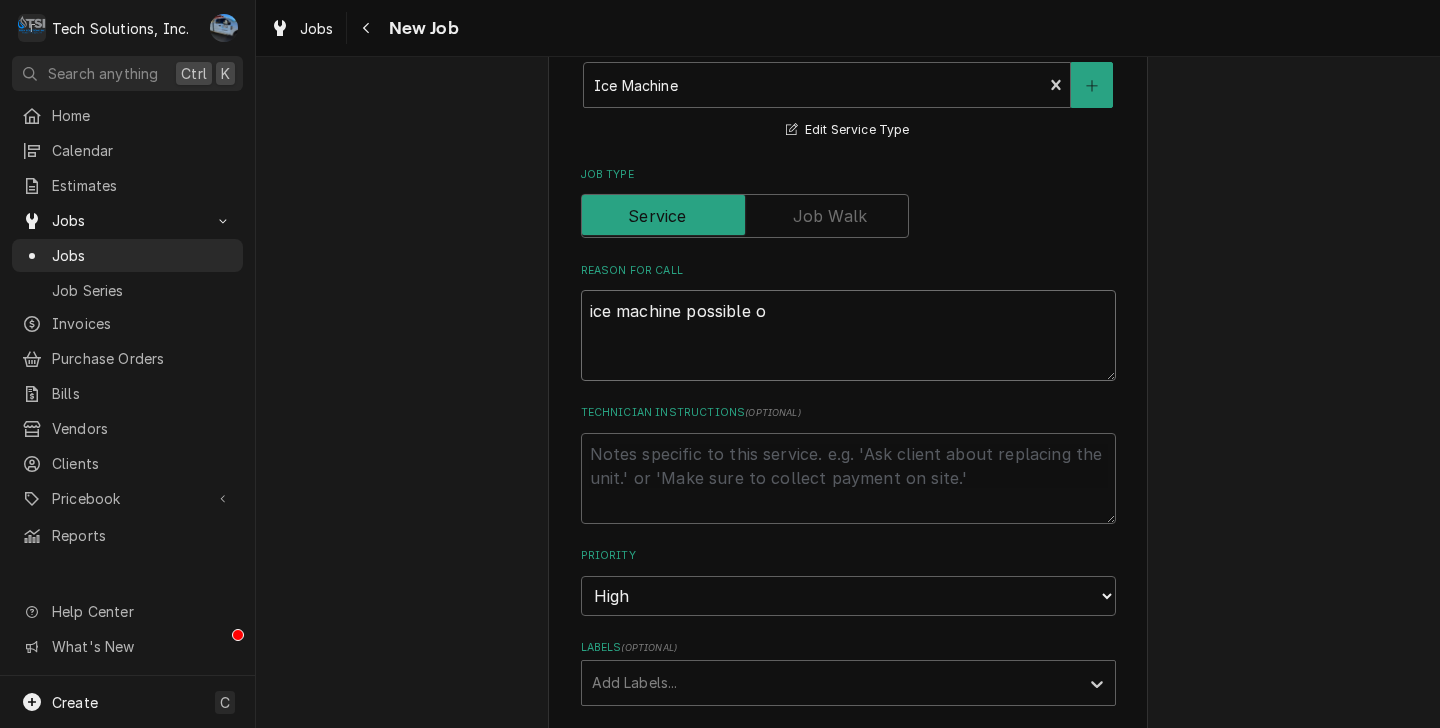 type on "ice machine possible" 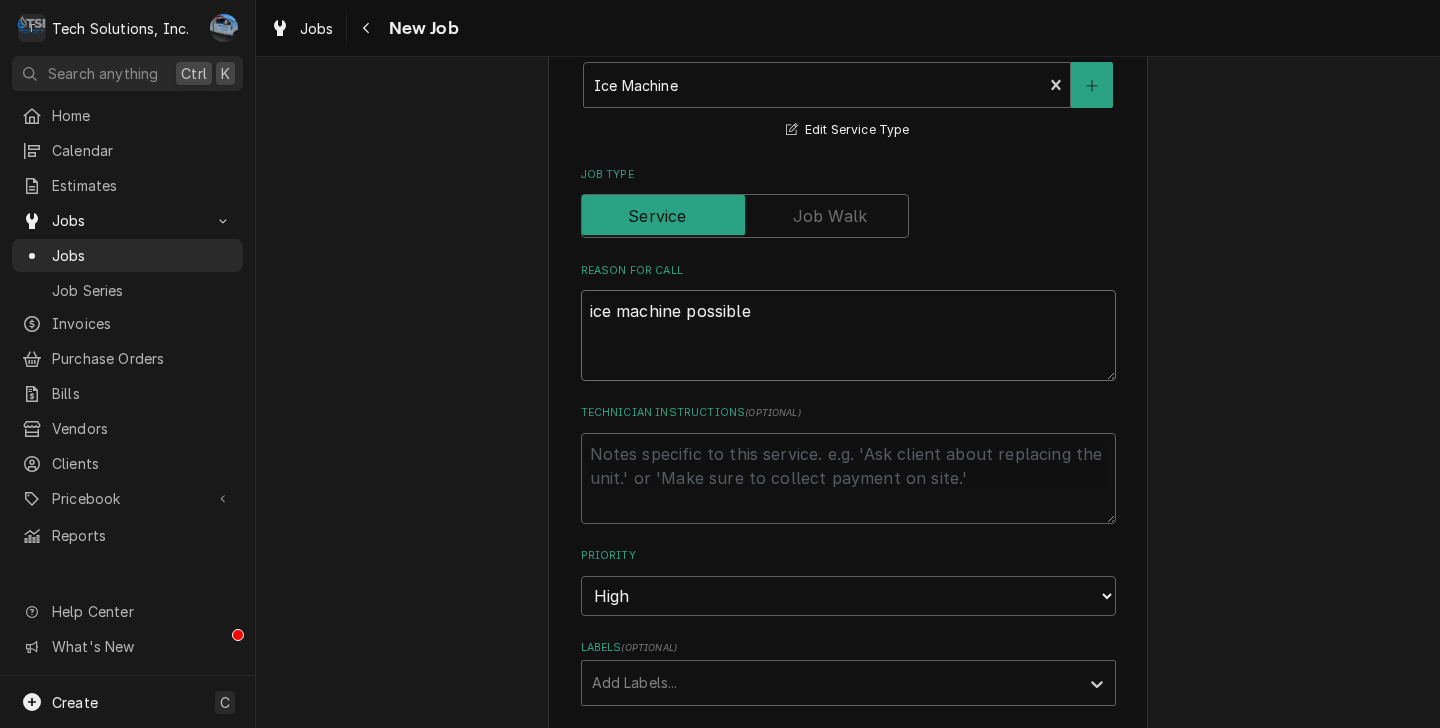 type on "x" 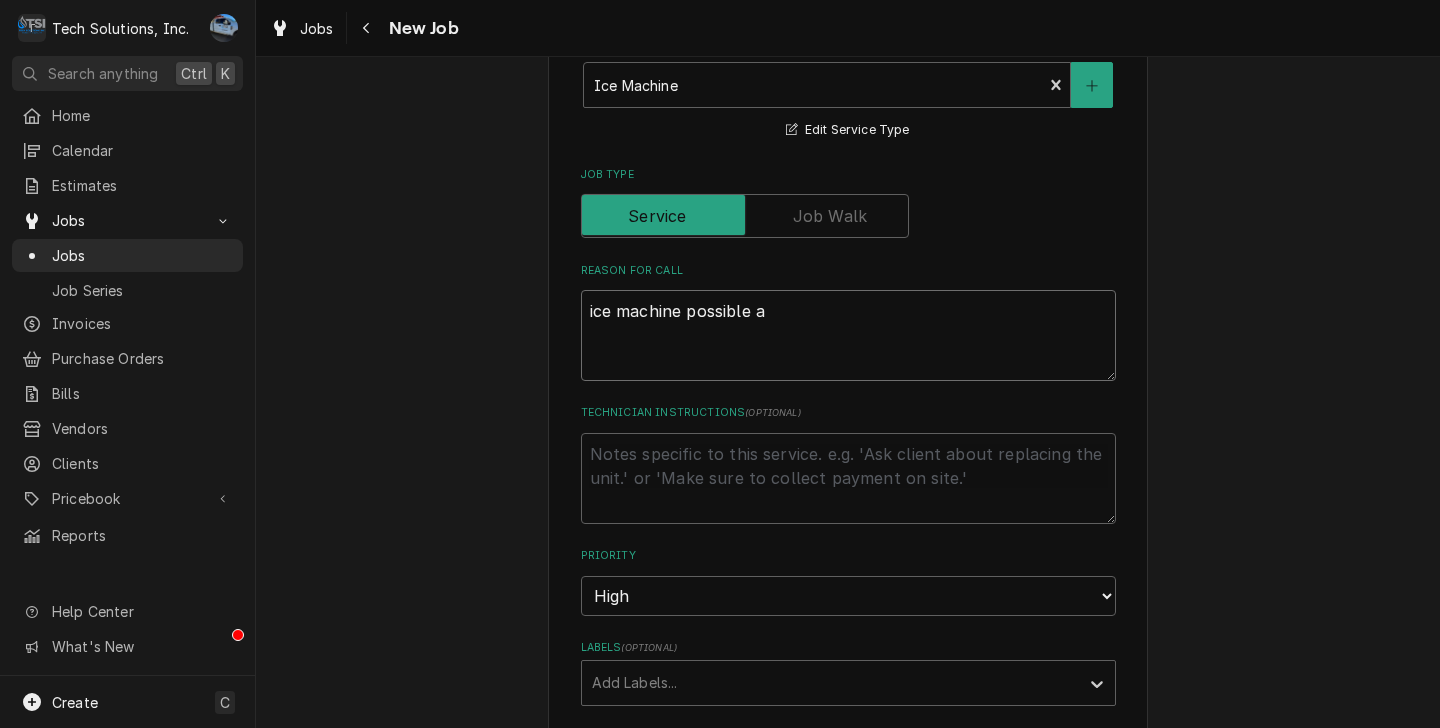 type on "x" 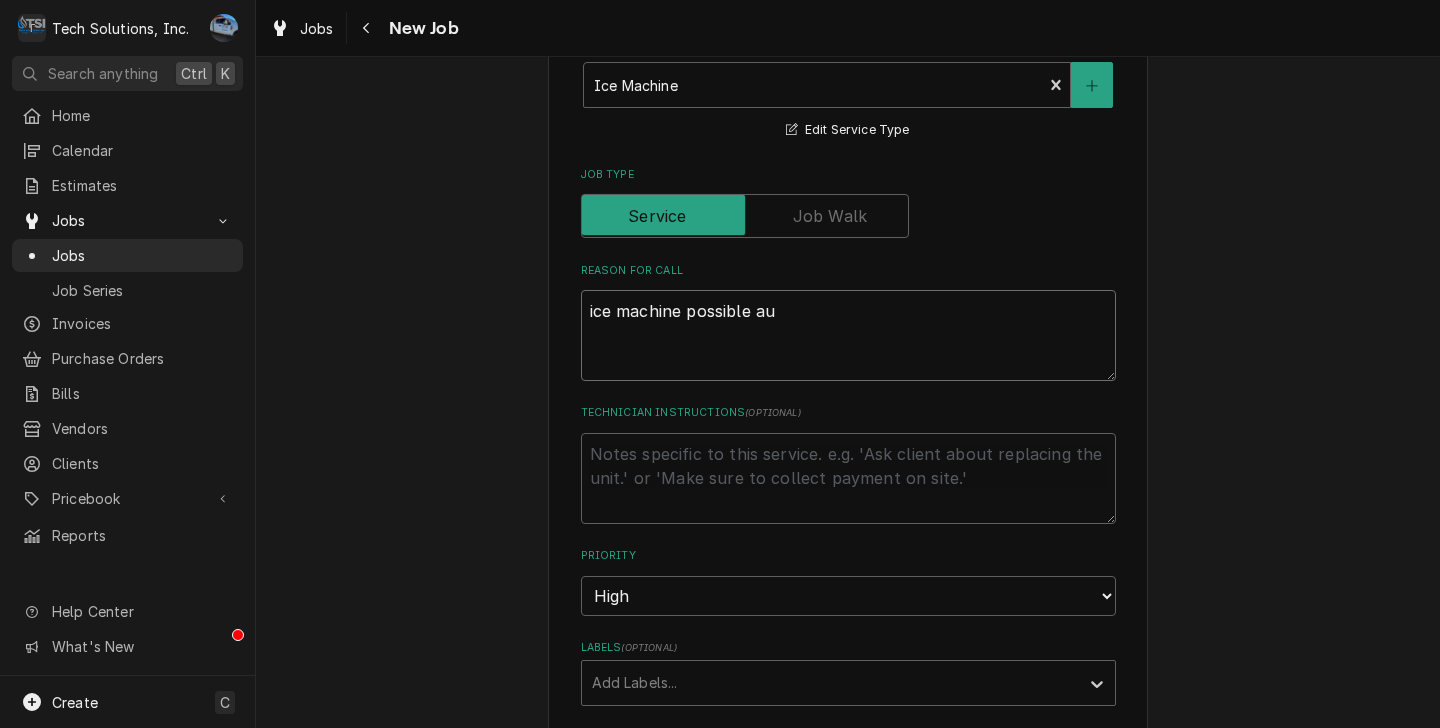 type on "x" 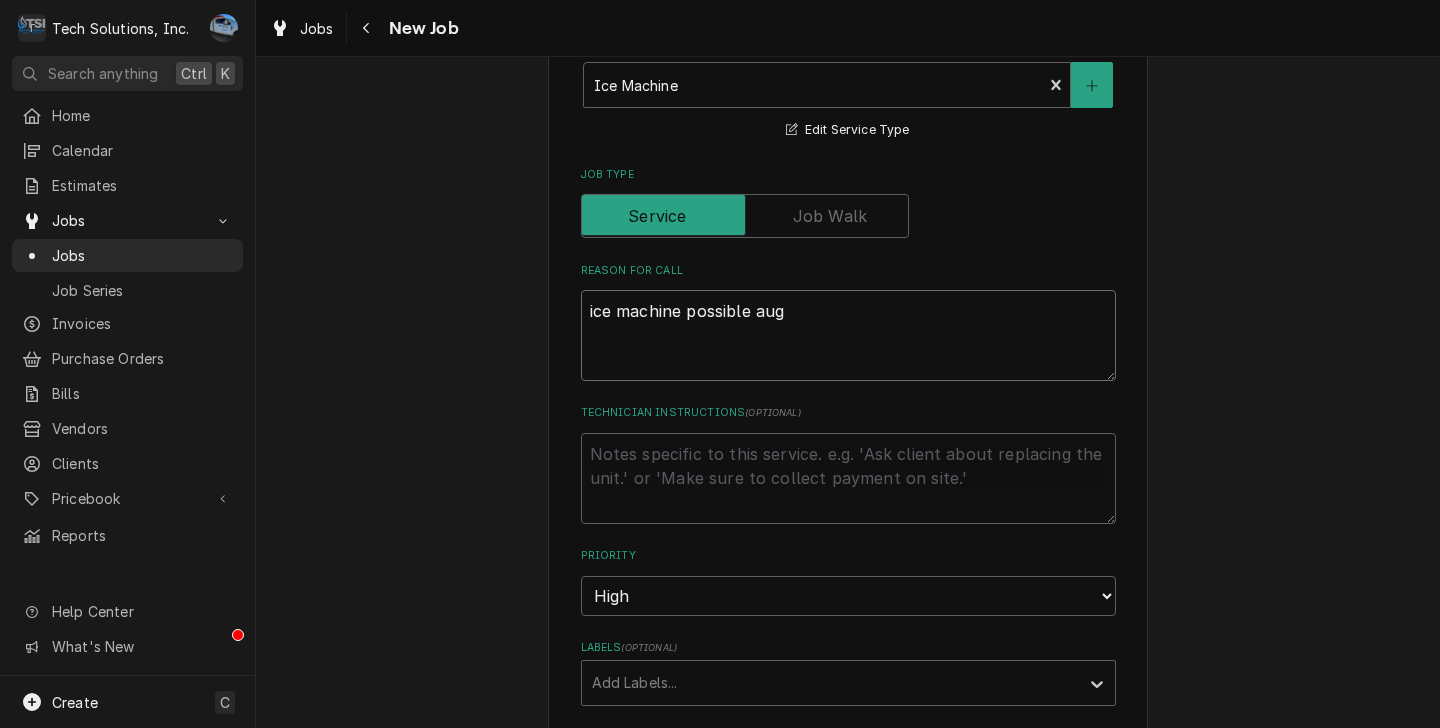 type on "x" 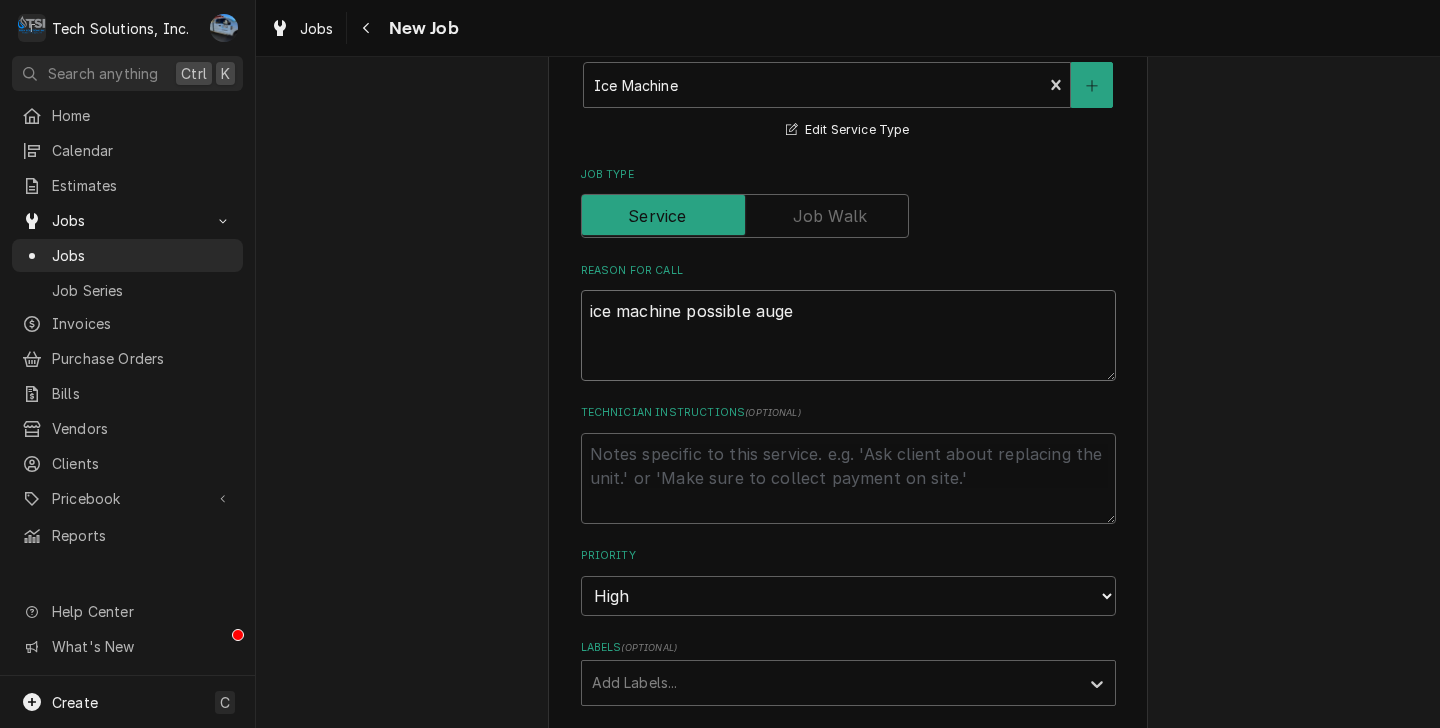 type on "x" 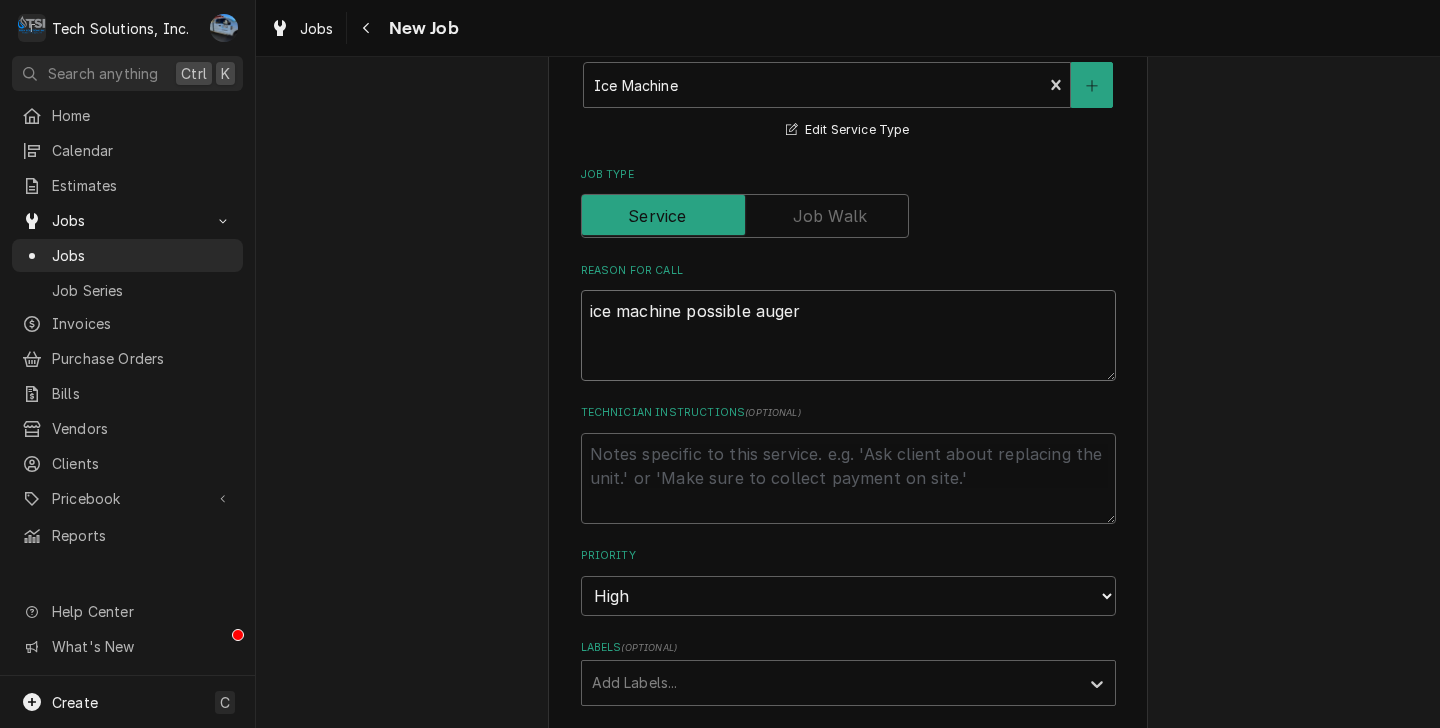 type on "x" 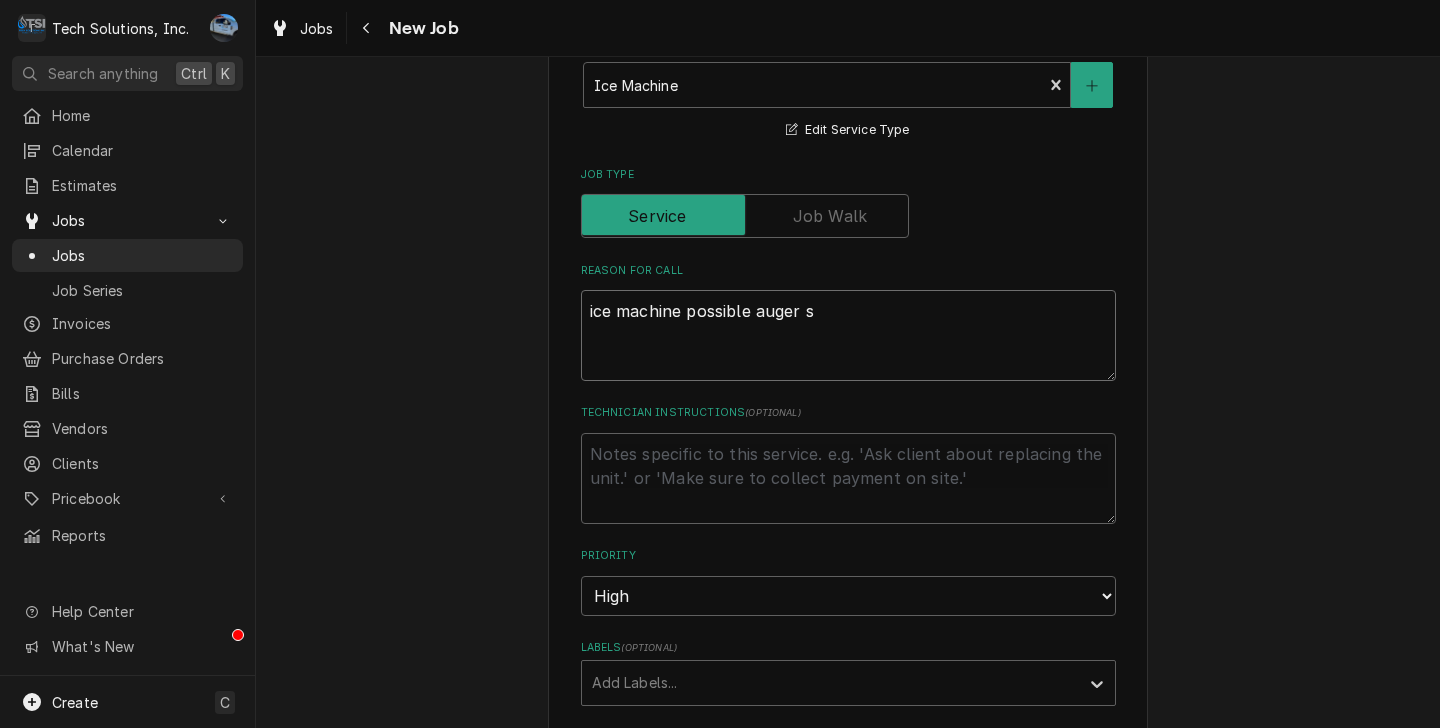 type on "x" 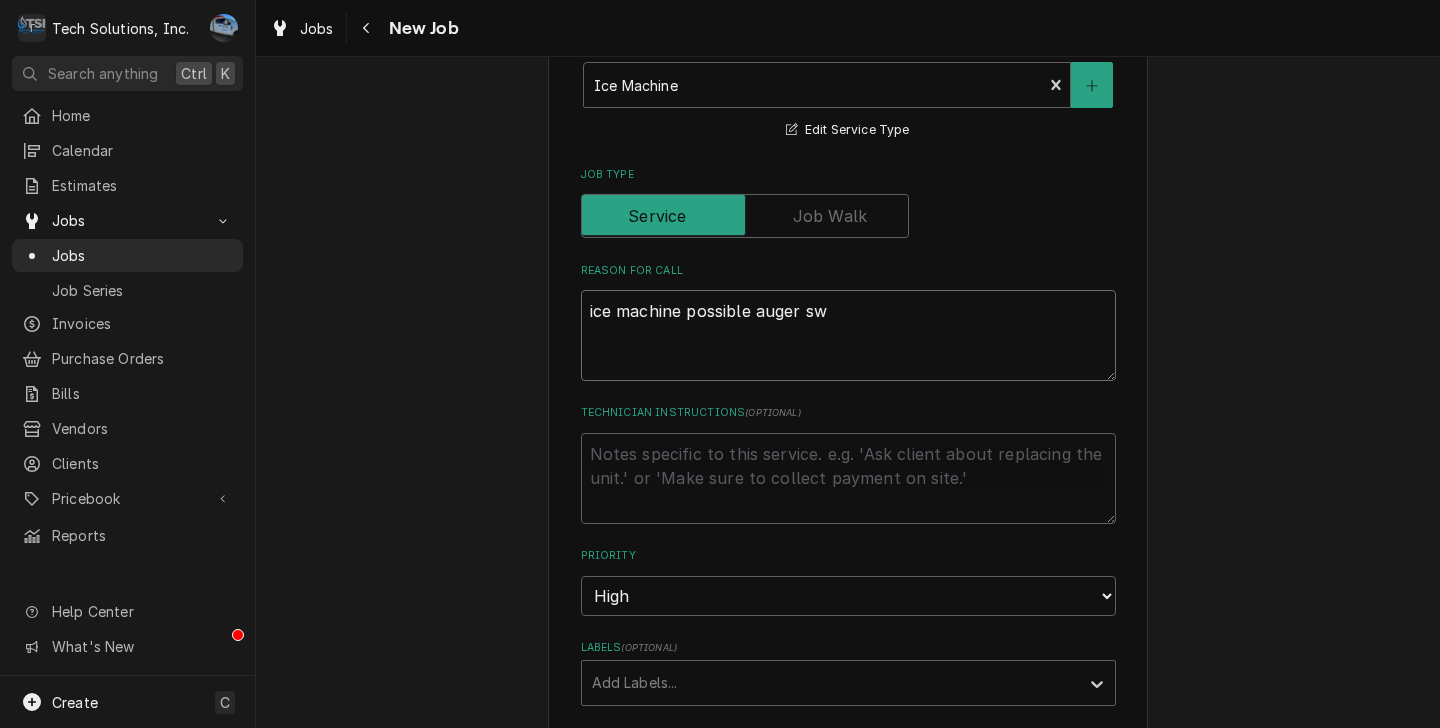 type on "x" 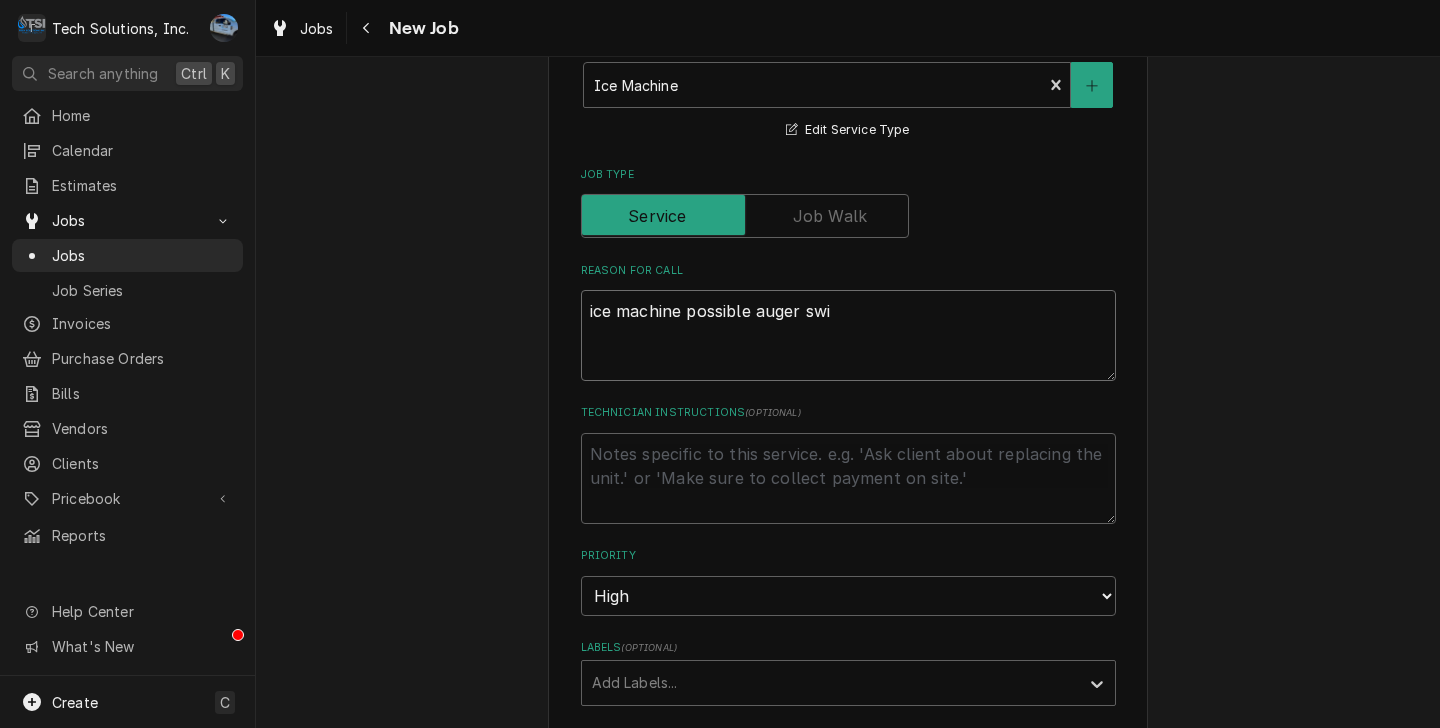 type on "x" 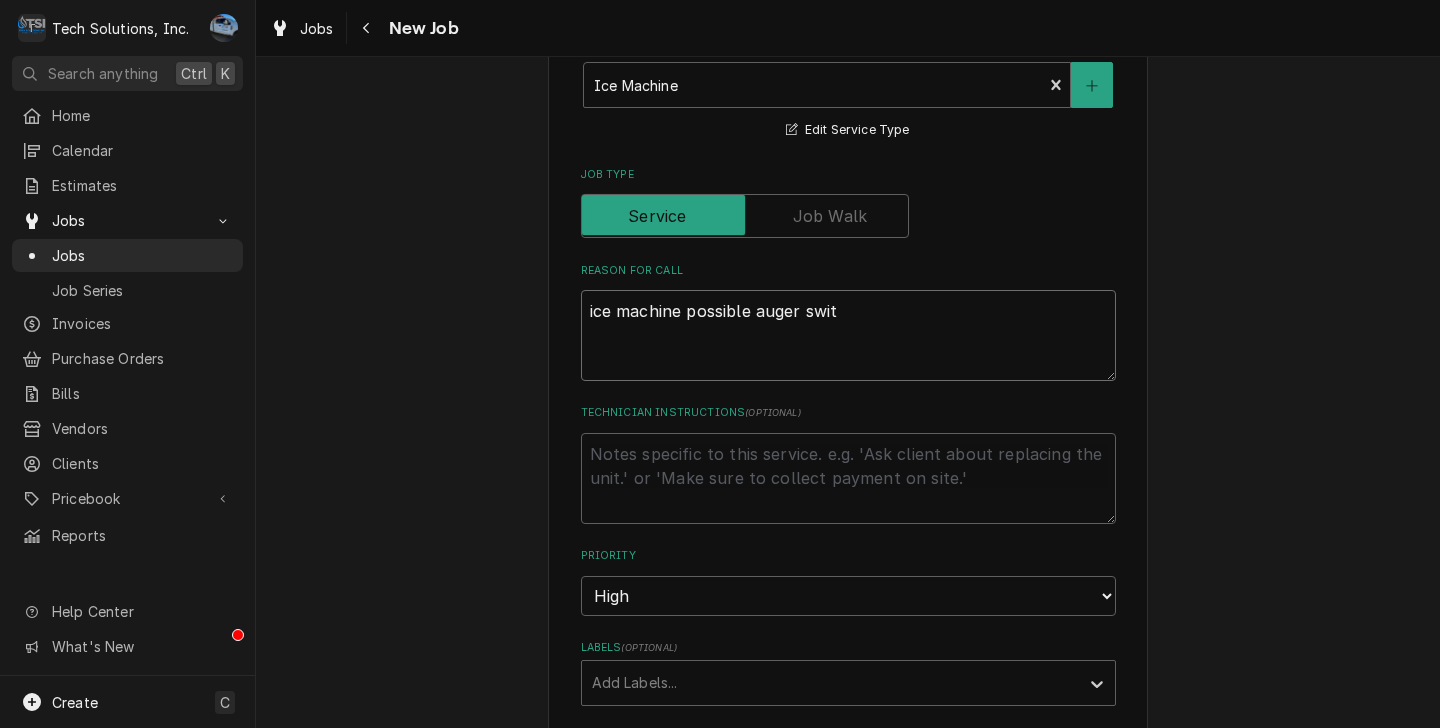 type on "ice machine possible auger switc" 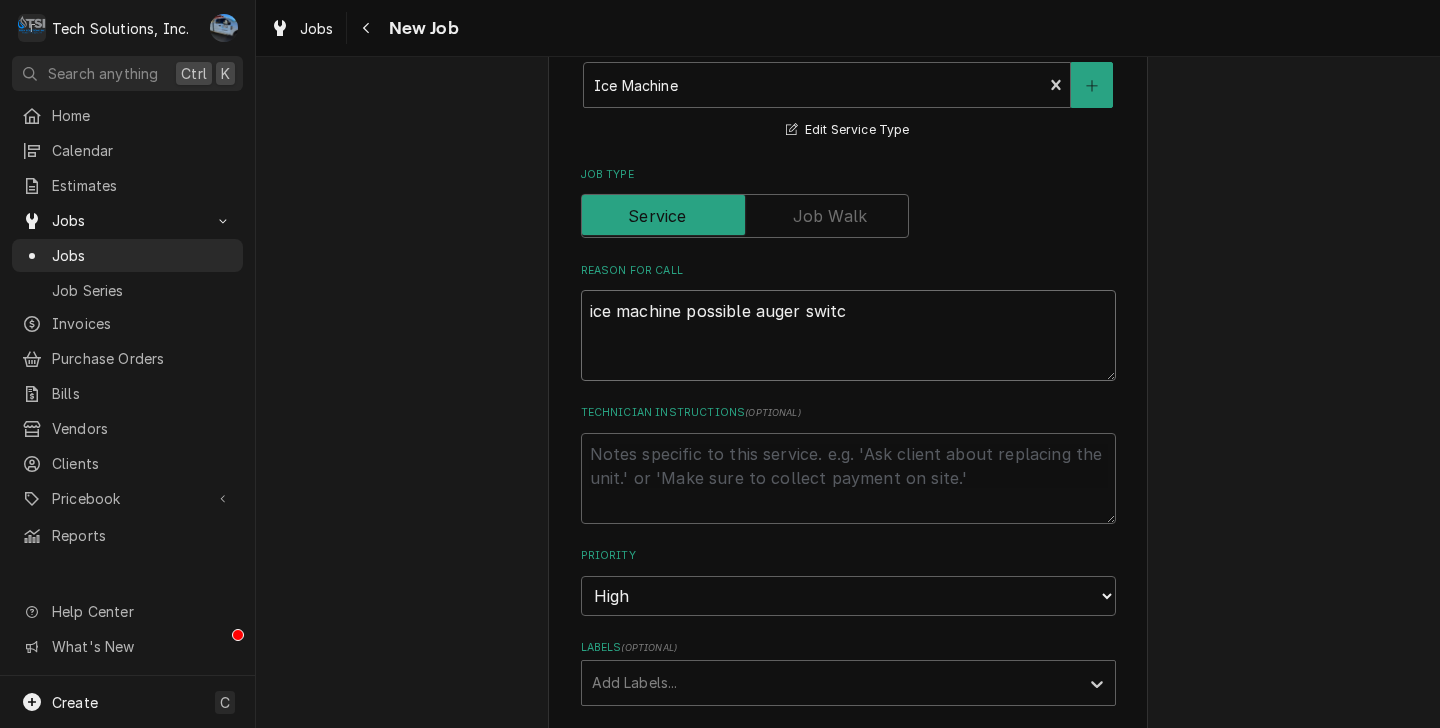 type on "x" 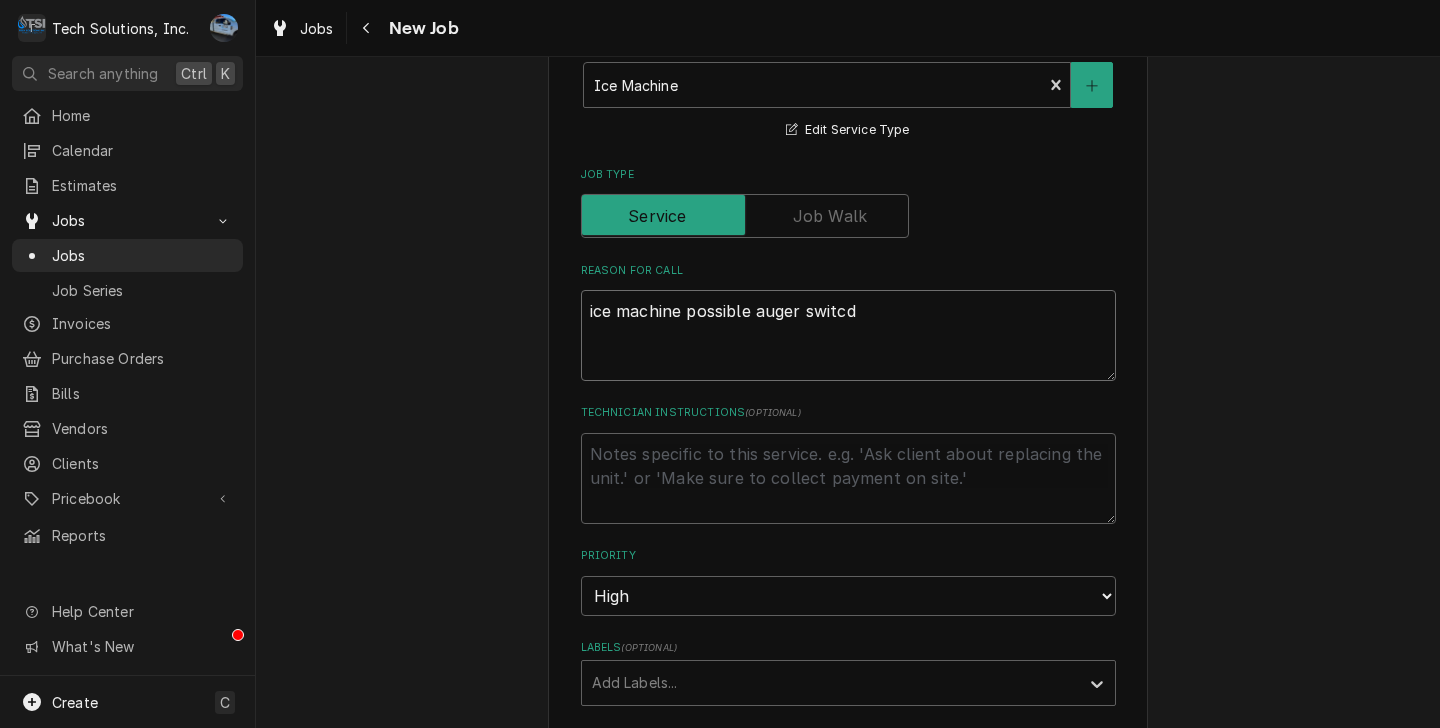 type on "x" 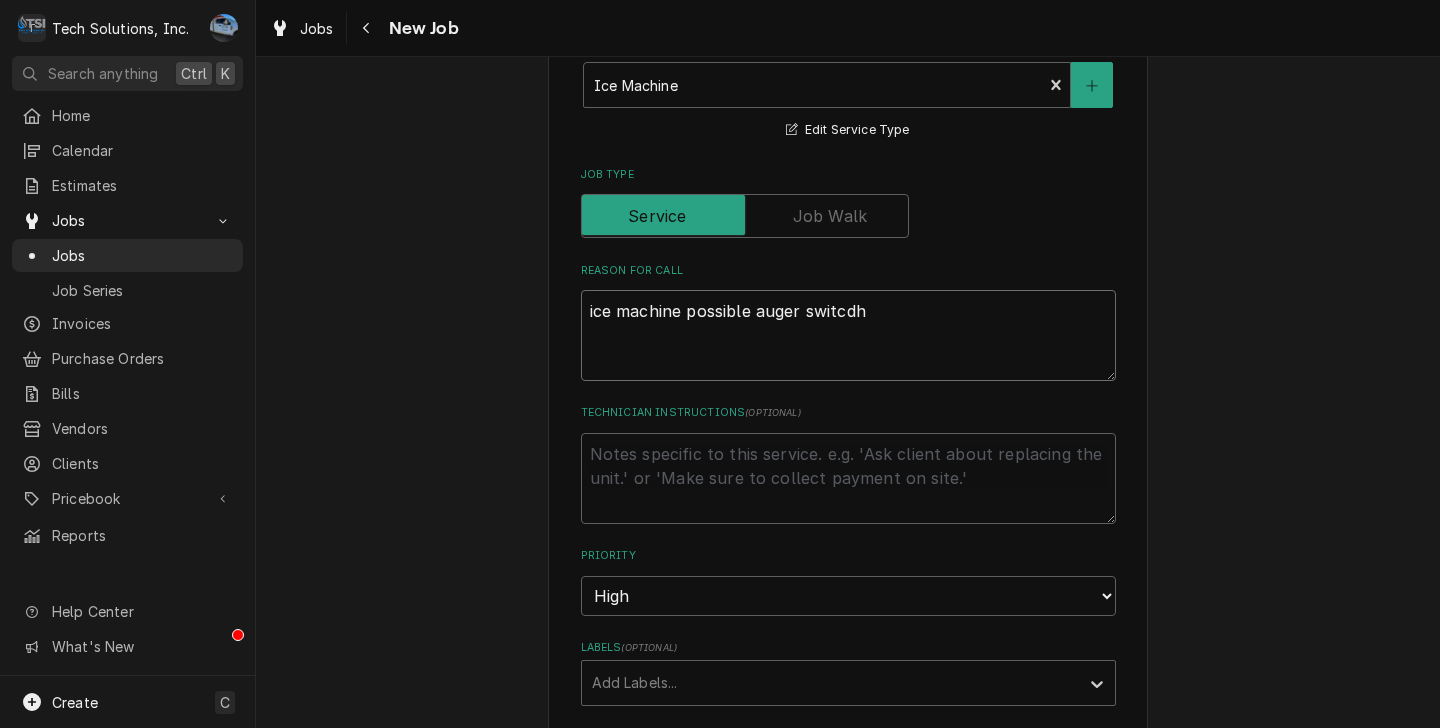 type on "x" 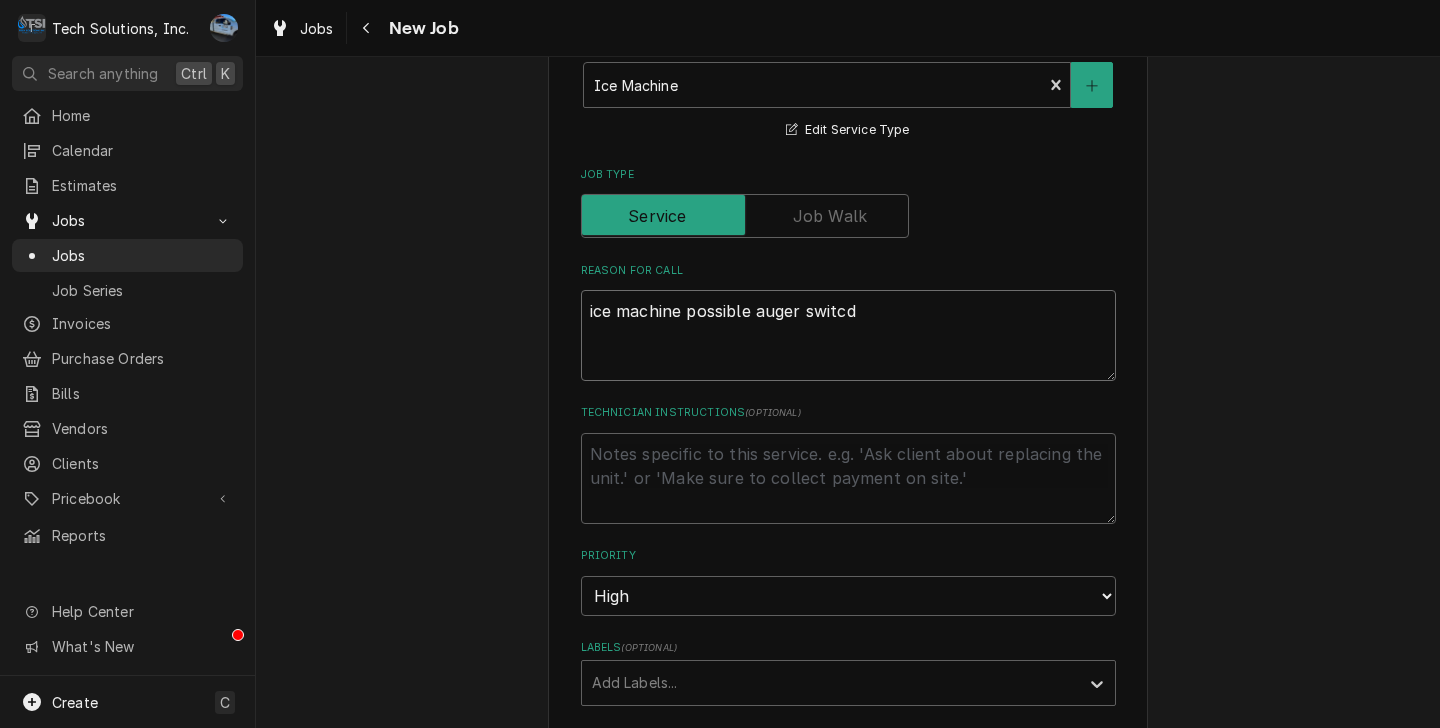 type on "x" 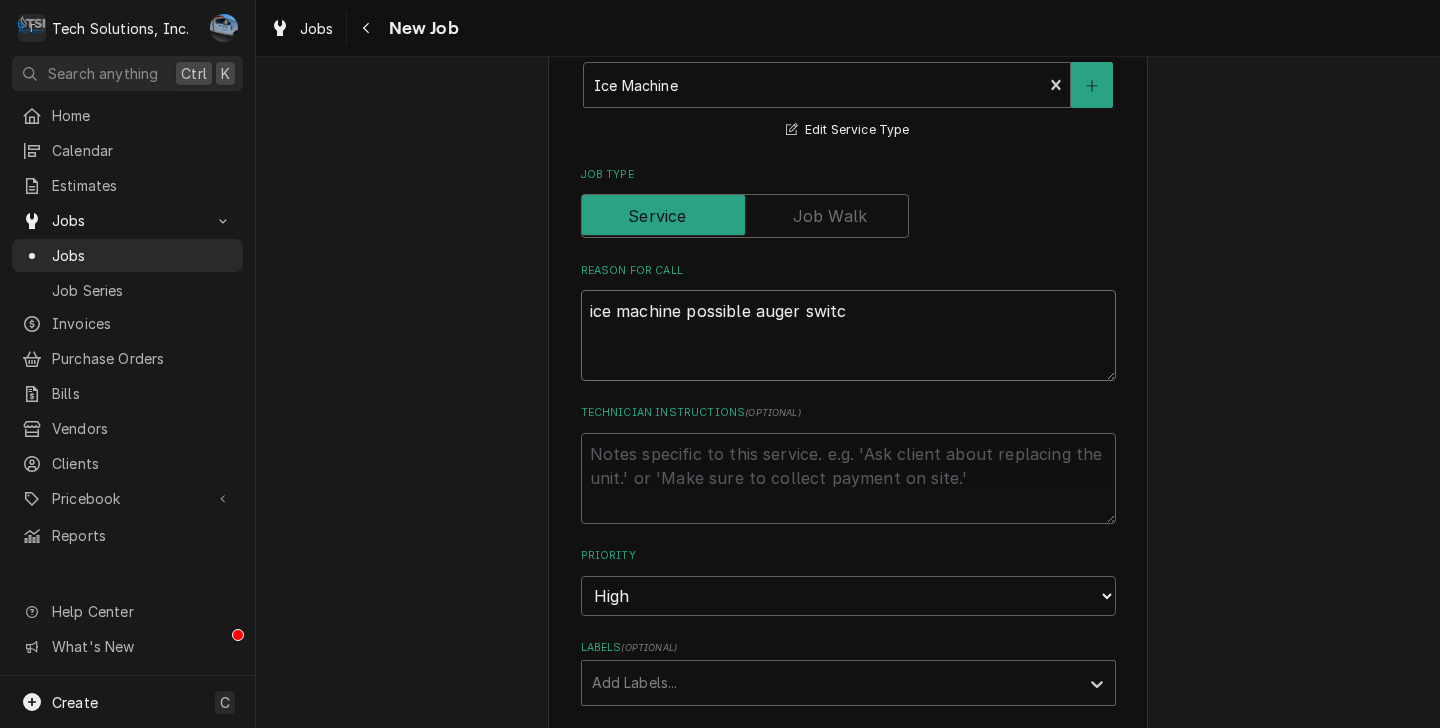 type on "x" 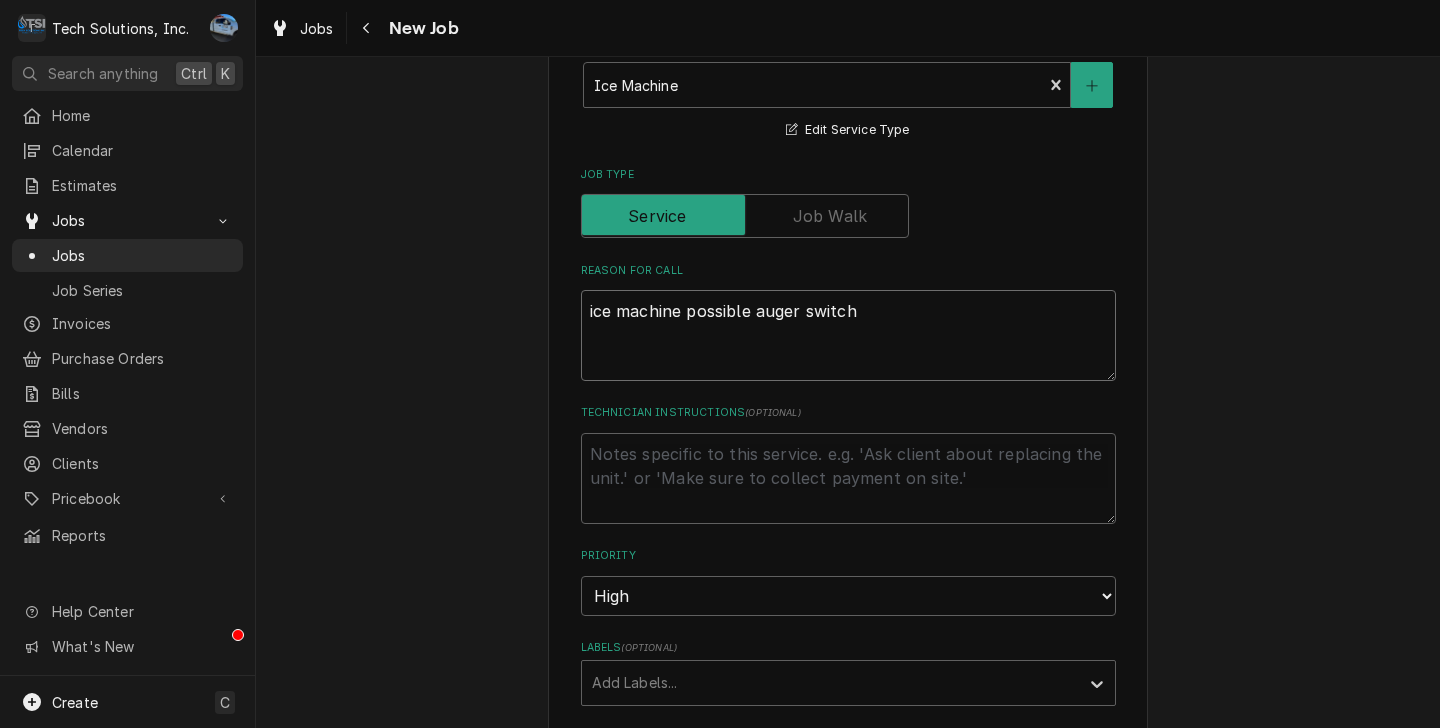 type on "x" 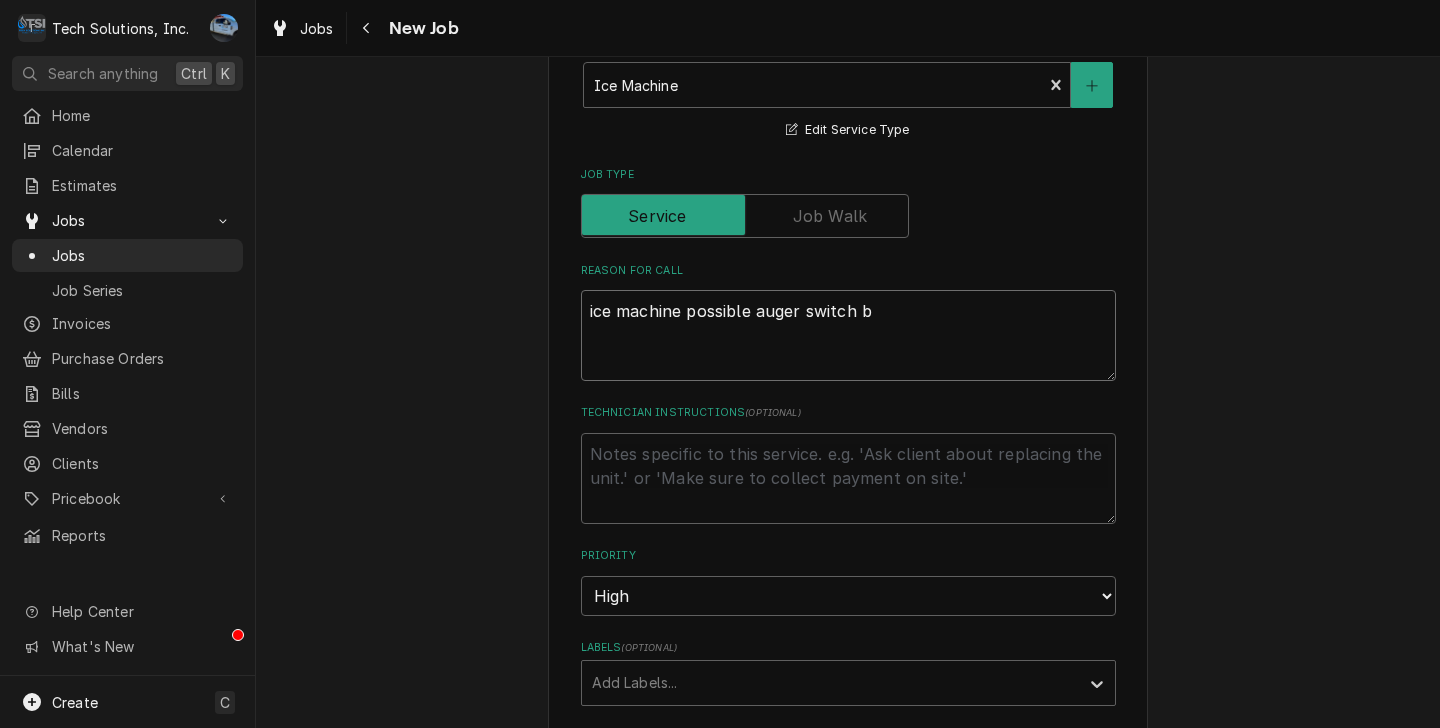 type on "x" 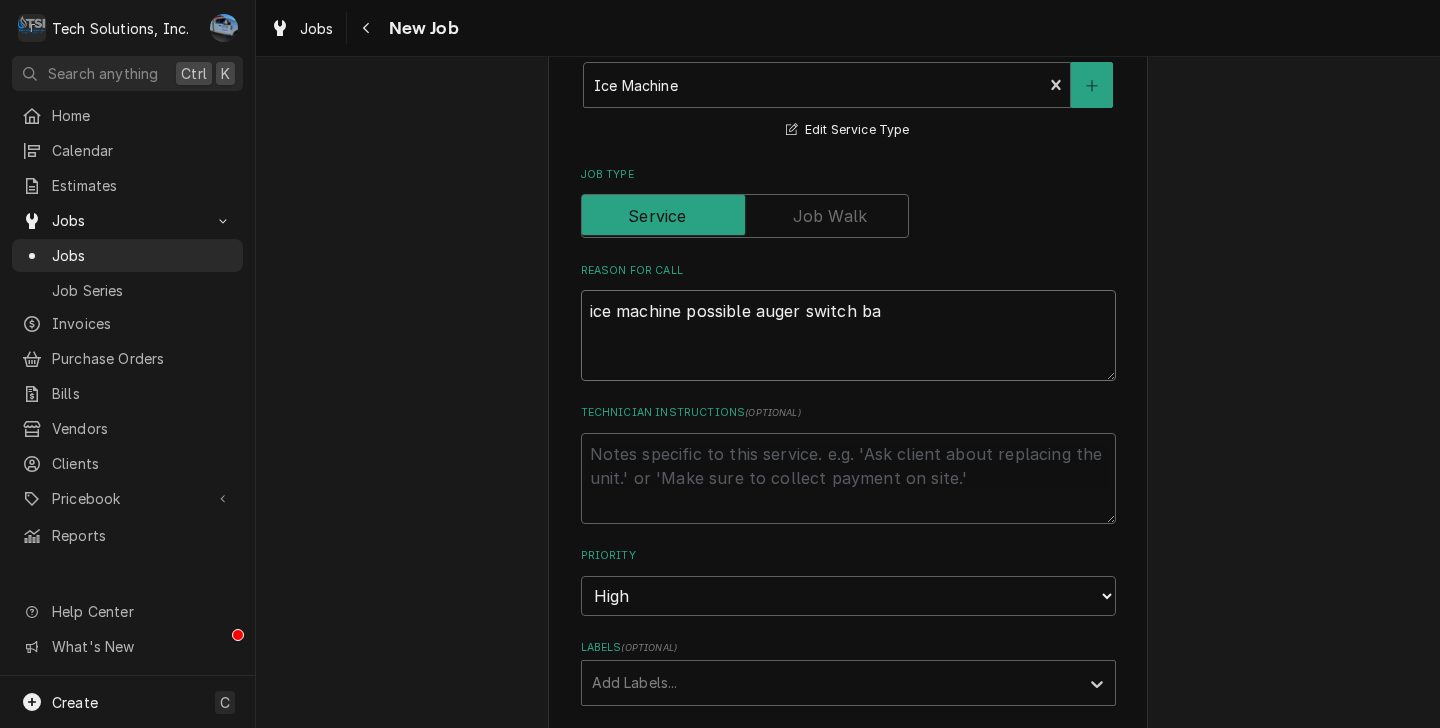 type on "x" 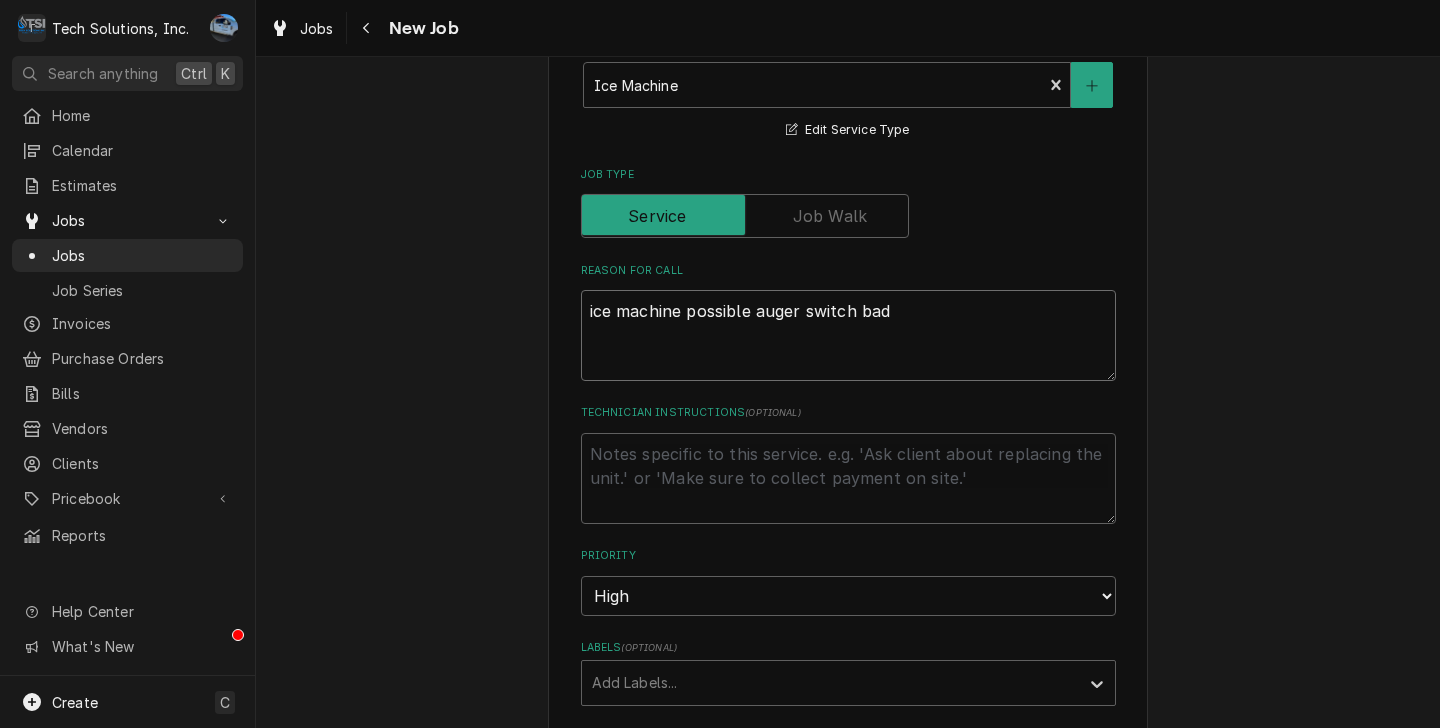 type on "x" 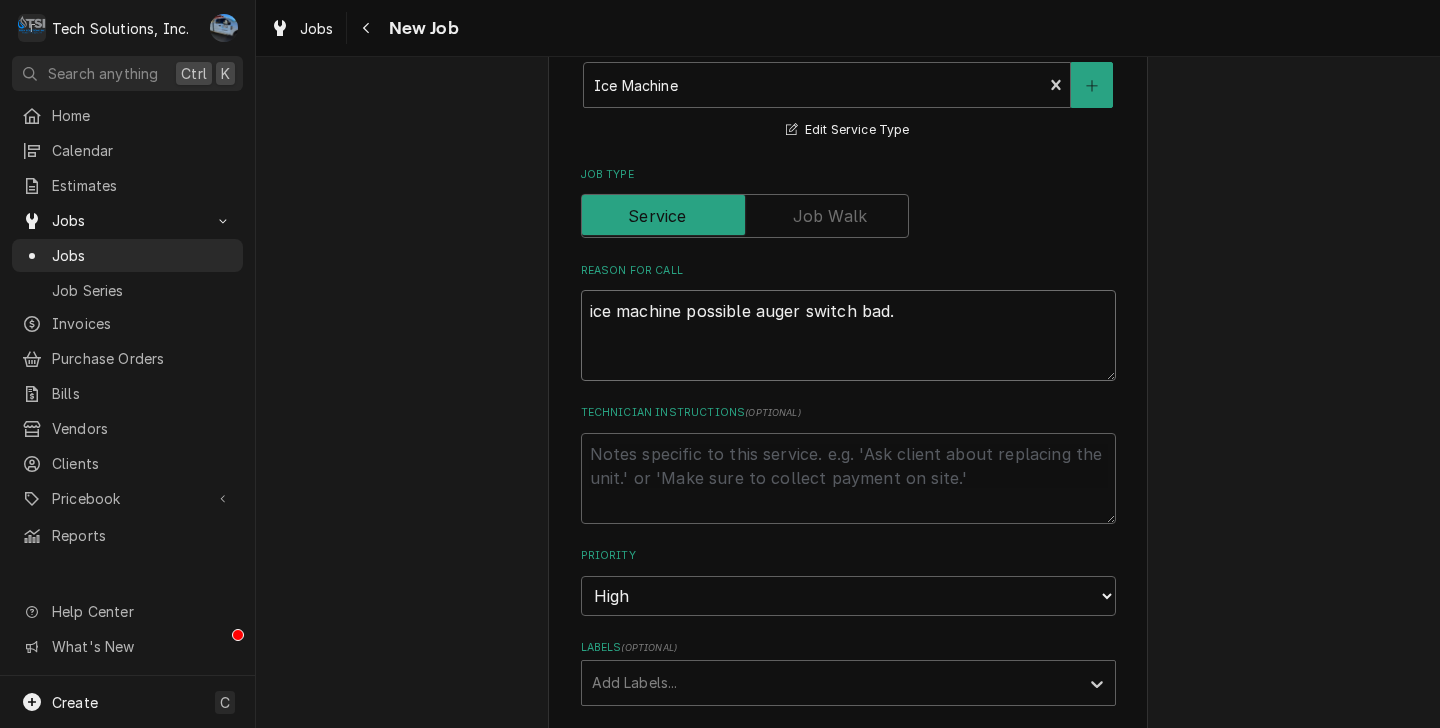 type on "x" 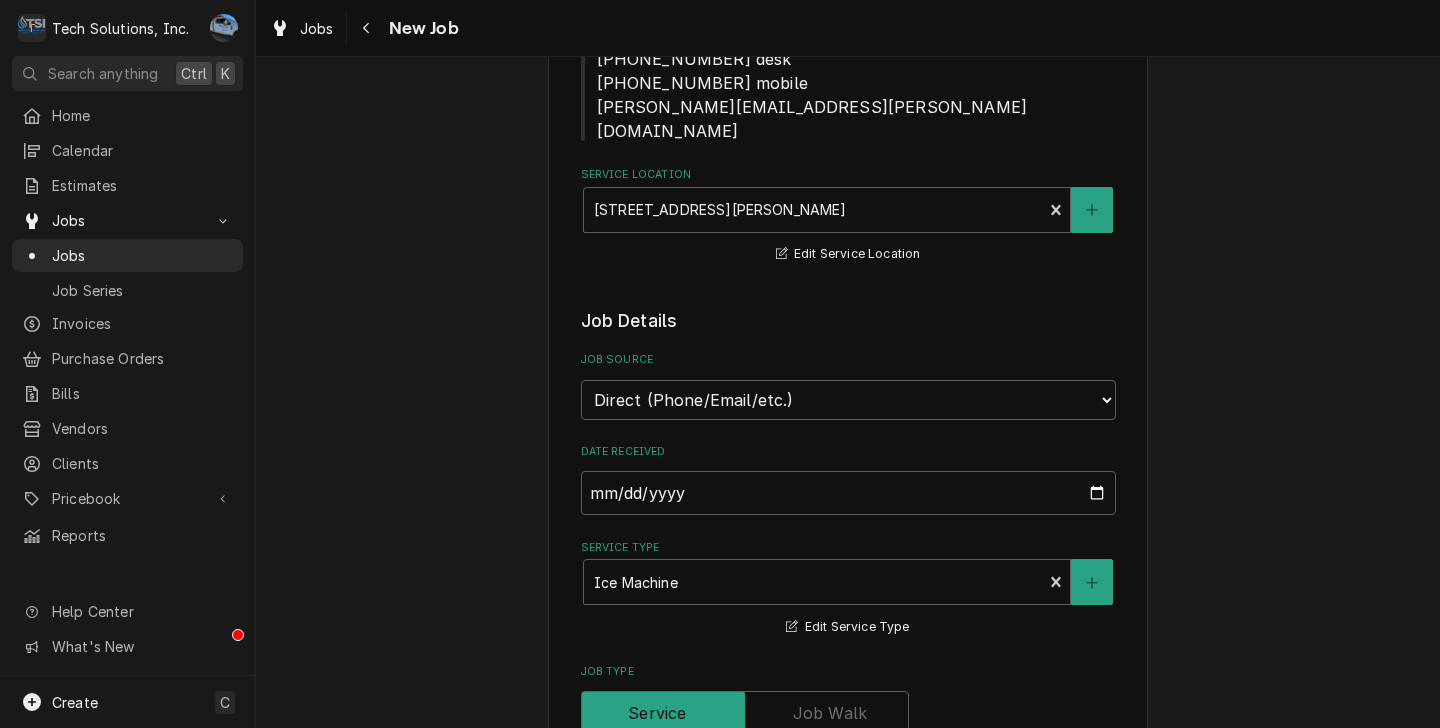 scroll, scrollTop: 843, scrollLeft: 0, axis: vertical 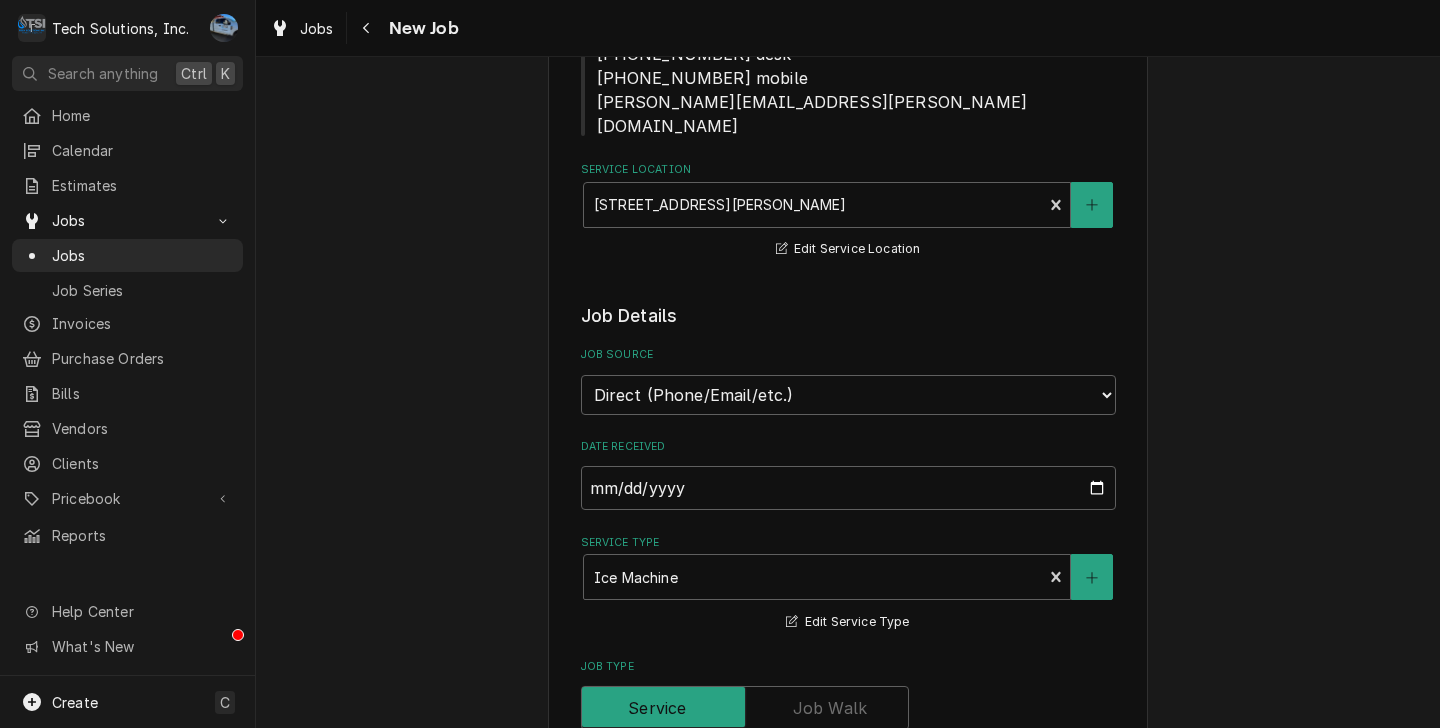 type on "ice machine possible auger switch bad." 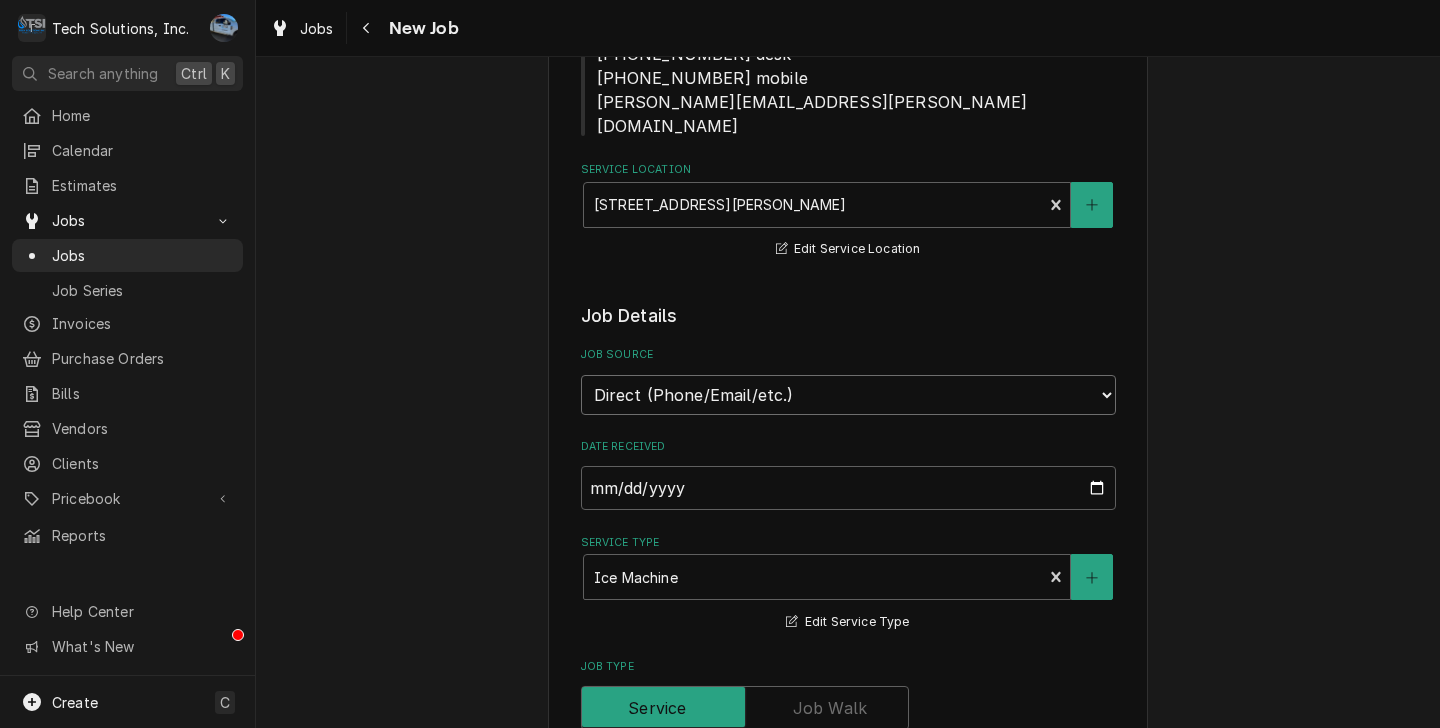click on "Direct (Phone/Email/etc.) Service Channel Other" at bounding box center [848, 395] 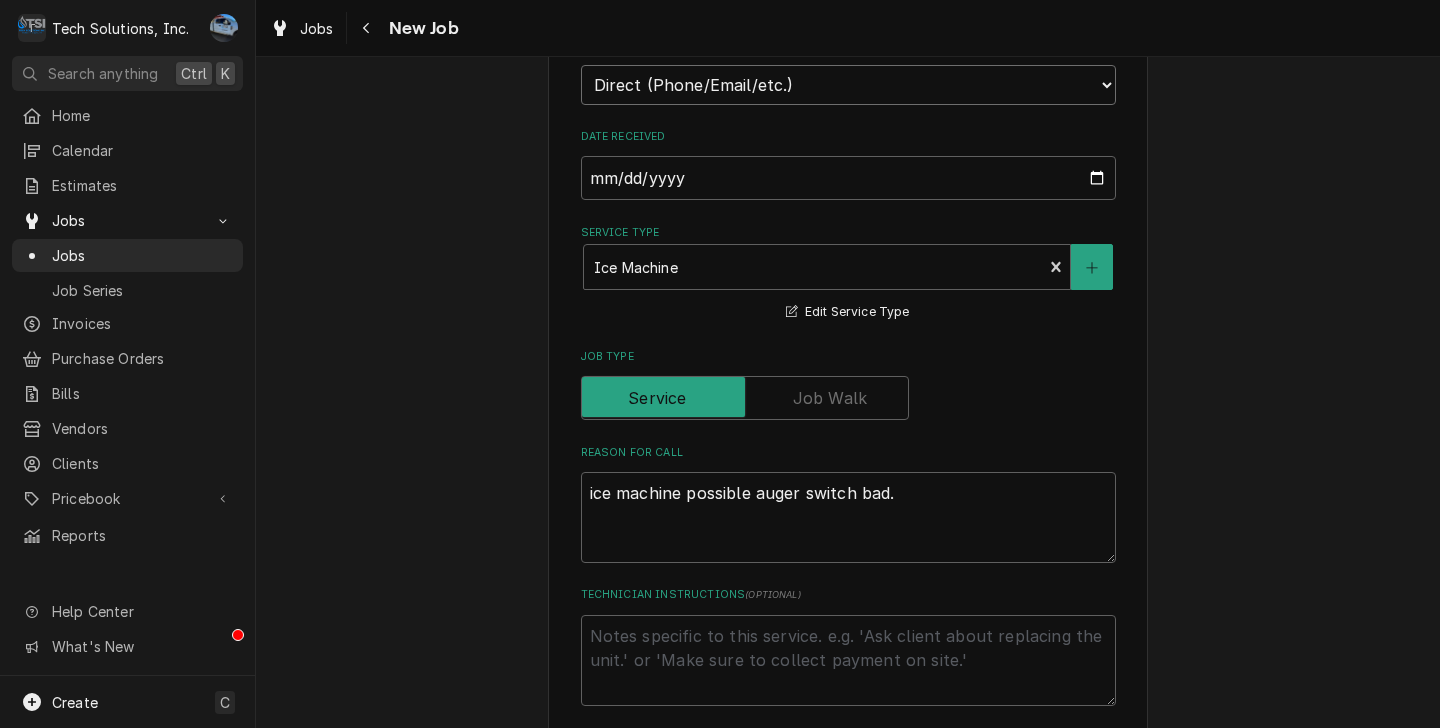 scroll, scrollTop: 1154, scrollLeft: 0, axis: vertical 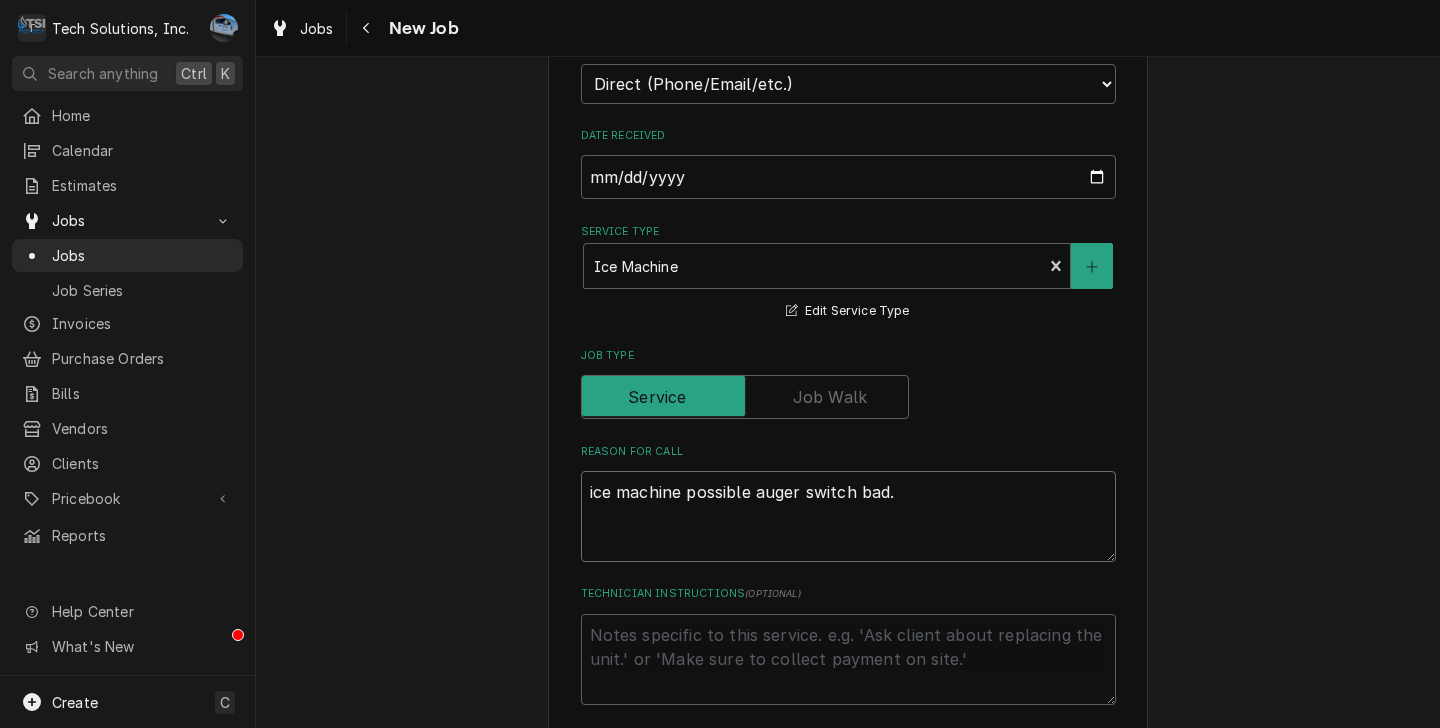 click on "ice machine possible auger switch bad." at bounding box center [848, 516] 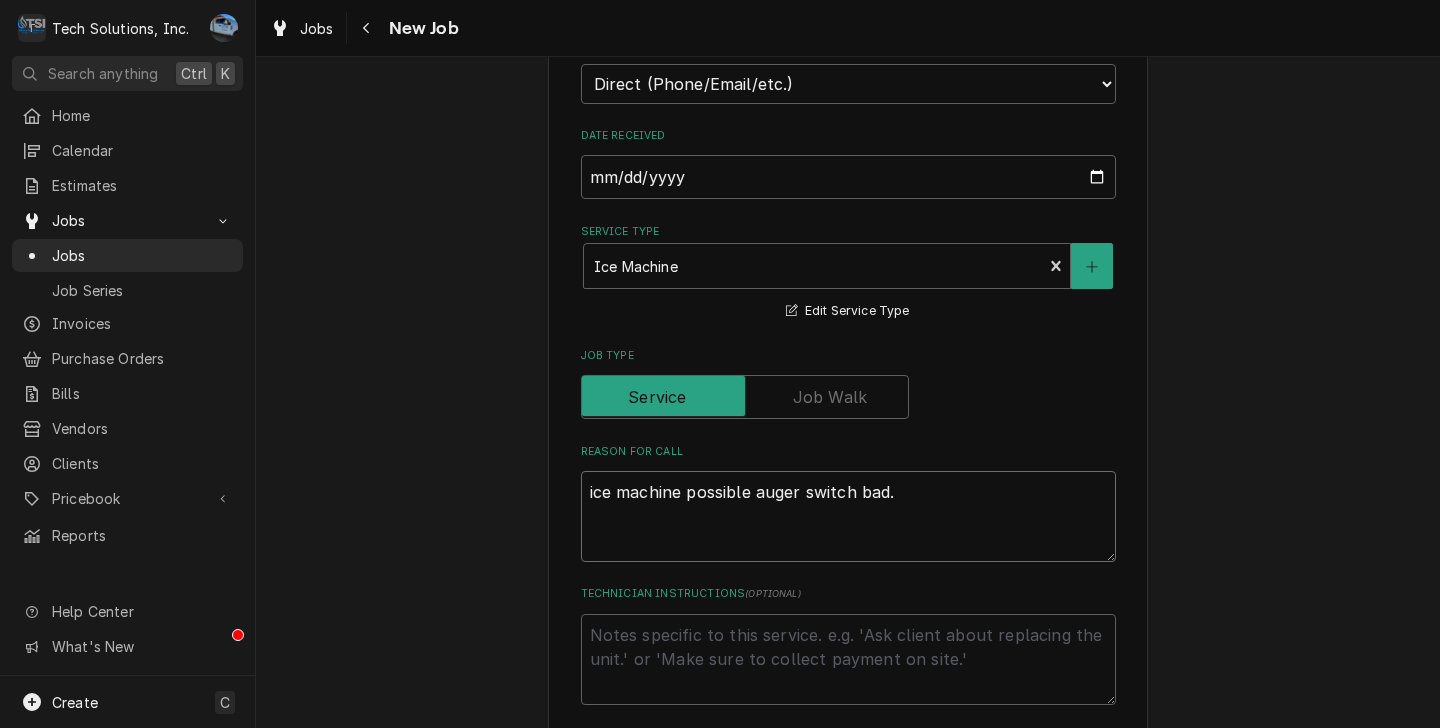 type on "x" 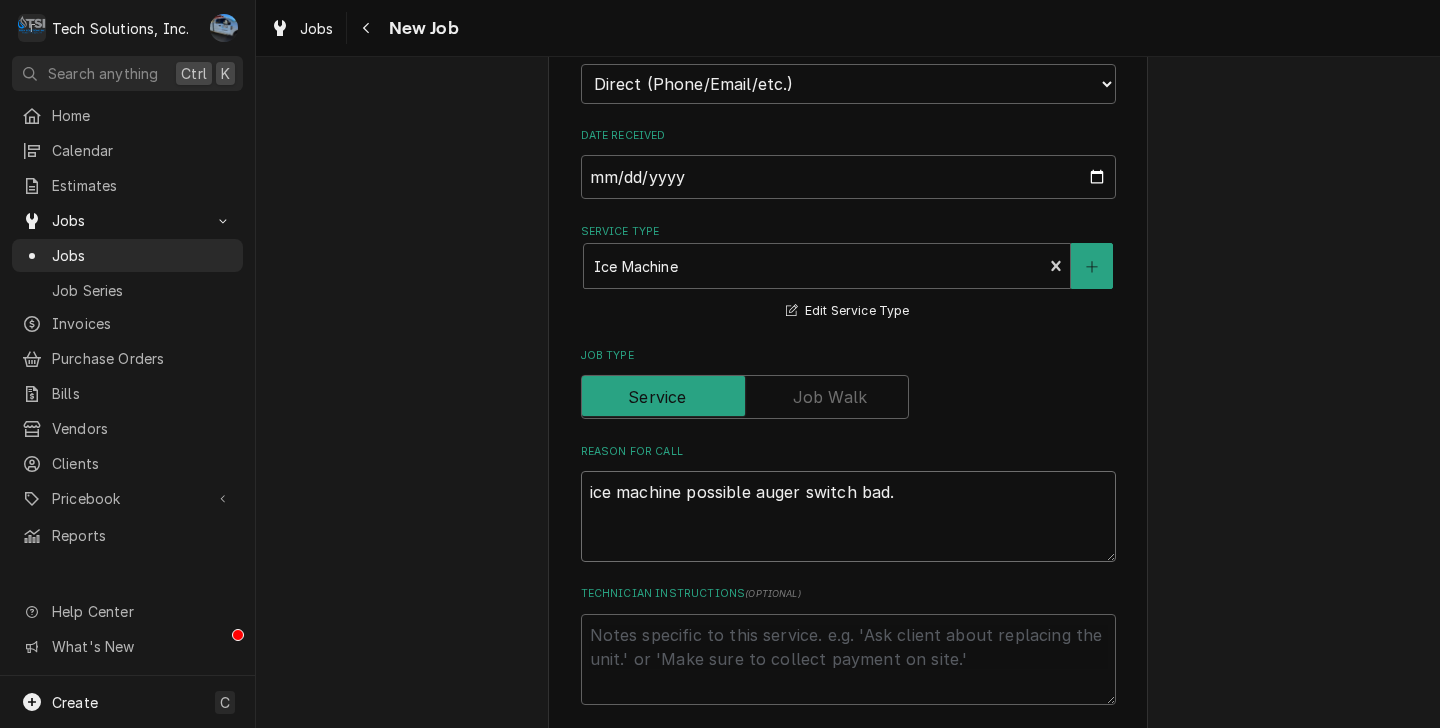 type on "ice machine possible auger switch bad." 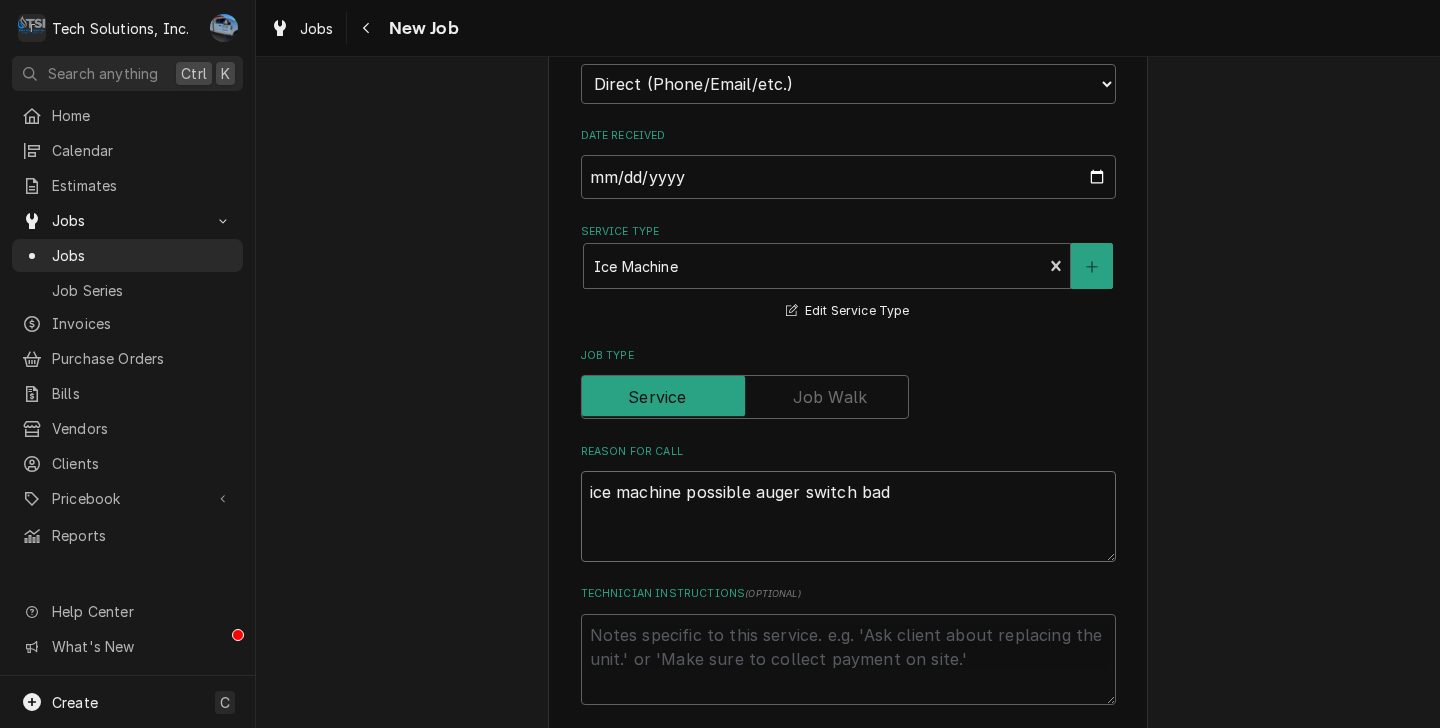 type on "x" 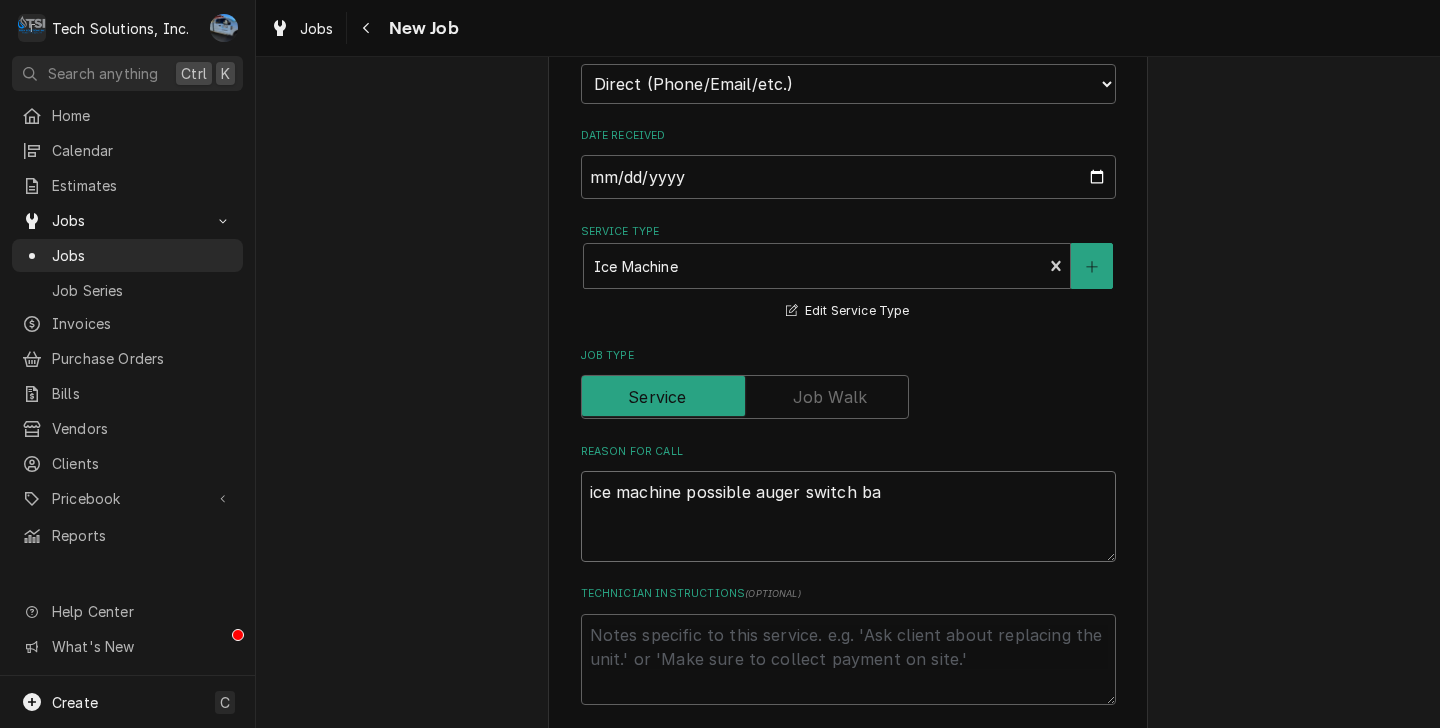 type on "x" 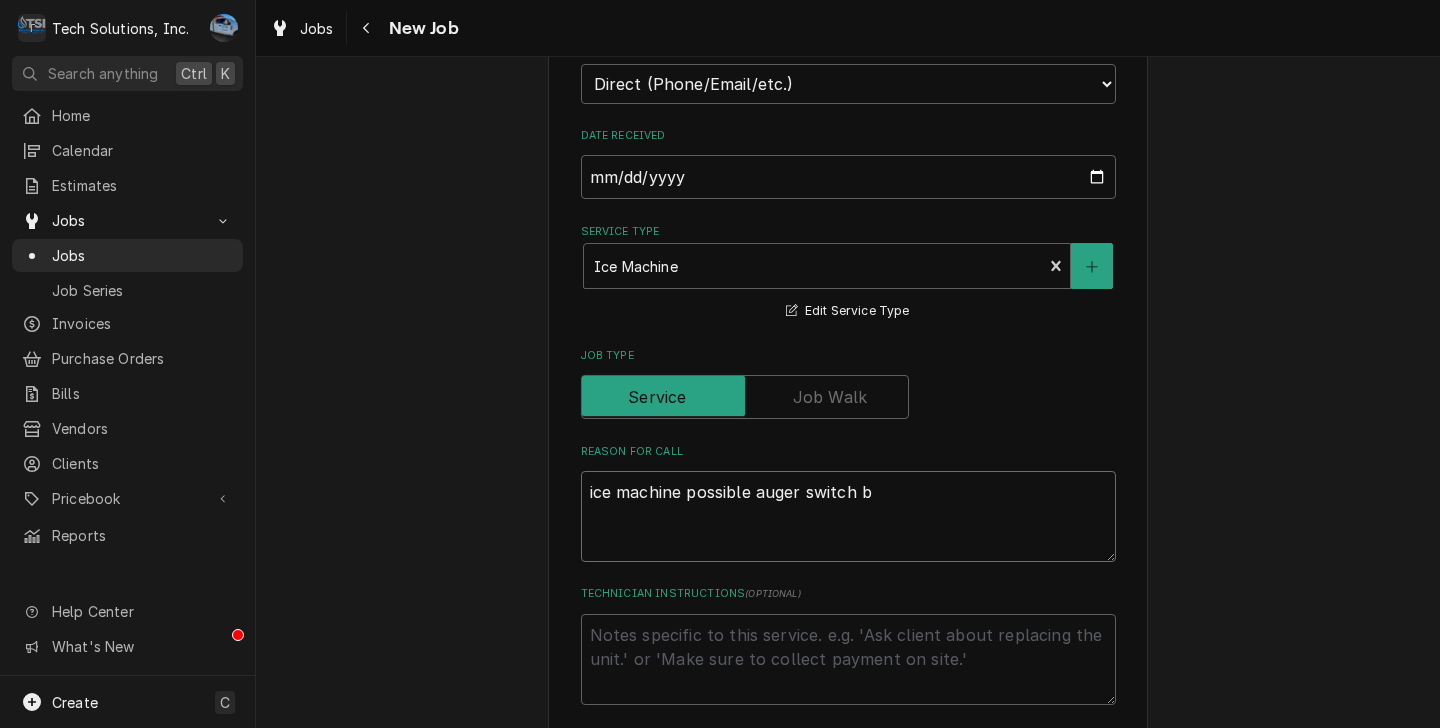 type on "x" 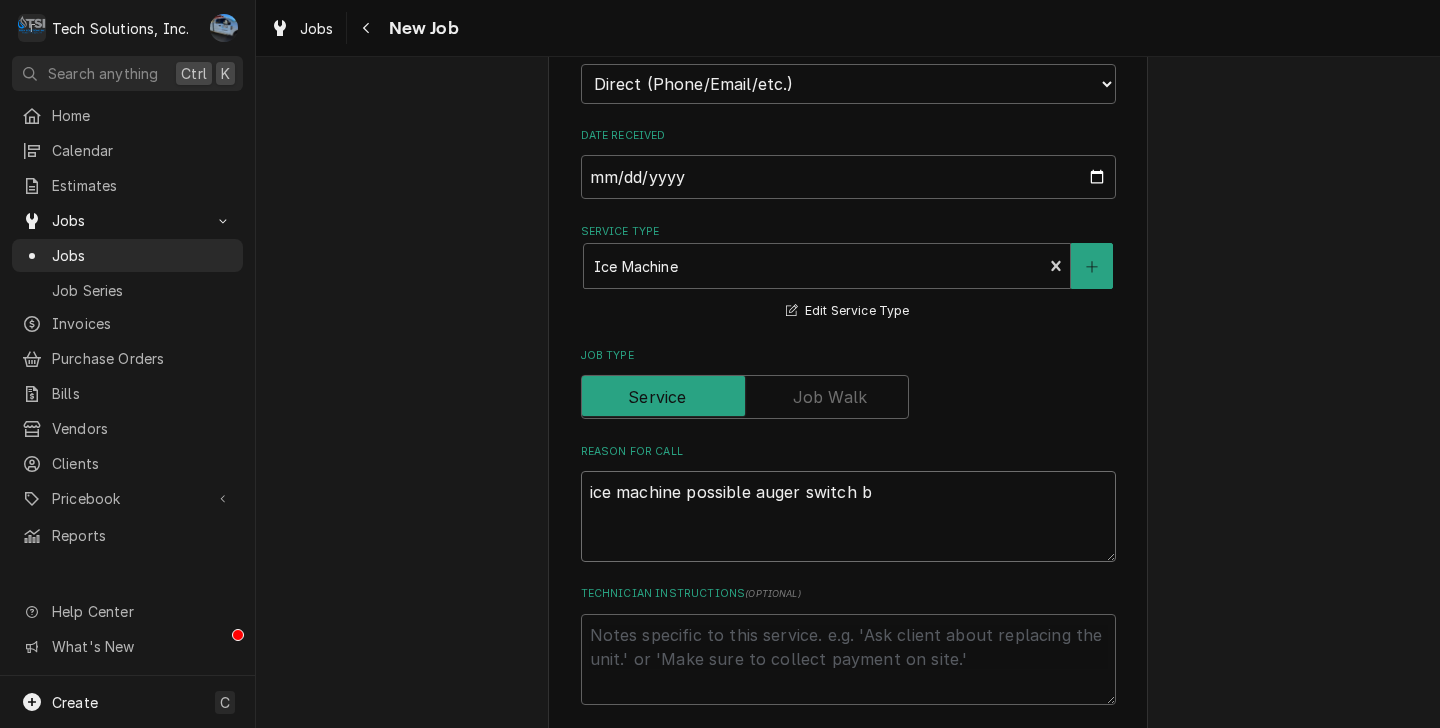 type on "ice machine possible auger switch ba" 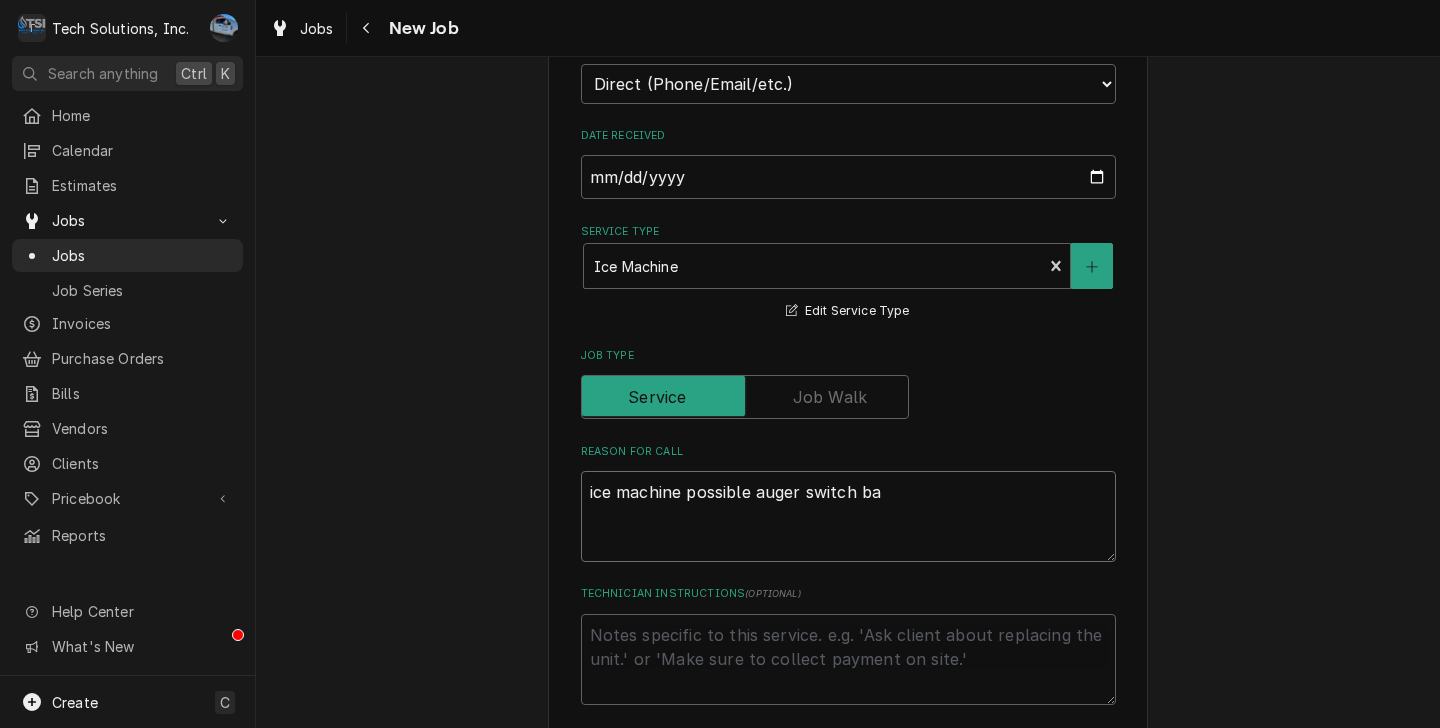 type on "x" 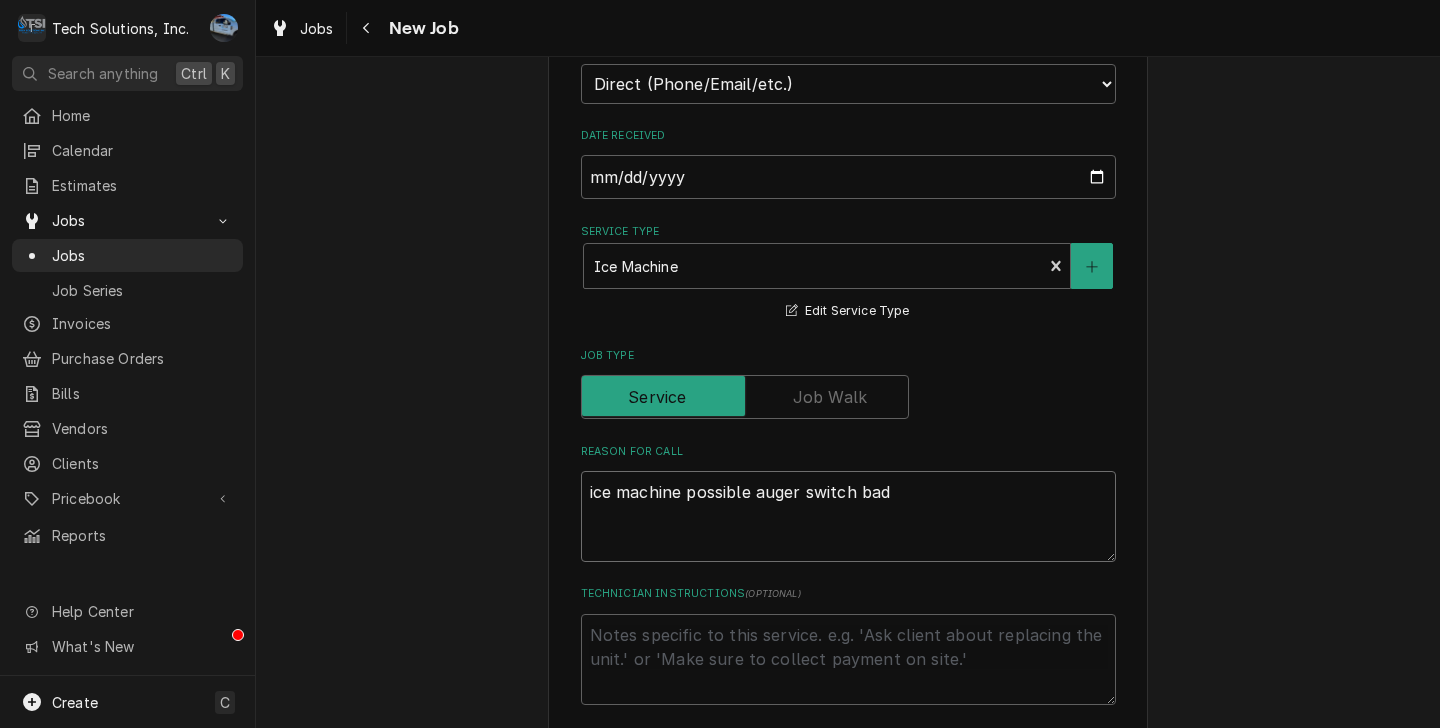 type on "x" 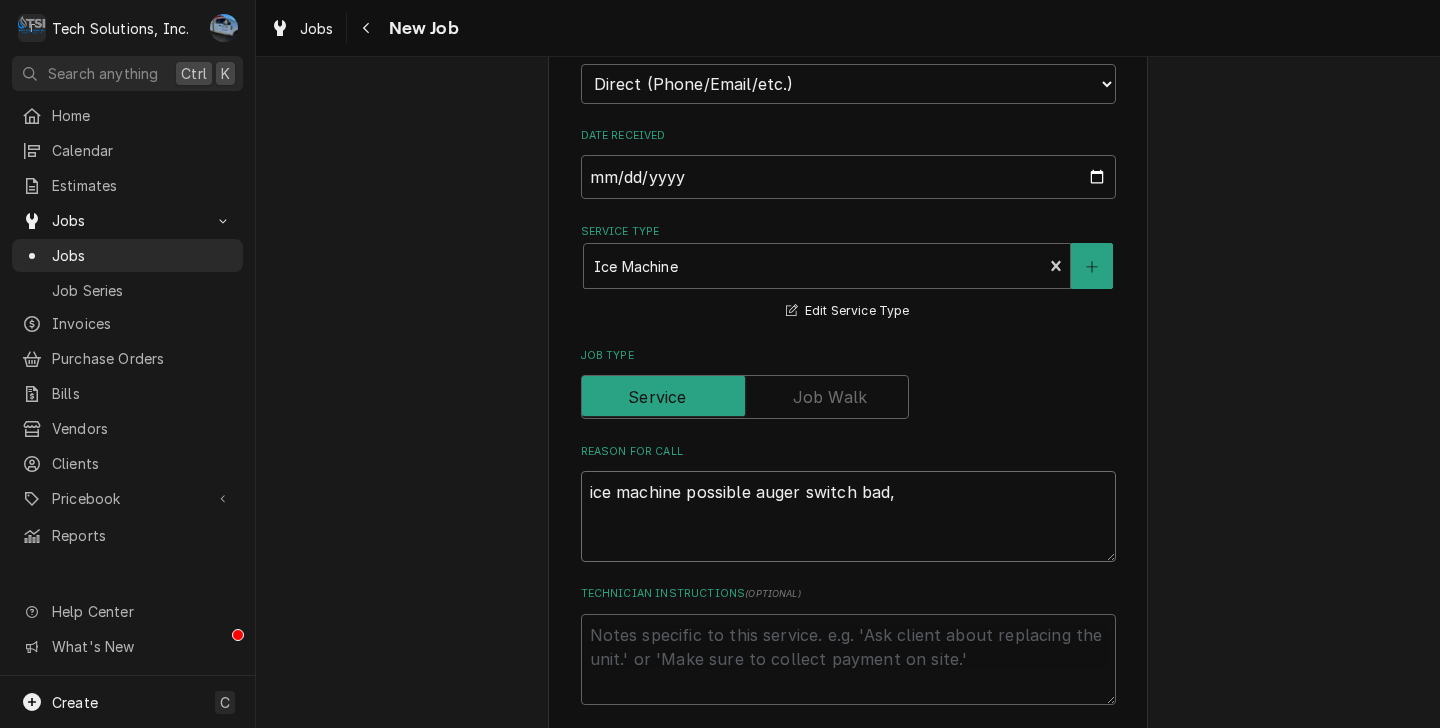 type on "ice machine possible auger switch bad," 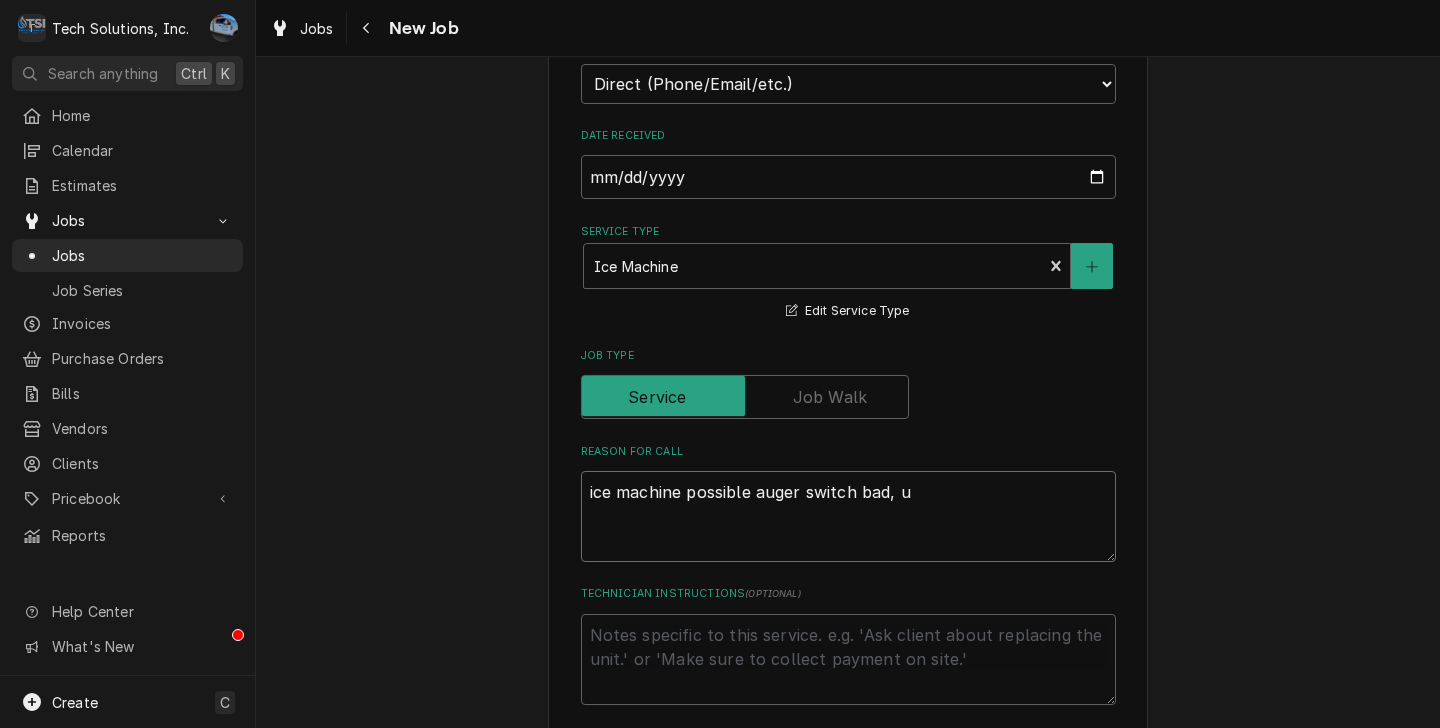 type on "x" 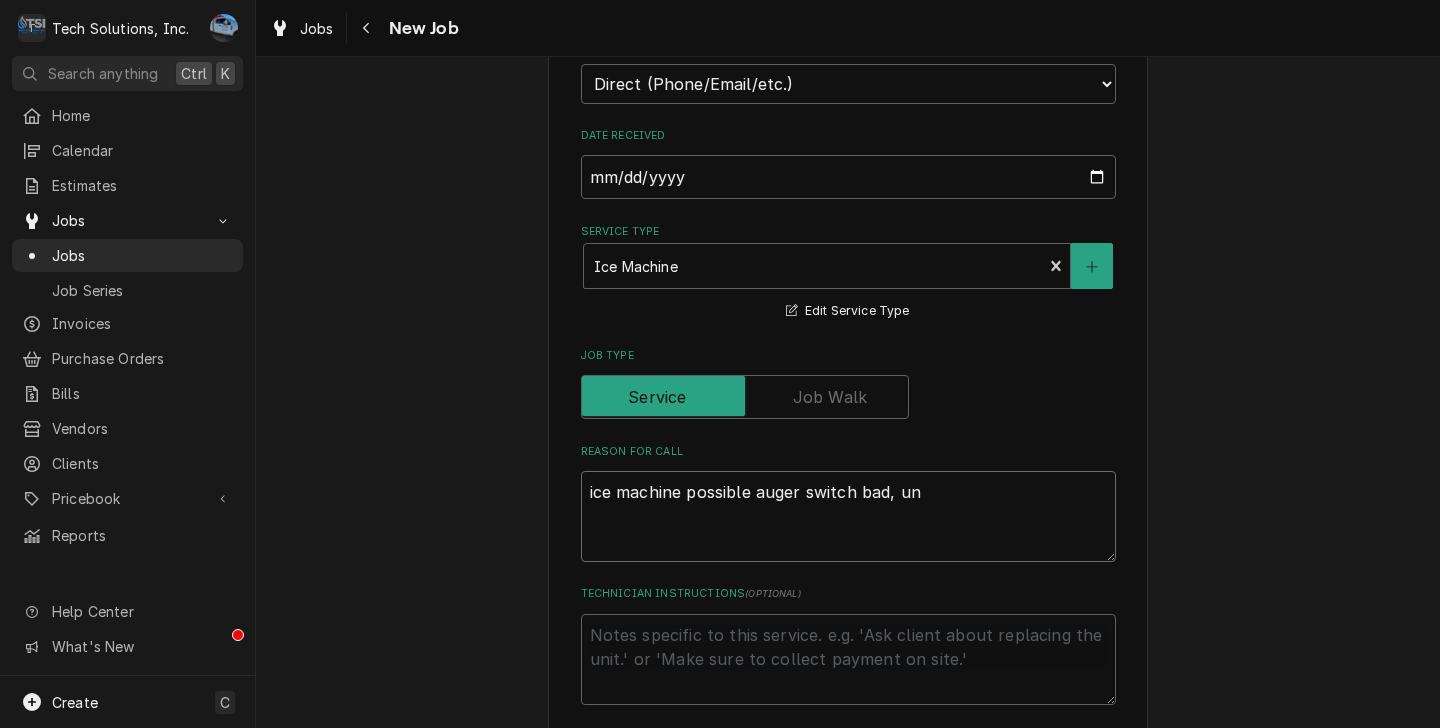 type on "x" 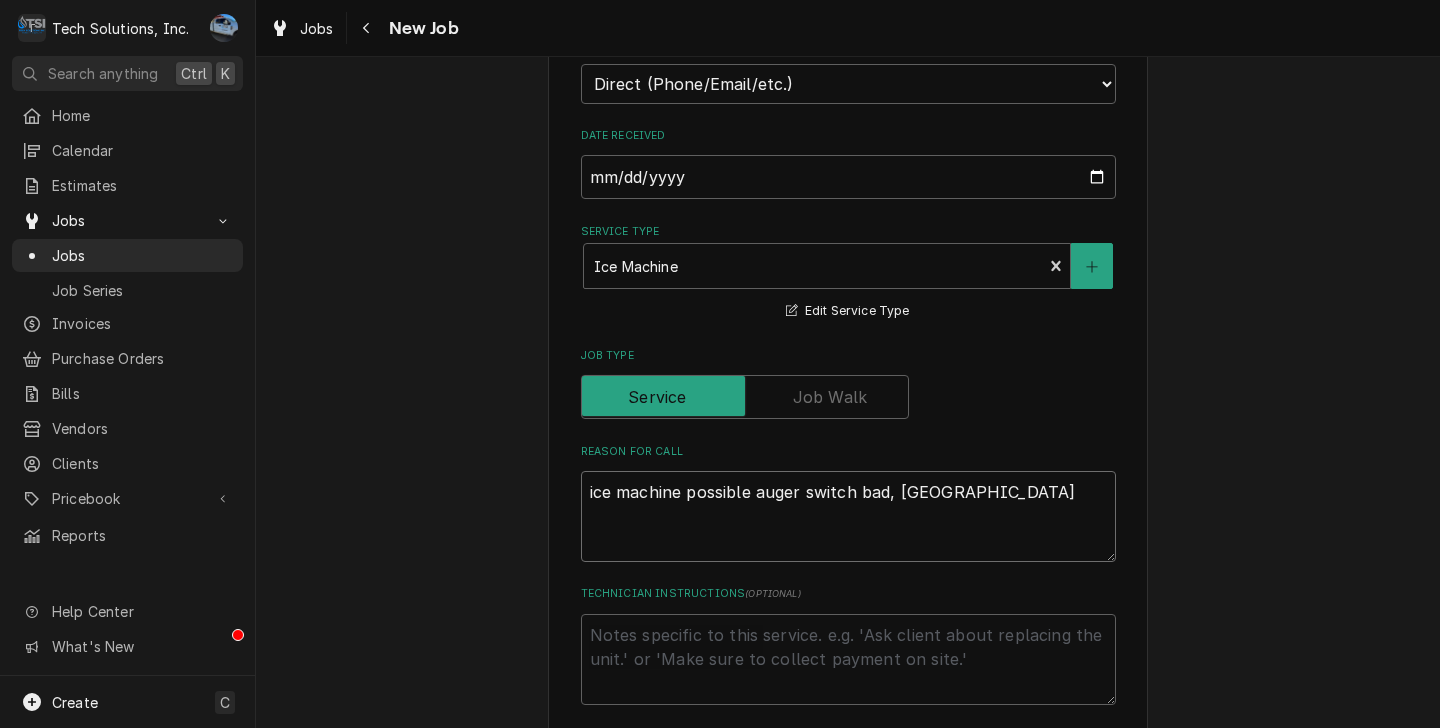 type on "x" 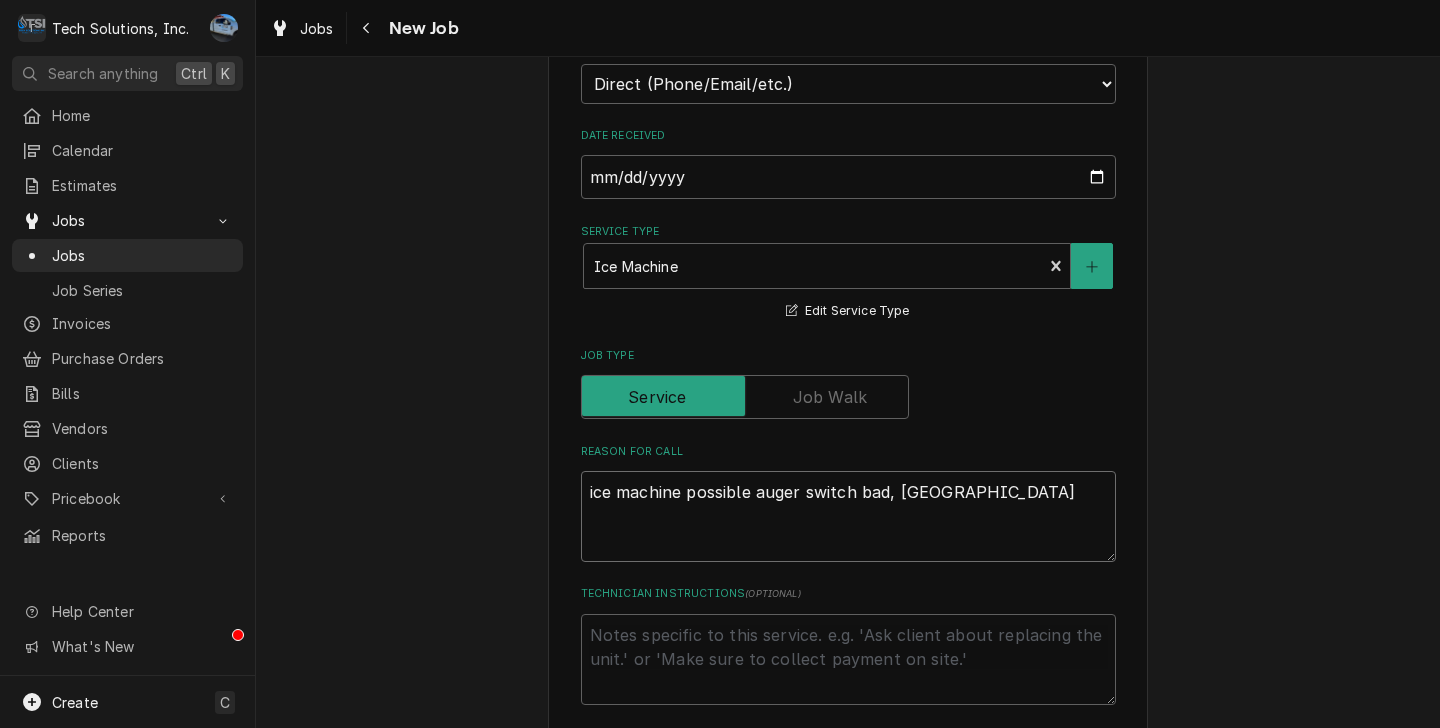 type on "ice machine possible auger switch bad, unit" 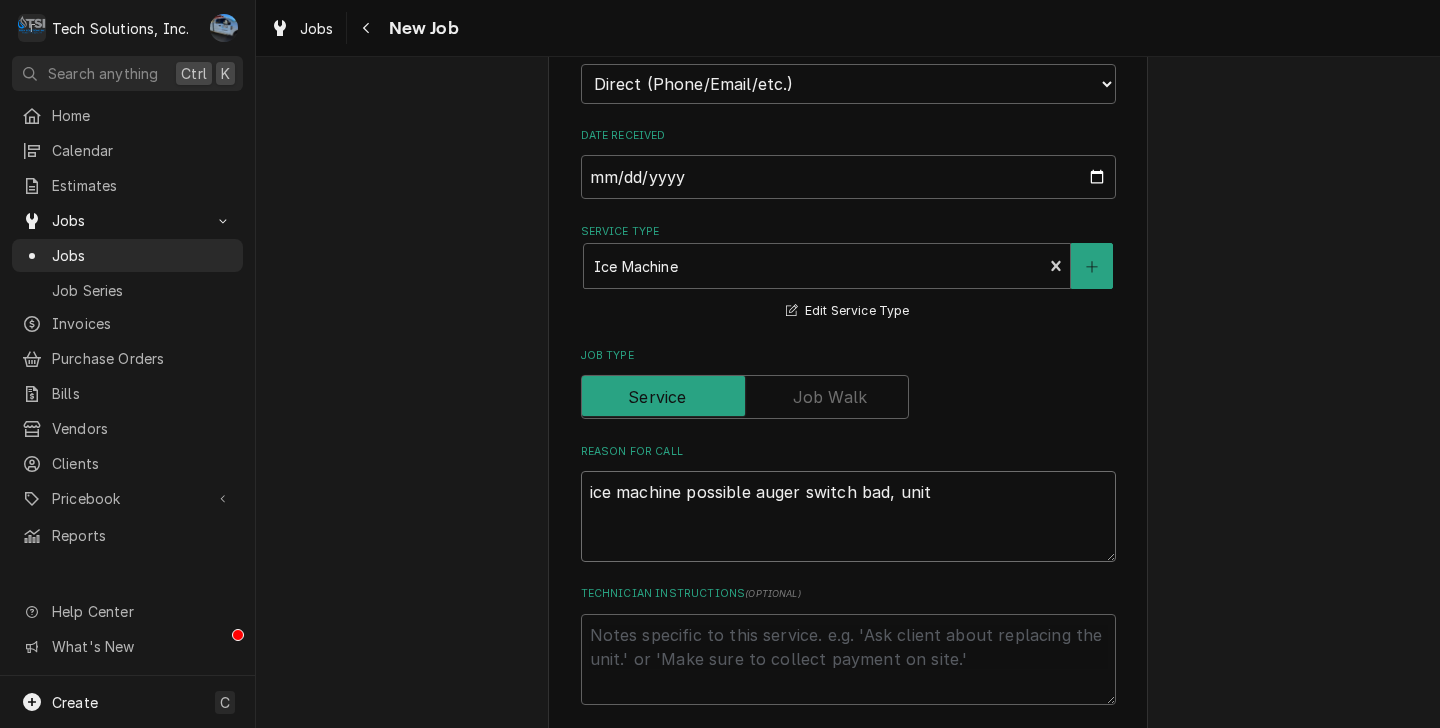 type on "x" 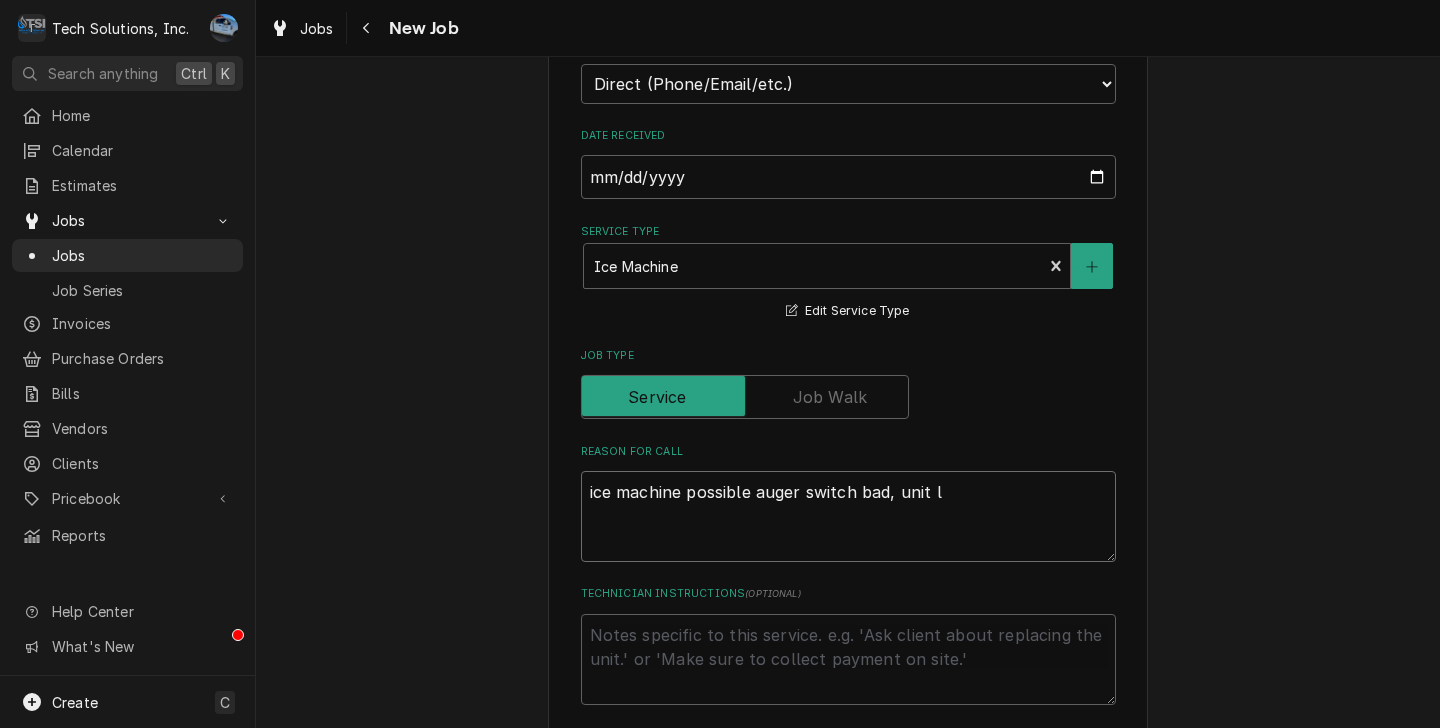 type on "x" 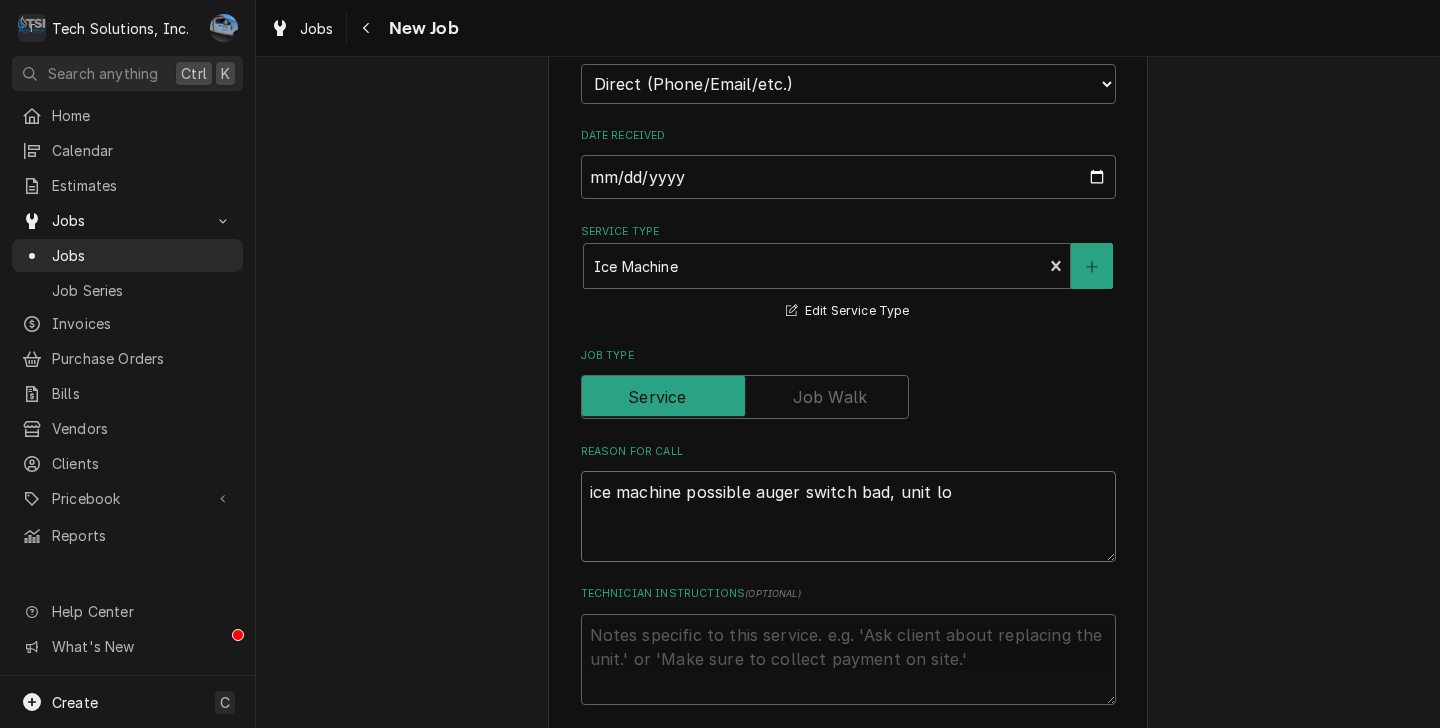 type on "x" 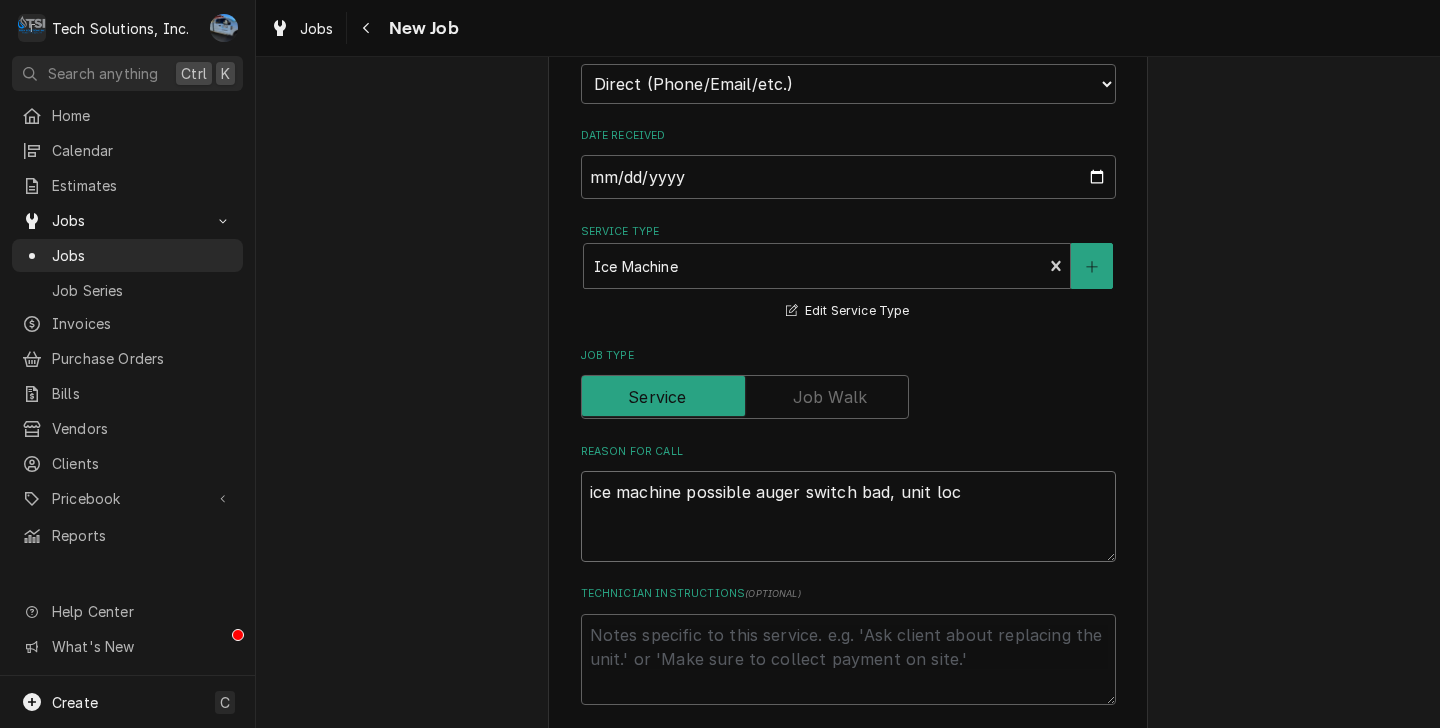 type on "x" 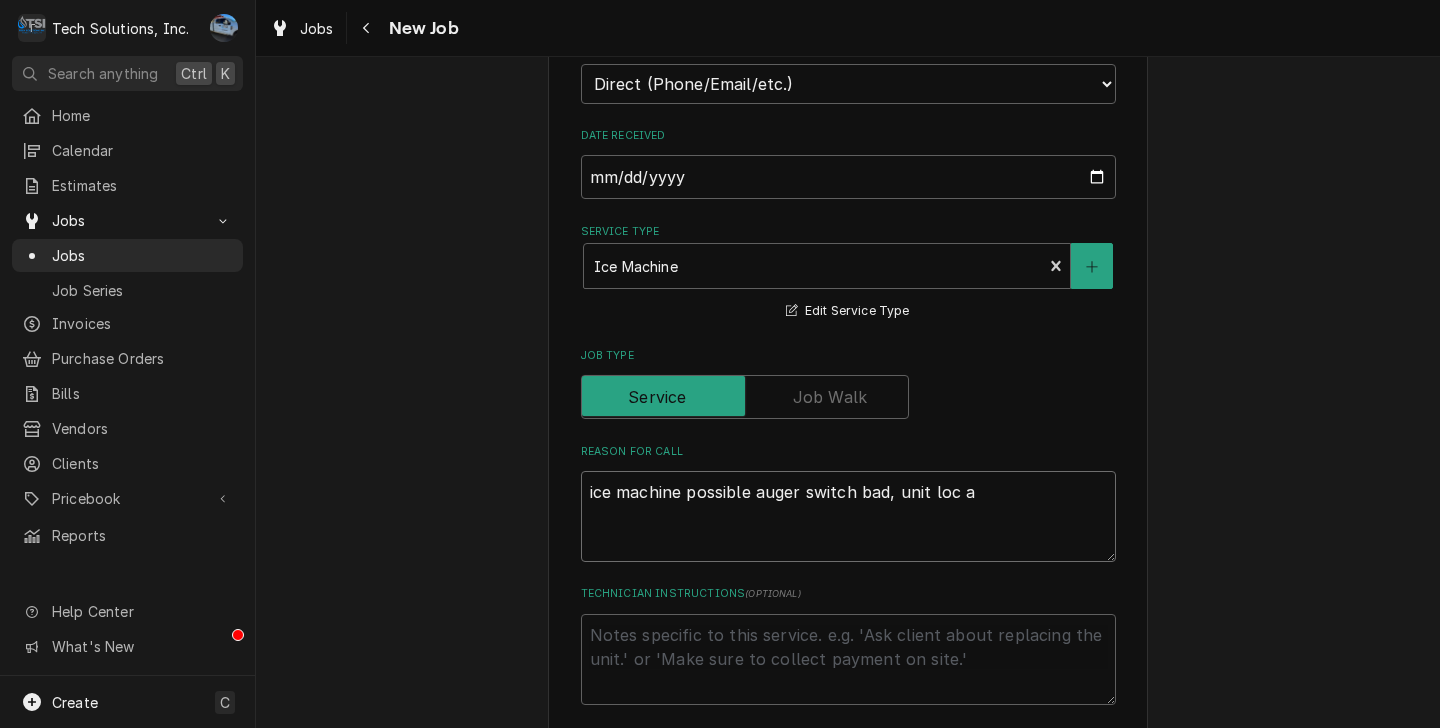 type on "x" 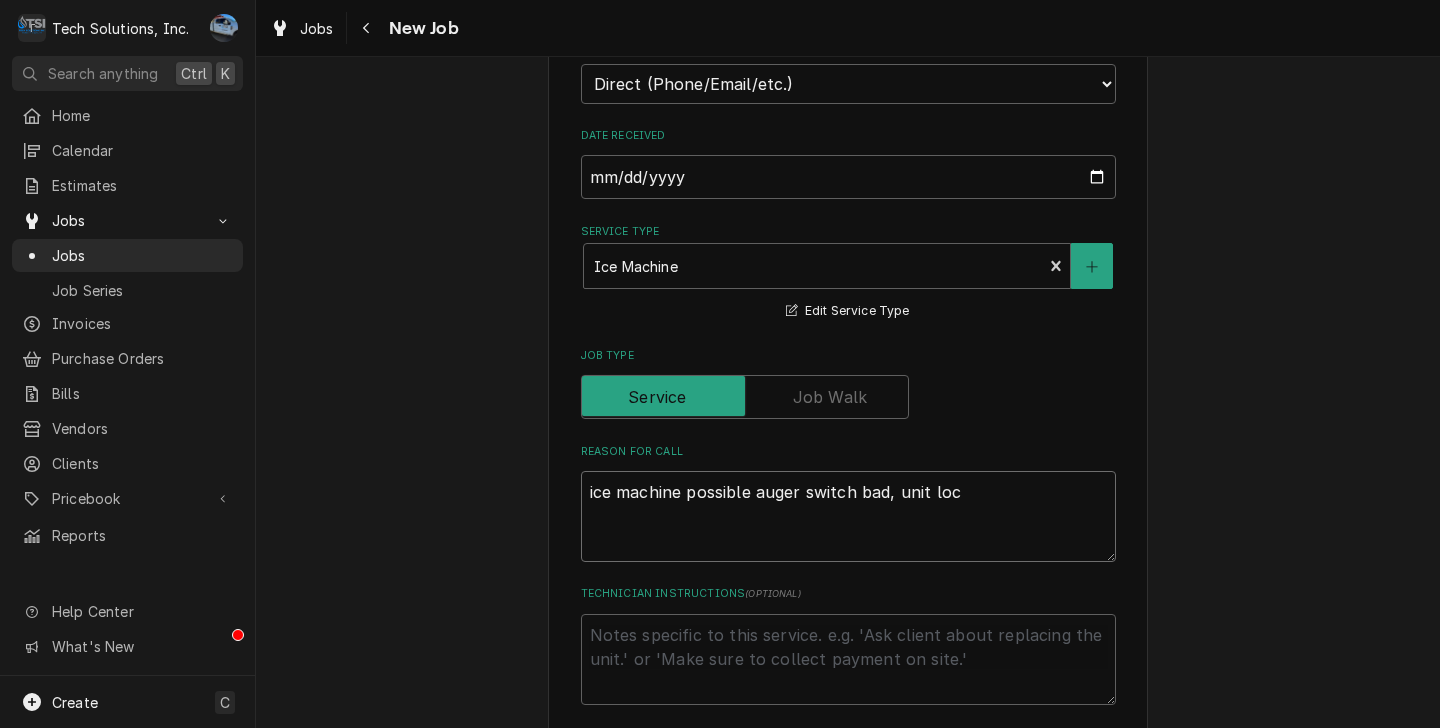 type on "x" 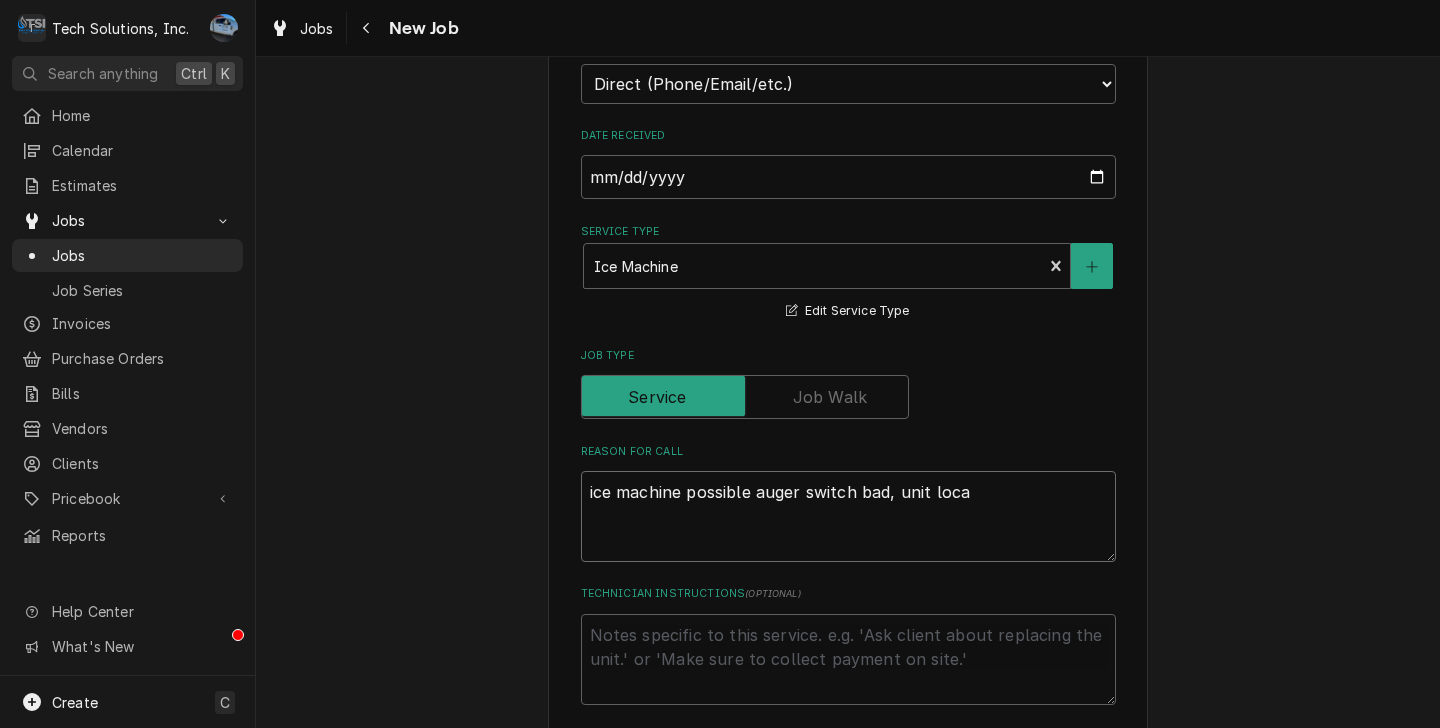 type on "x" 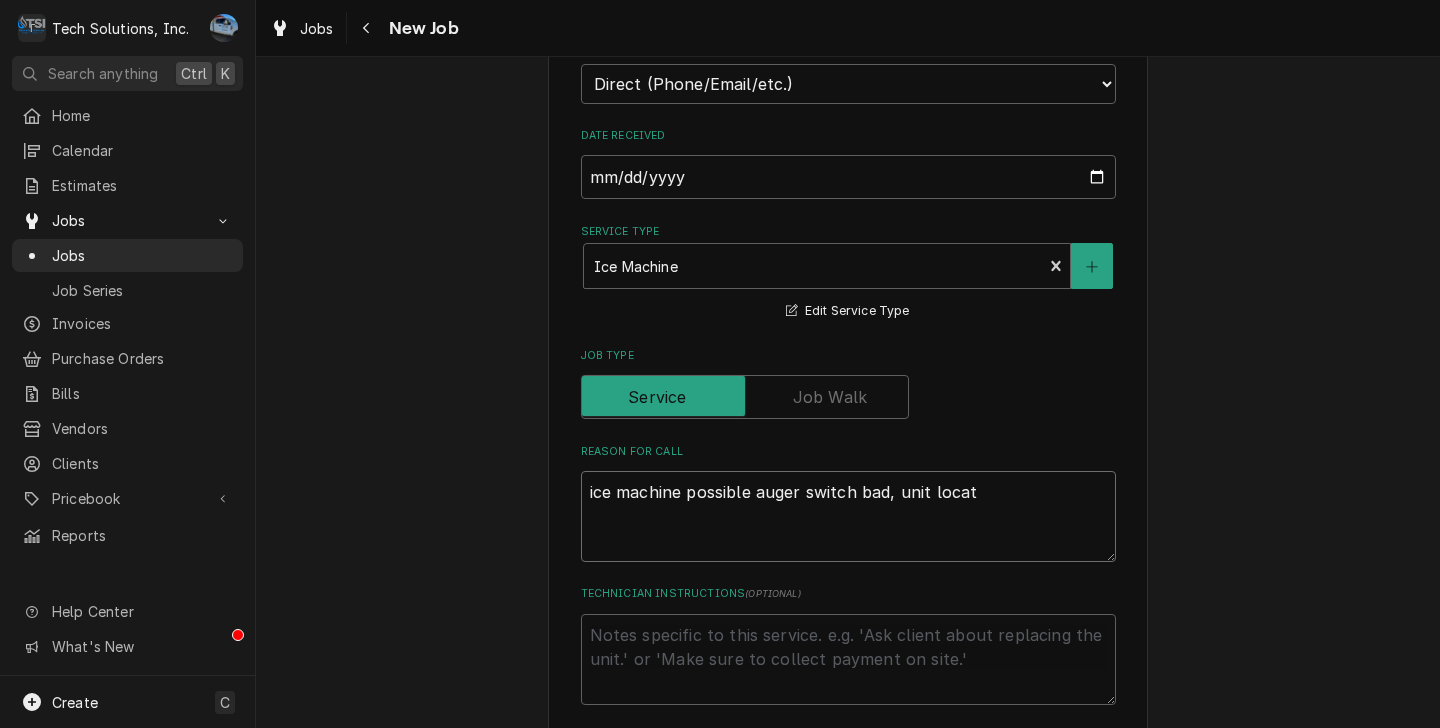 type on "x" 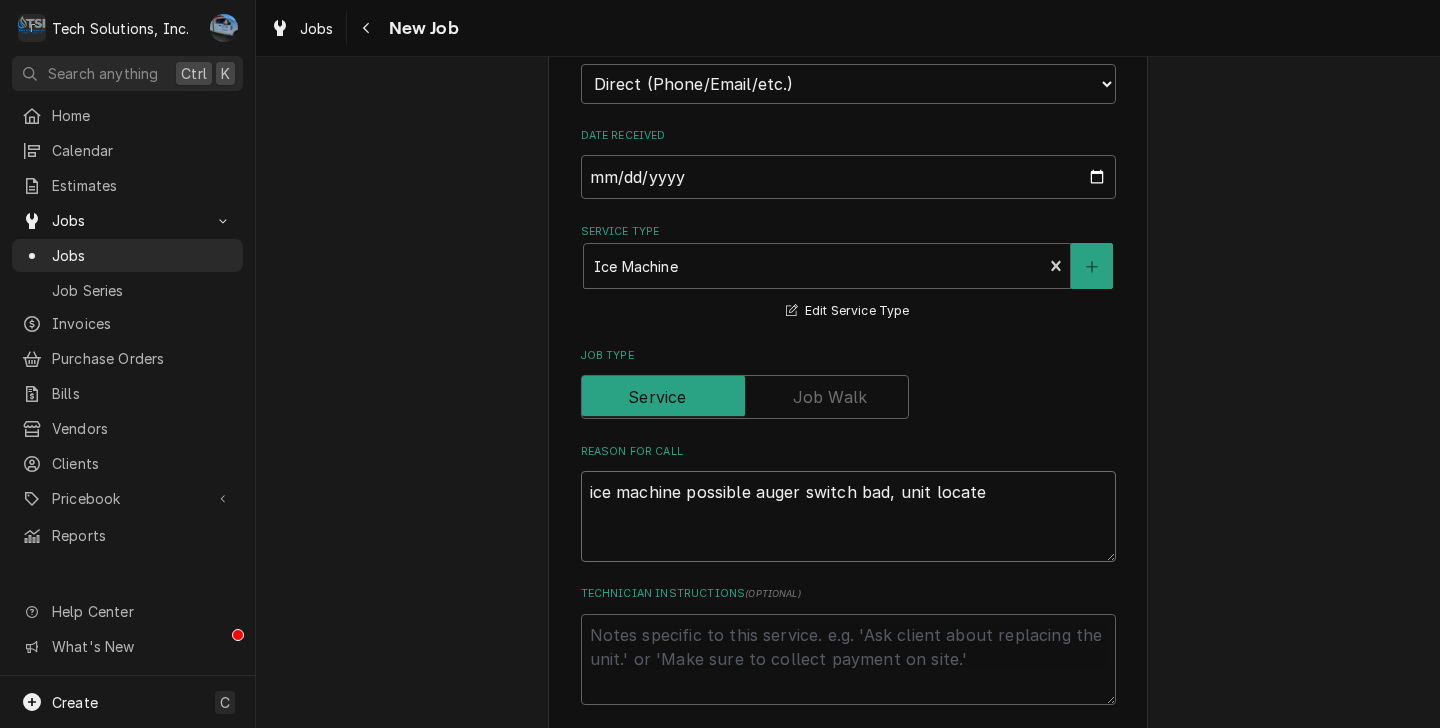 type on "x" 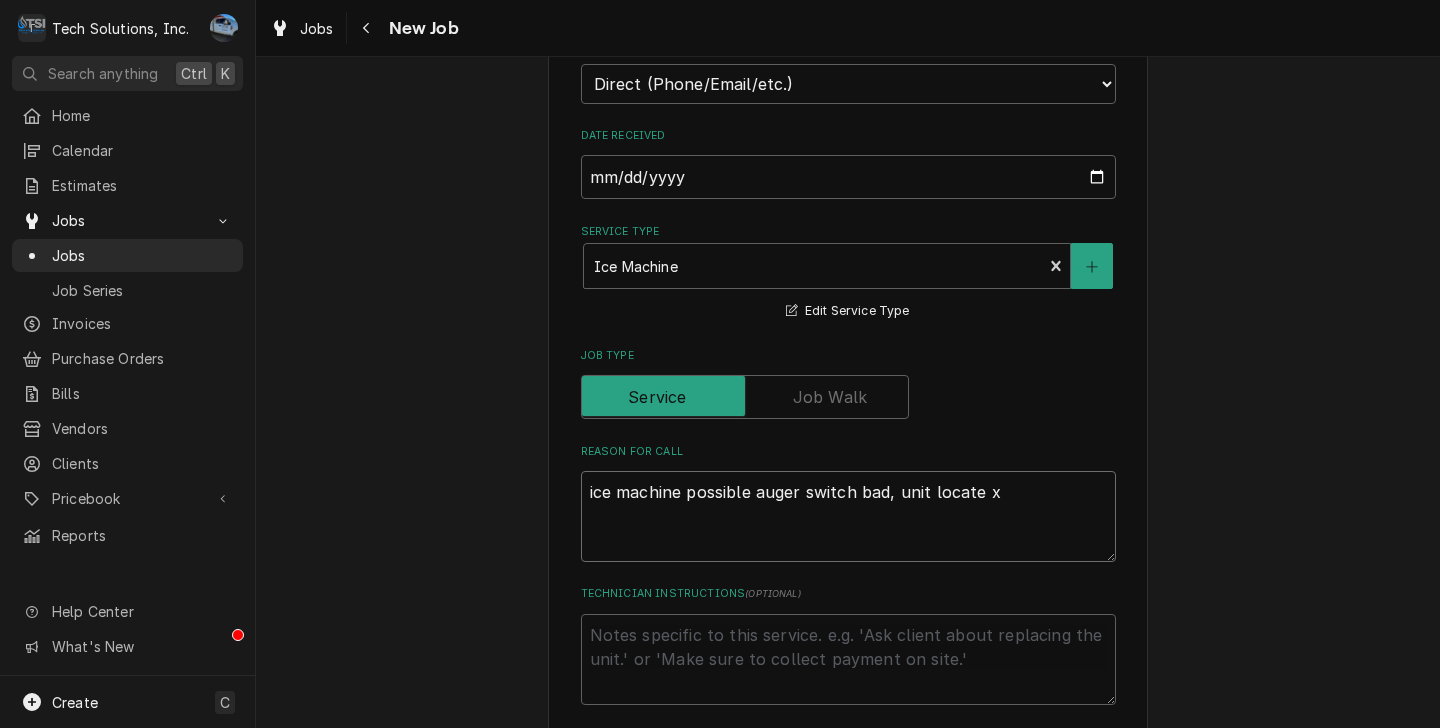 type on "x" 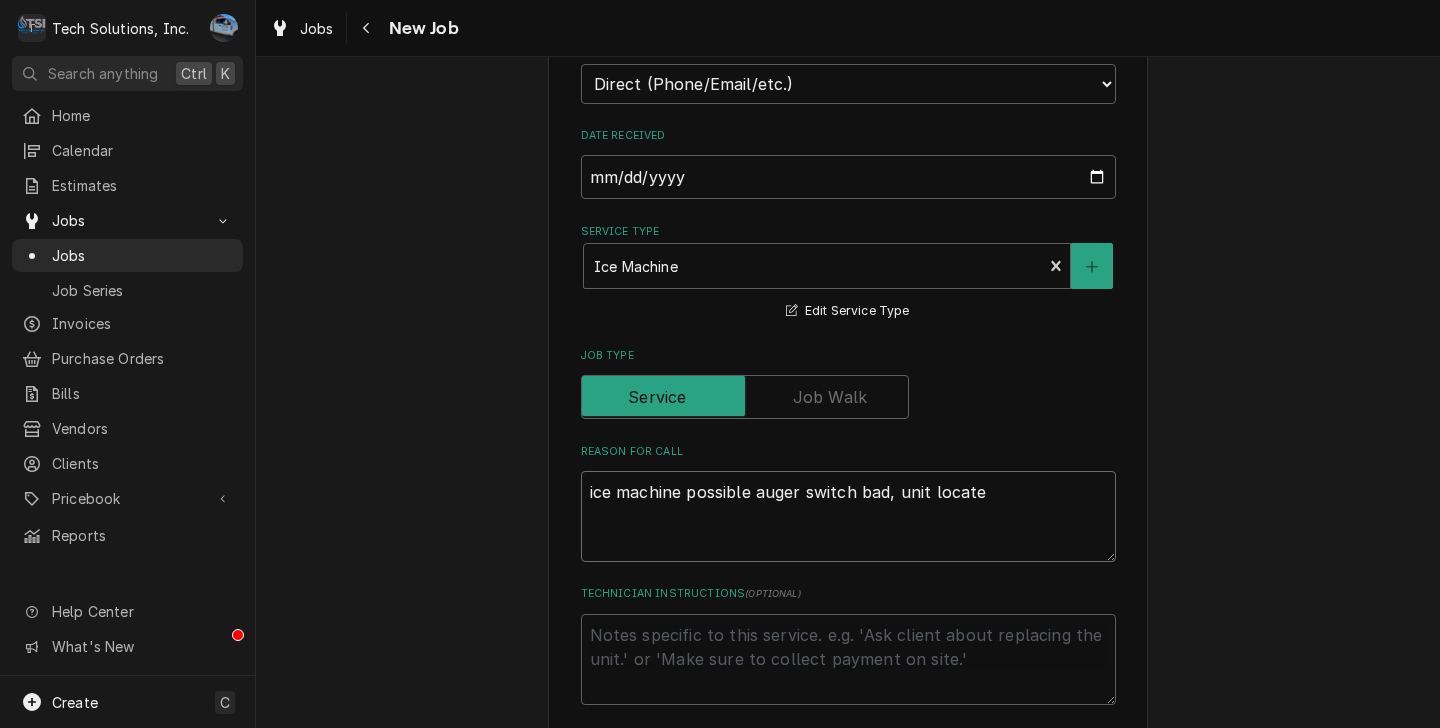 type on "x" 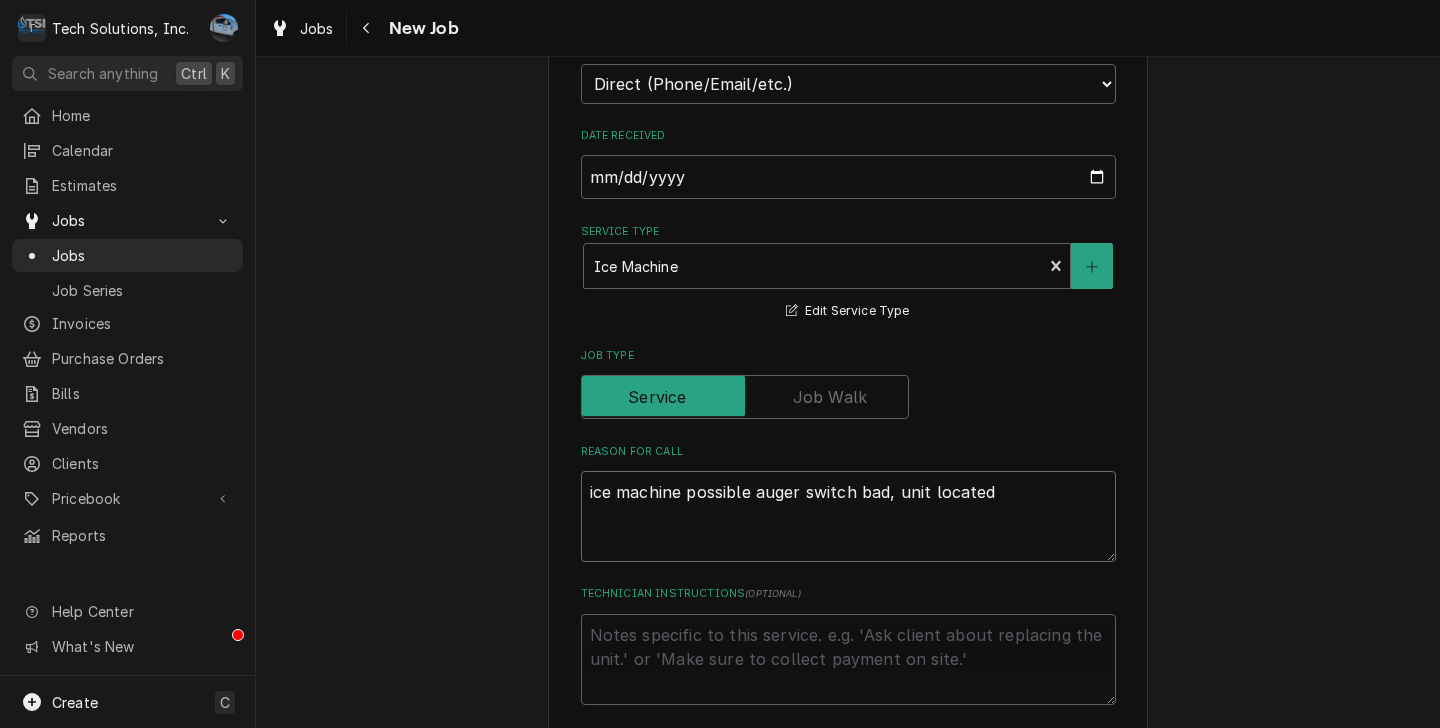 type on "x" 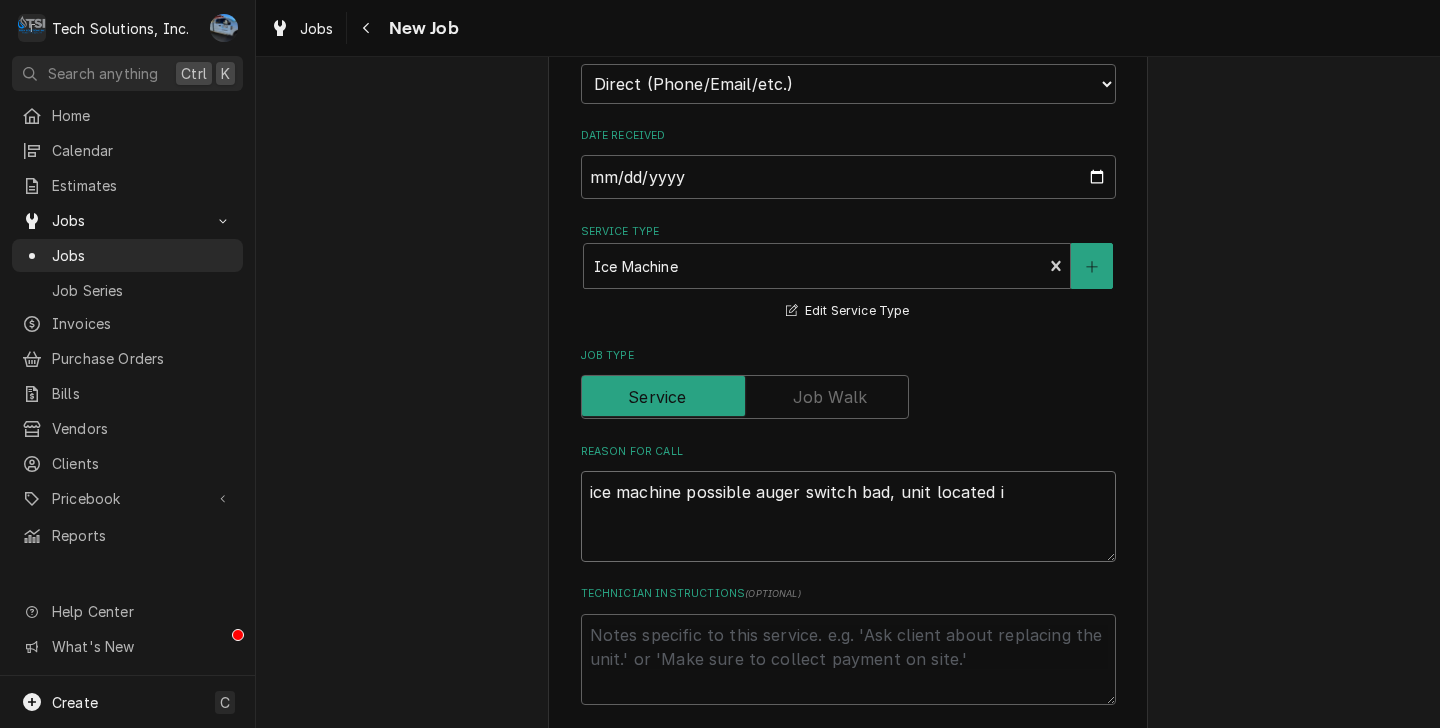 type on "x" 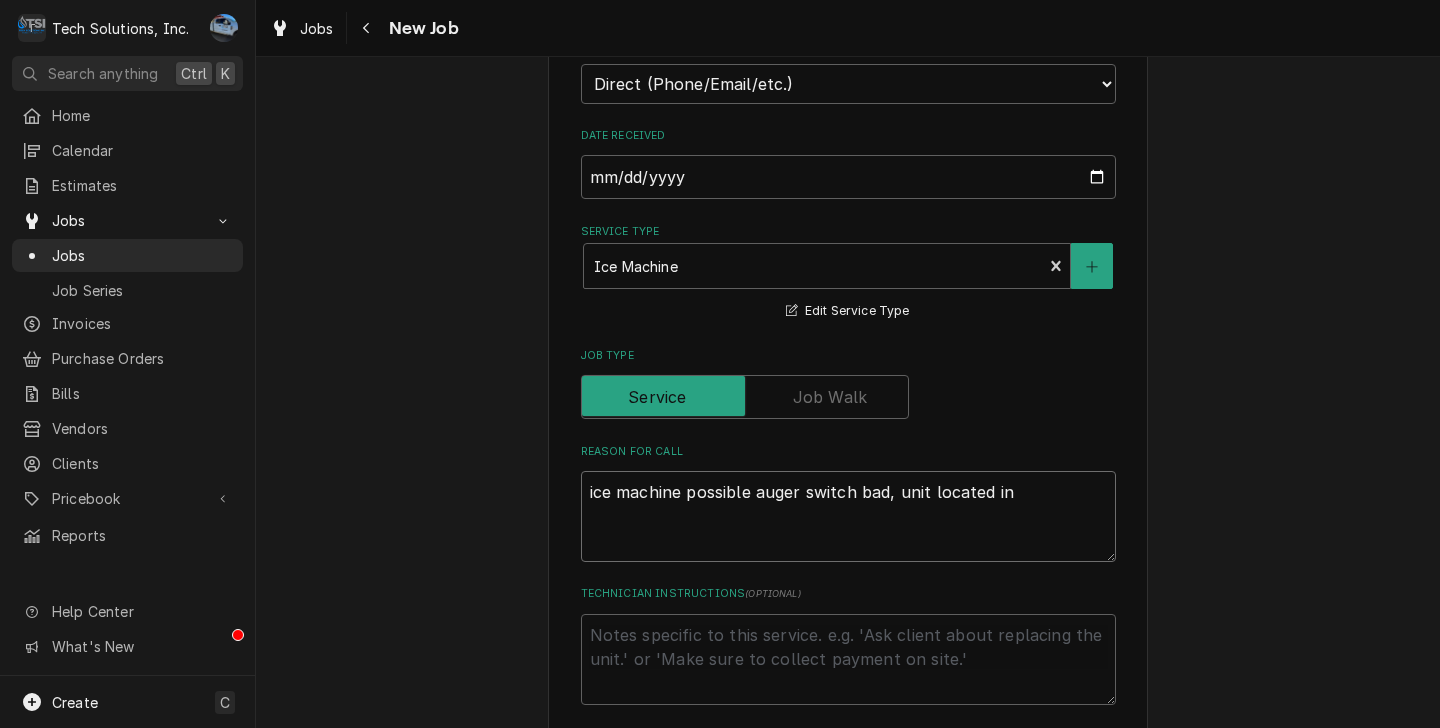 type on "x" 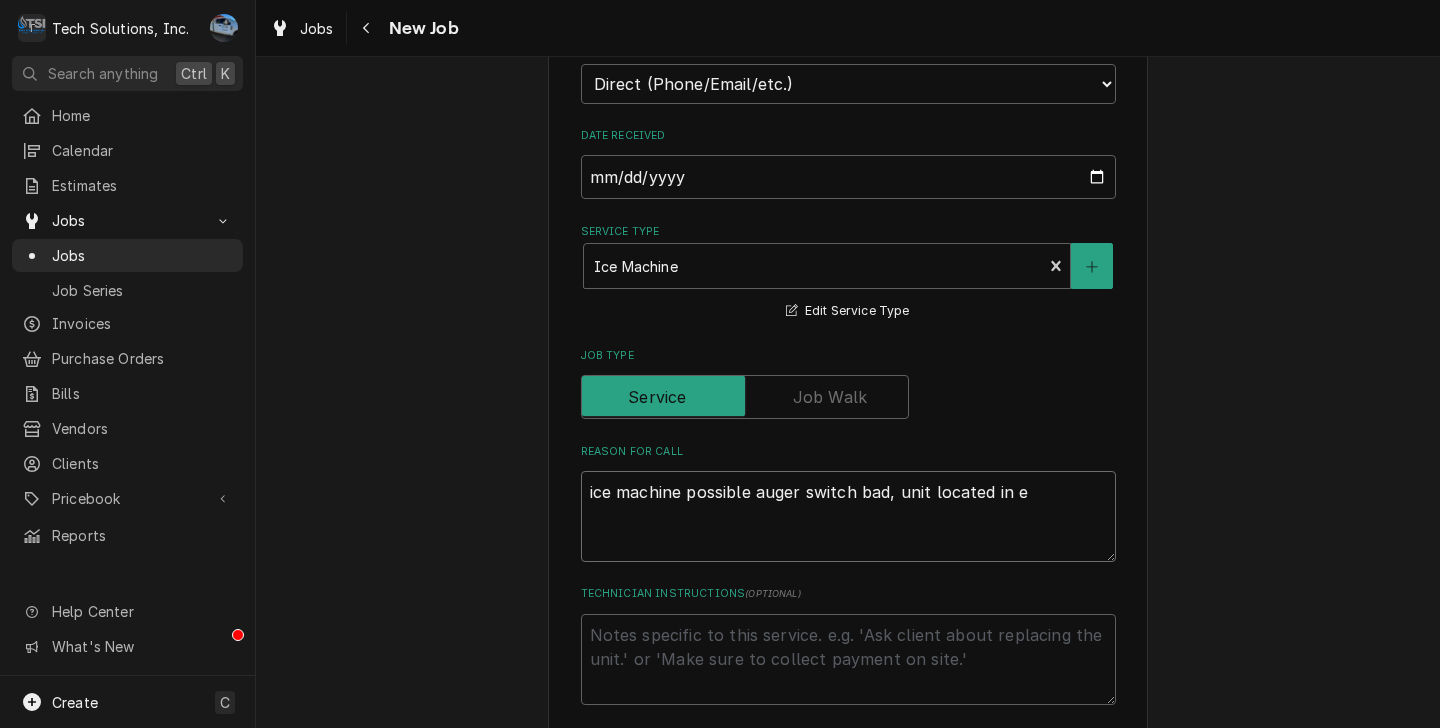 type on "x" 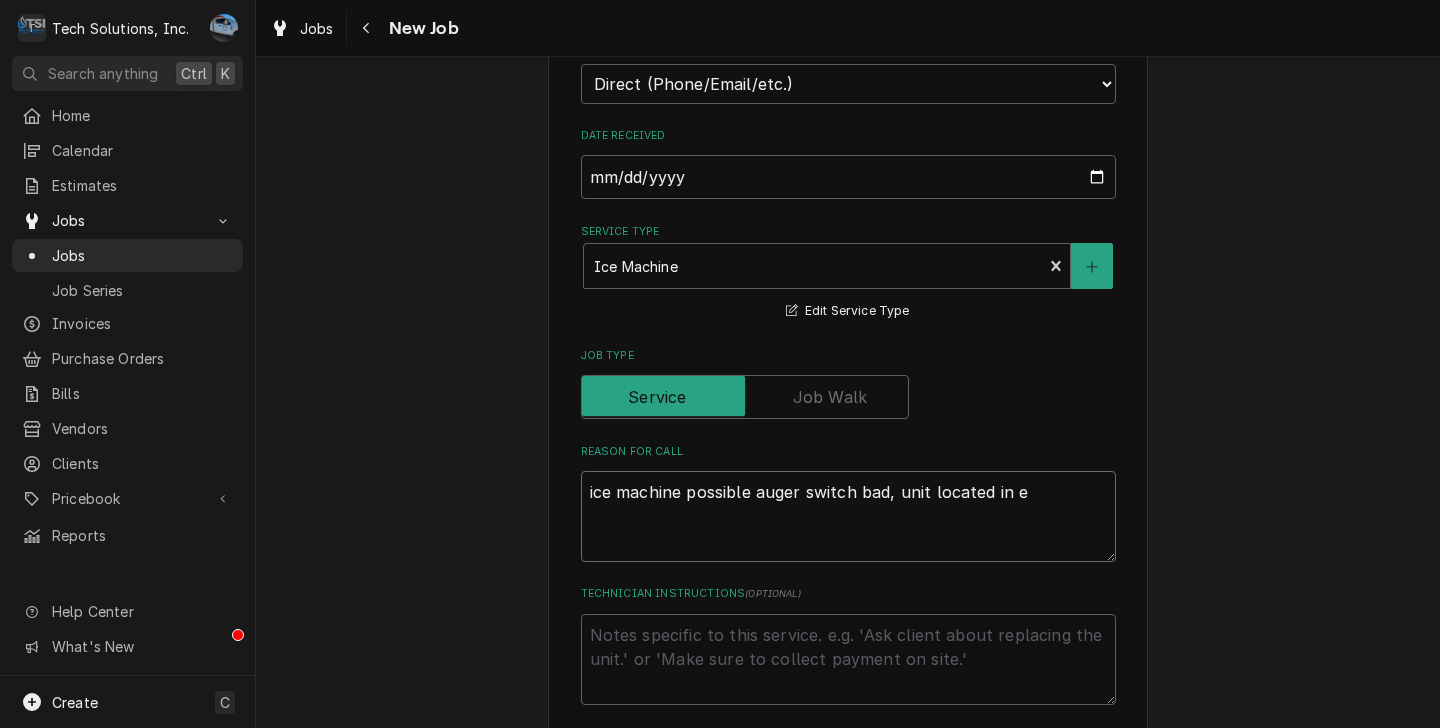 type on "ice machine possible auger switch bad, unit located in er" 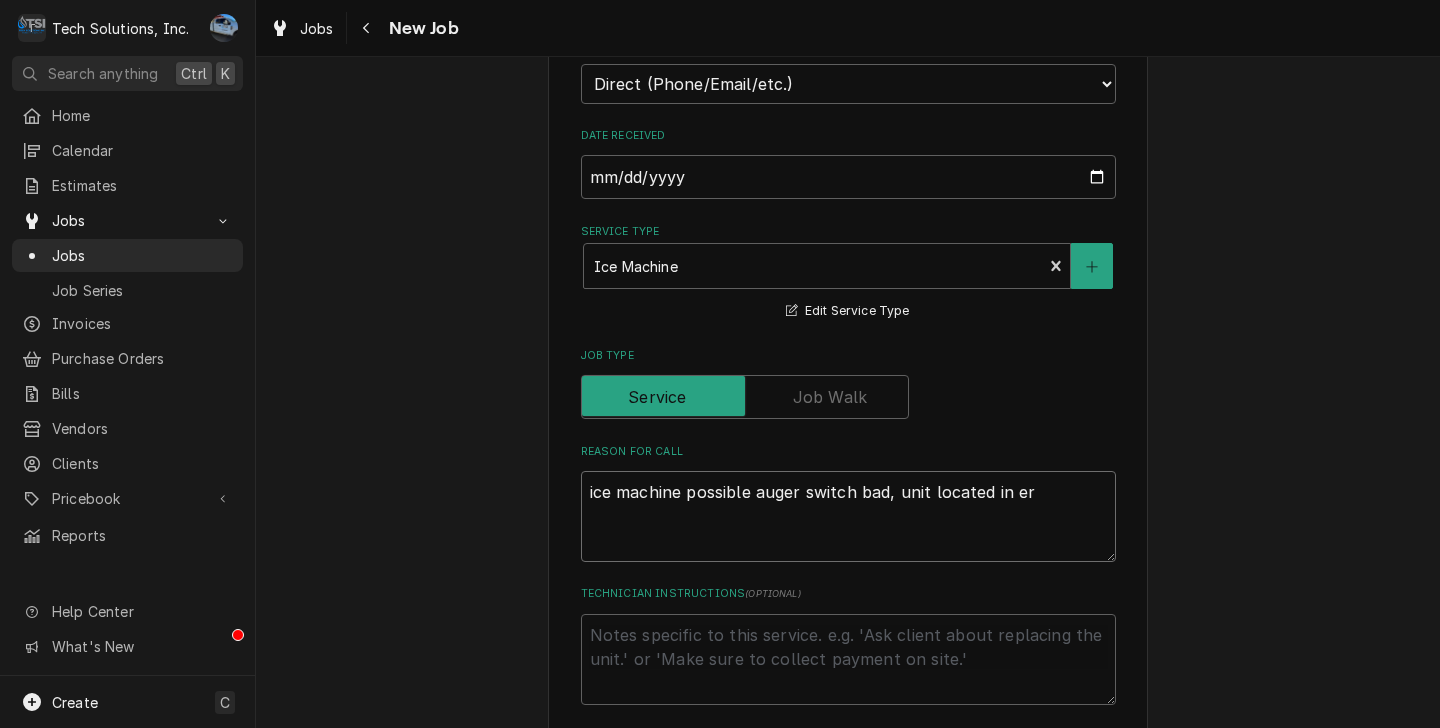 type on "x" 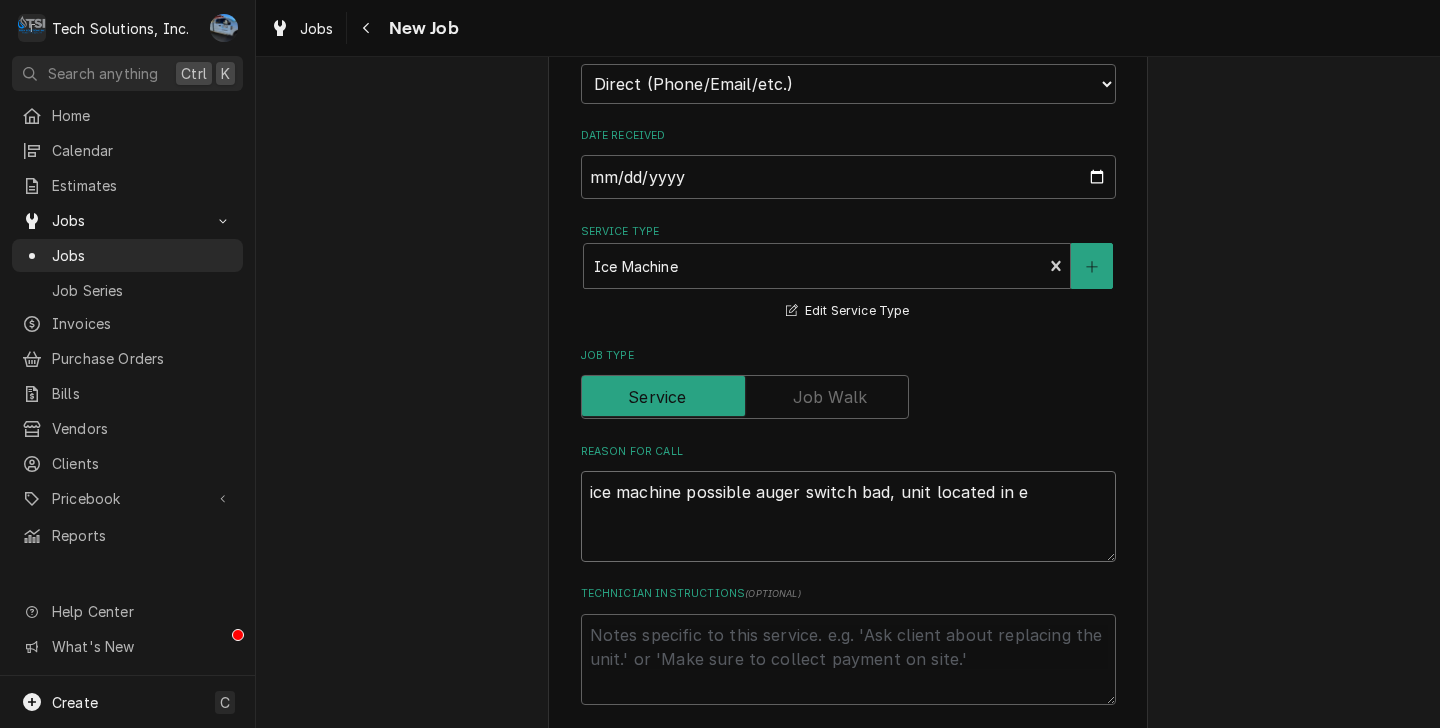 type on "x" 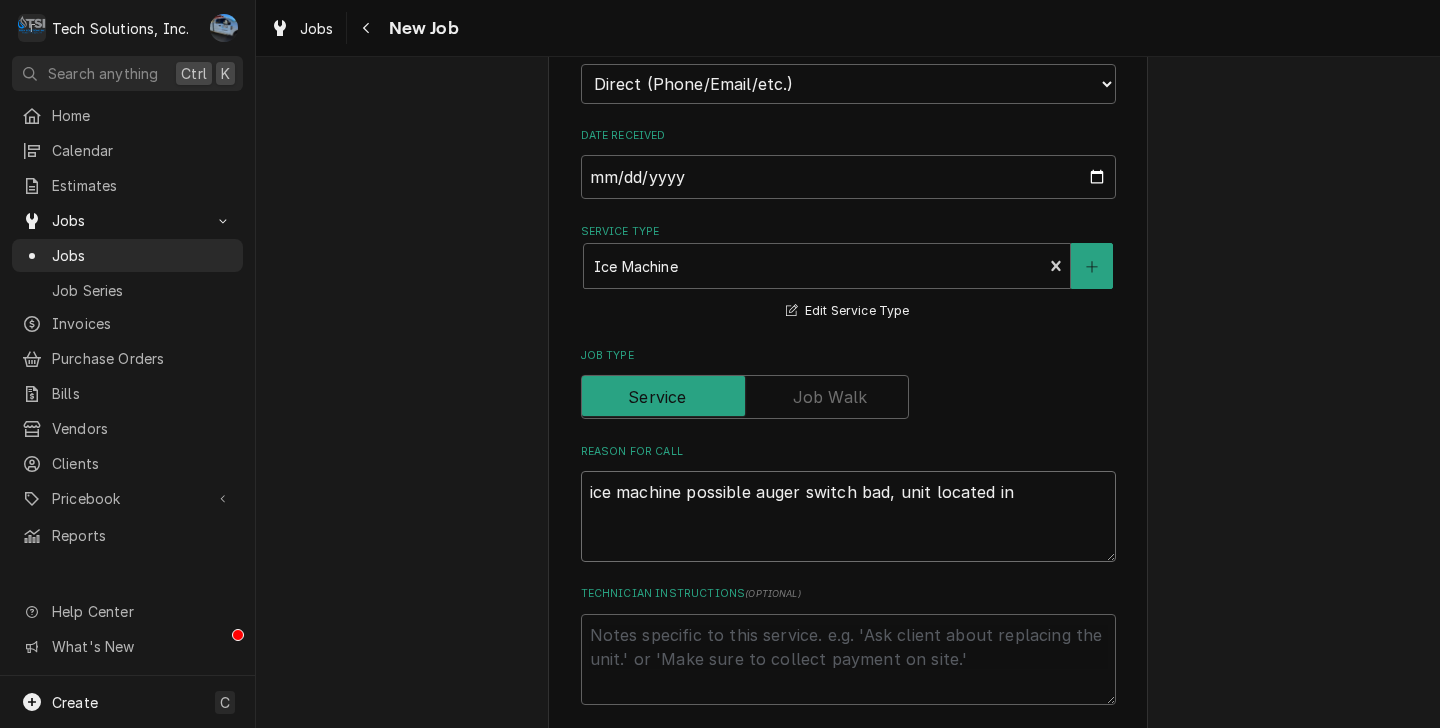 type on "x" 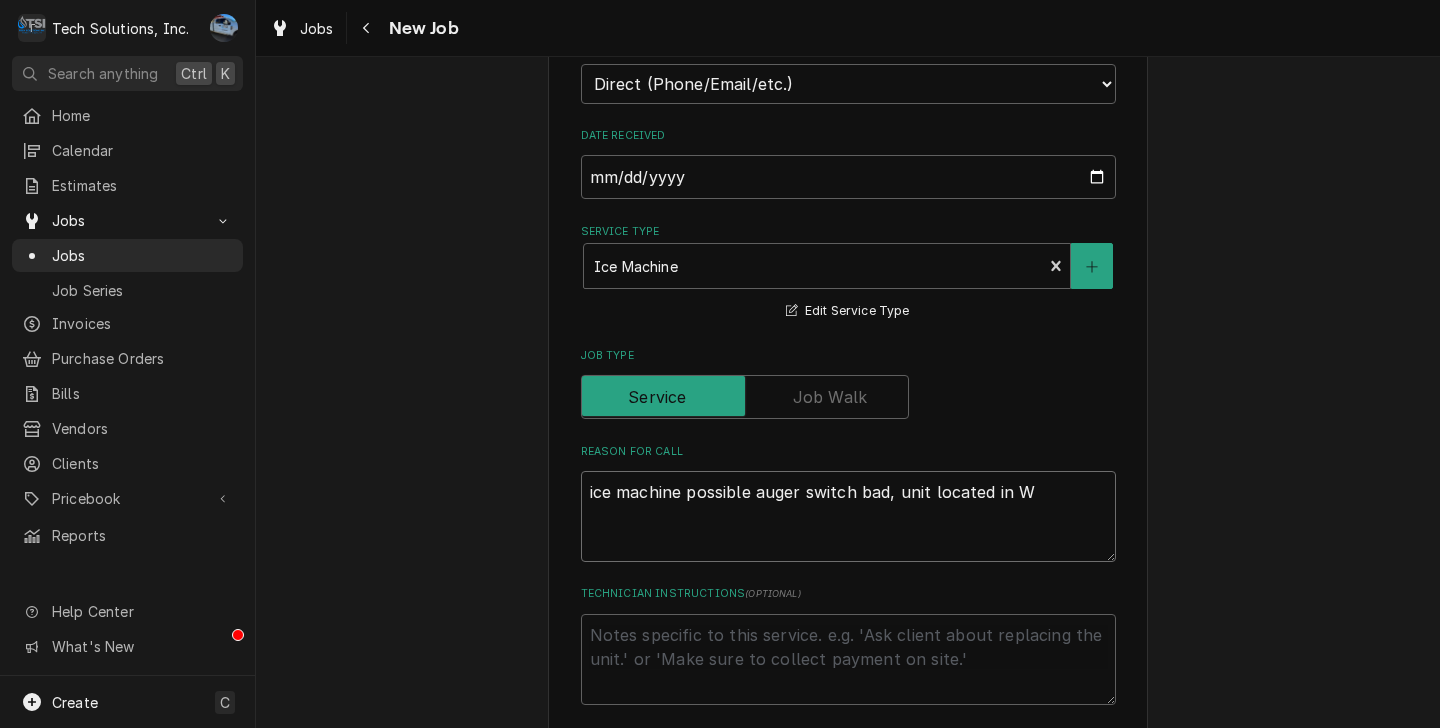 type on "x" 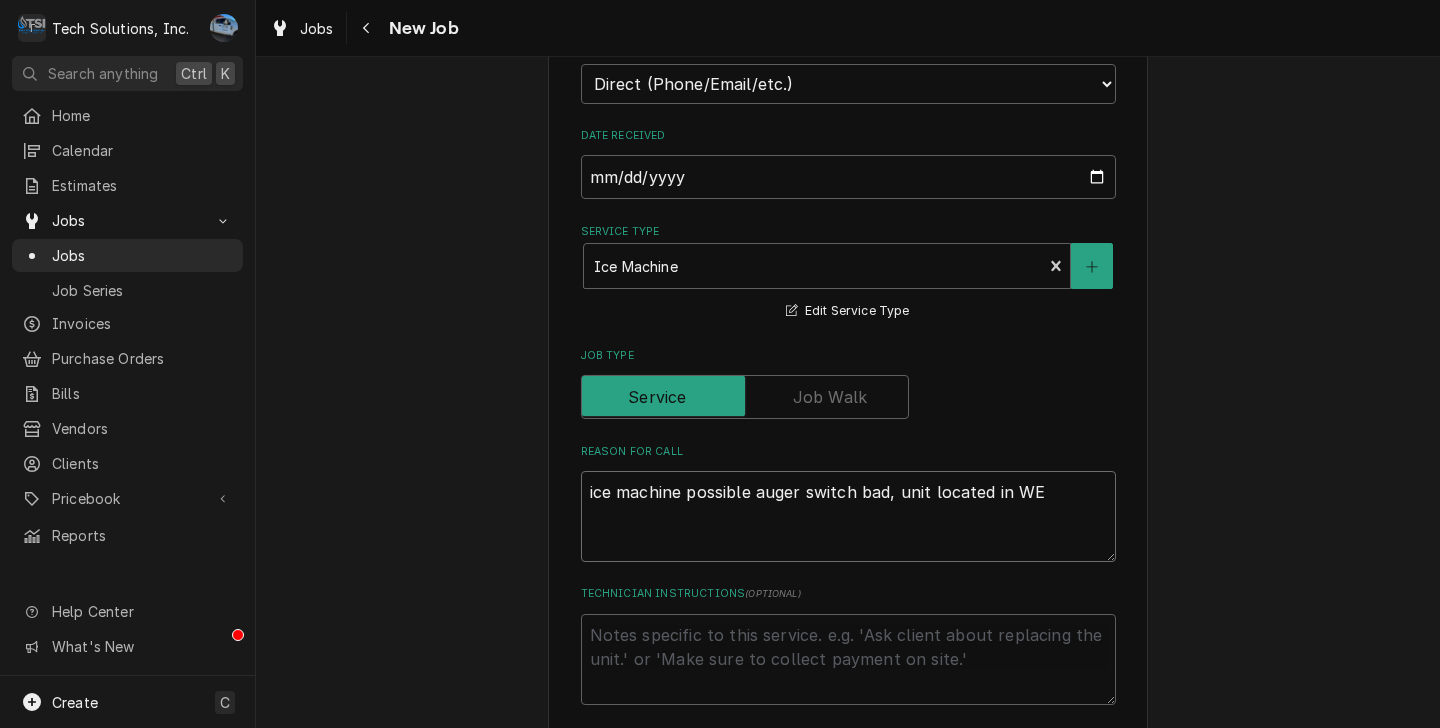type on "x" 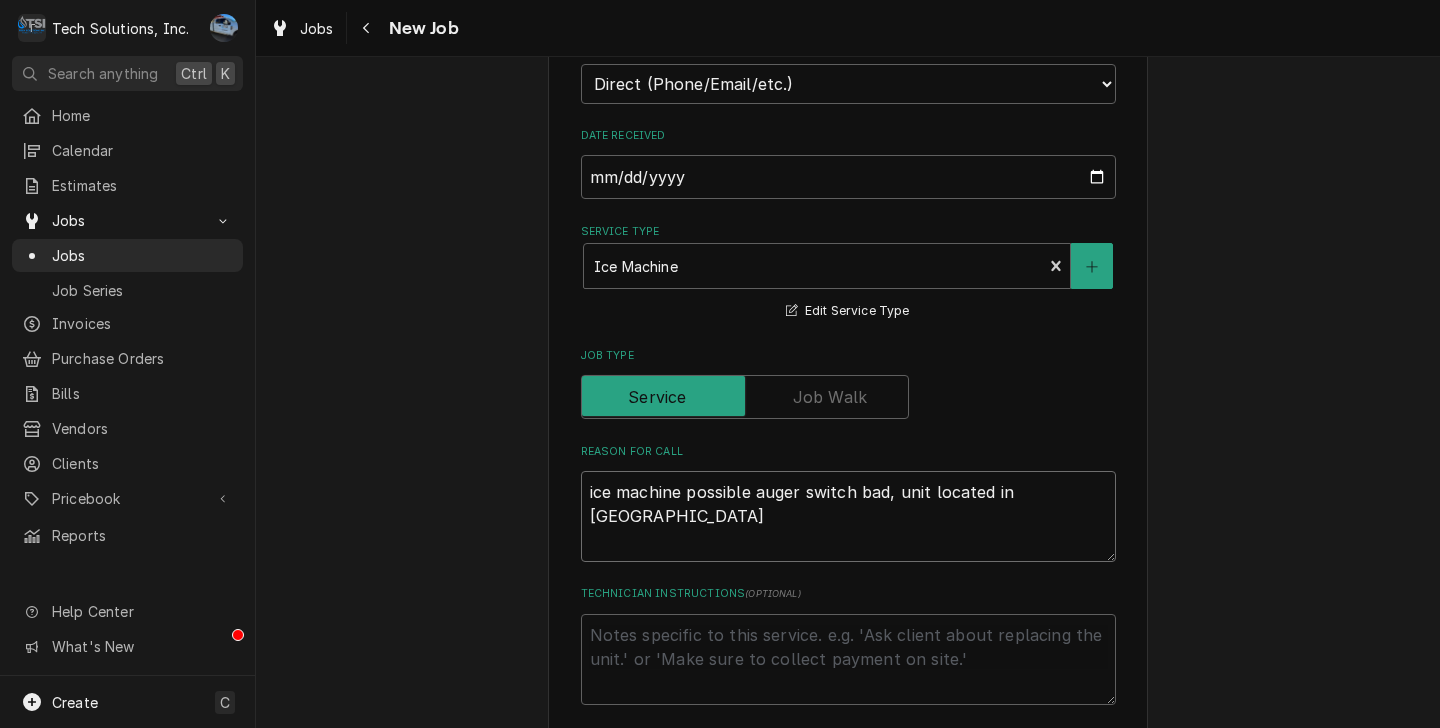 type on "x" 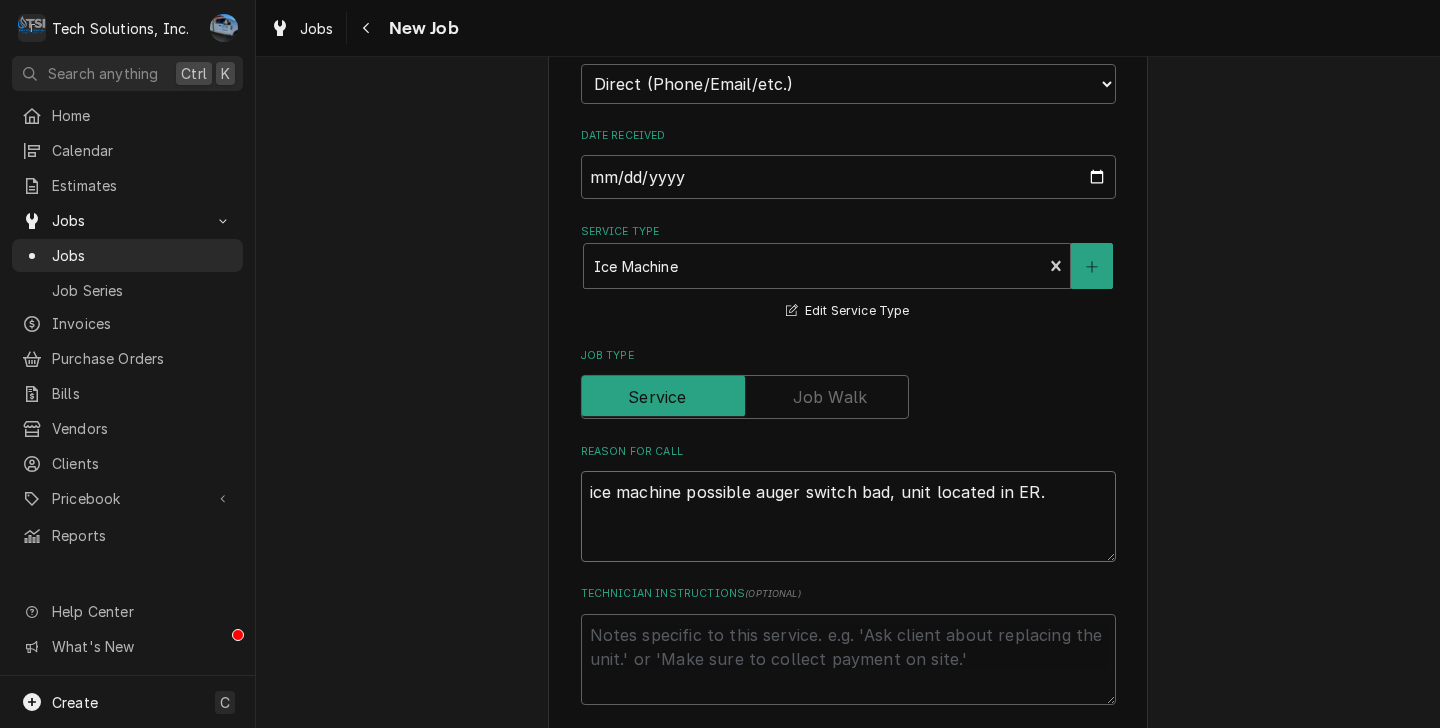 click on "ice machine possible auger switch bad, unit located in ER." at bounding box center (848, 516) 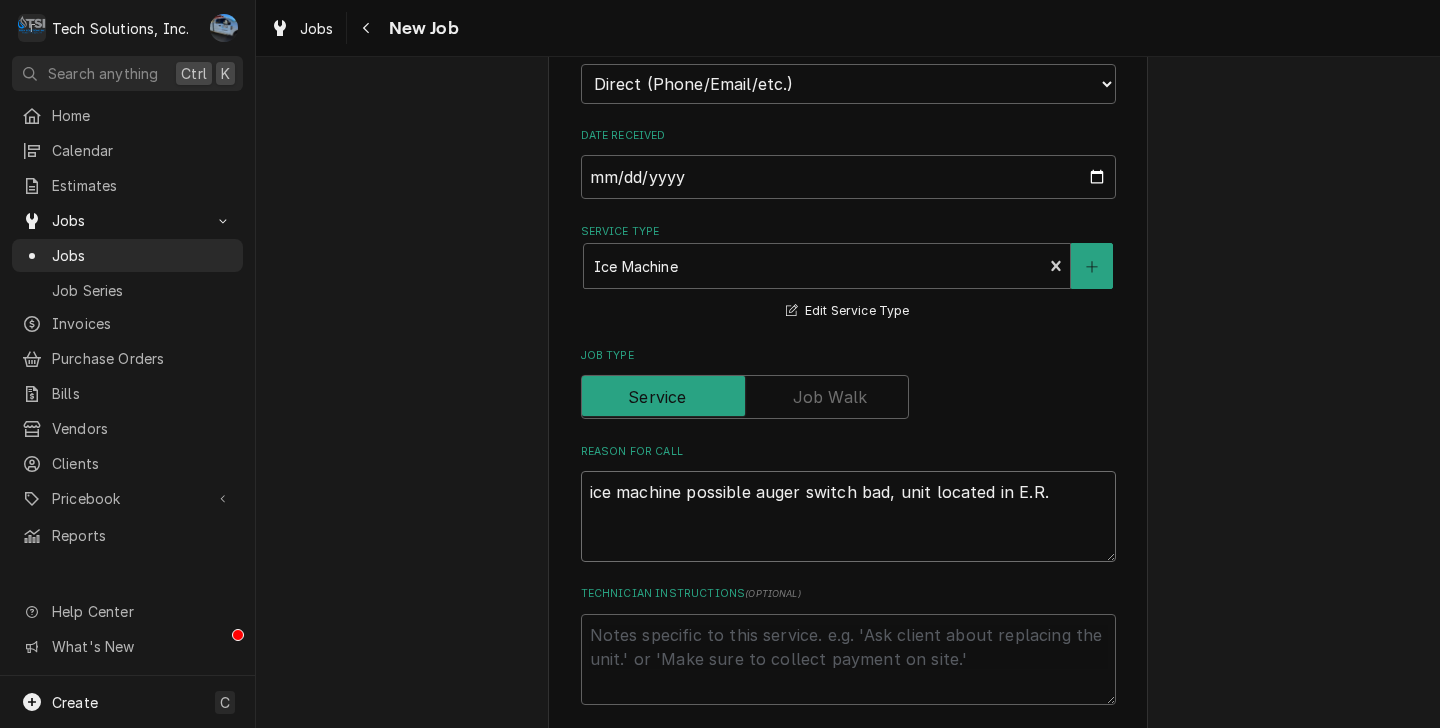 click on "ice machine possible auger switch bad, unit located in E.R." at bounding box center [848, 516] 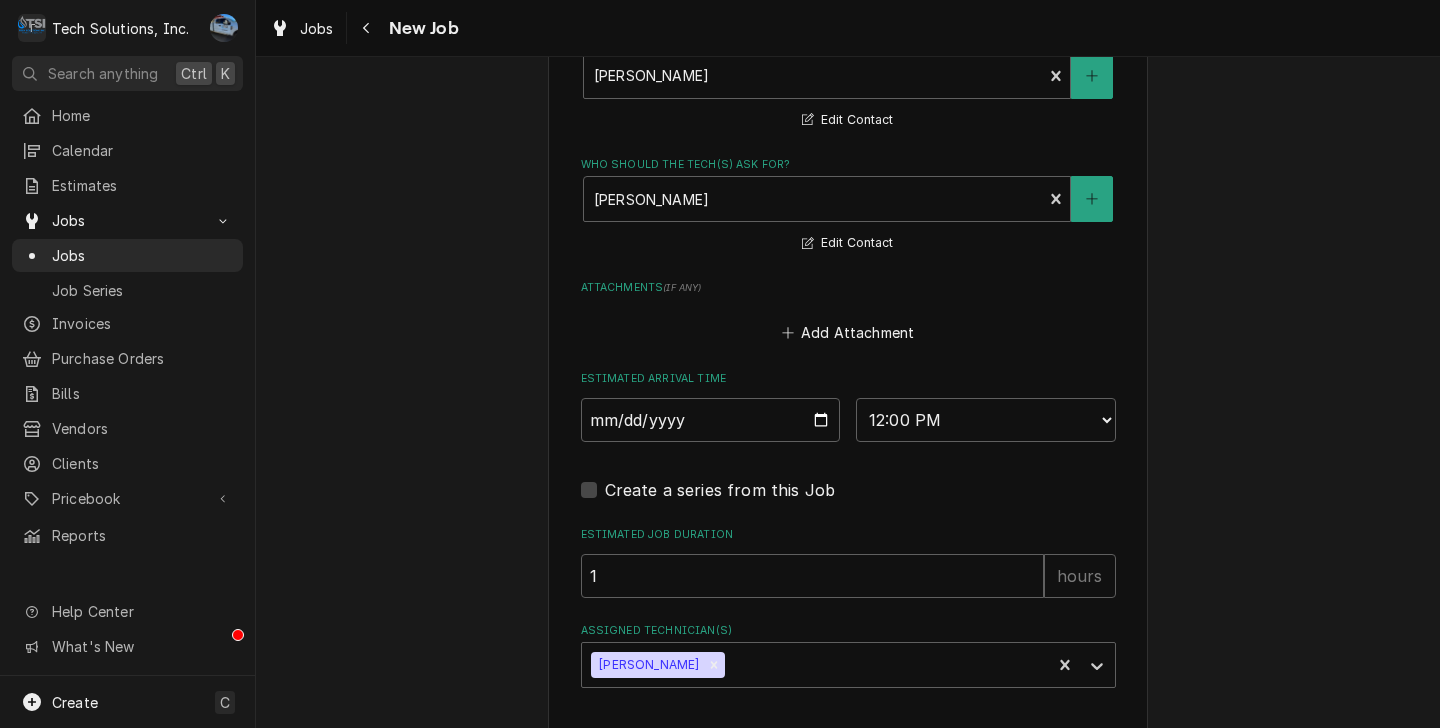 scroll, scrollTop: 2149, scrollLeft: 0, axis: vertical 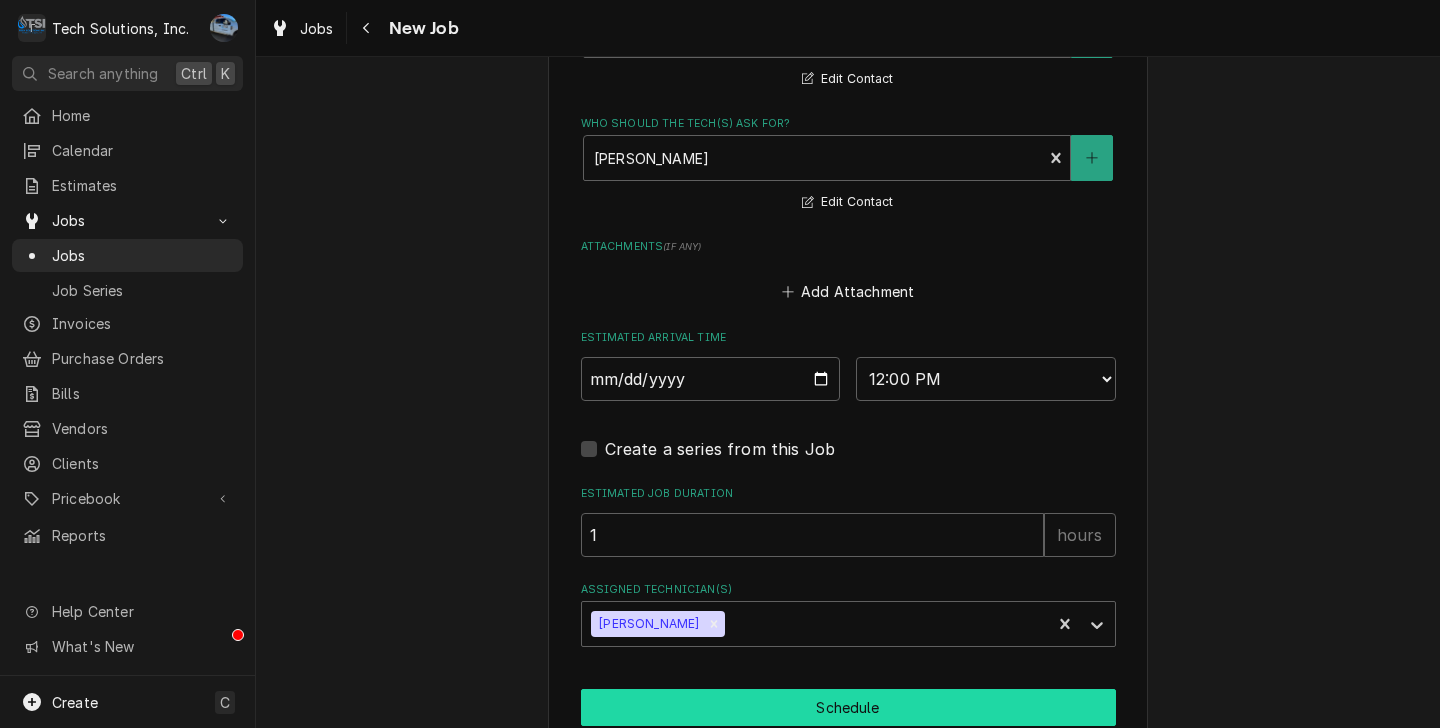 click on "Schedule" at bounding box center [848, 707] 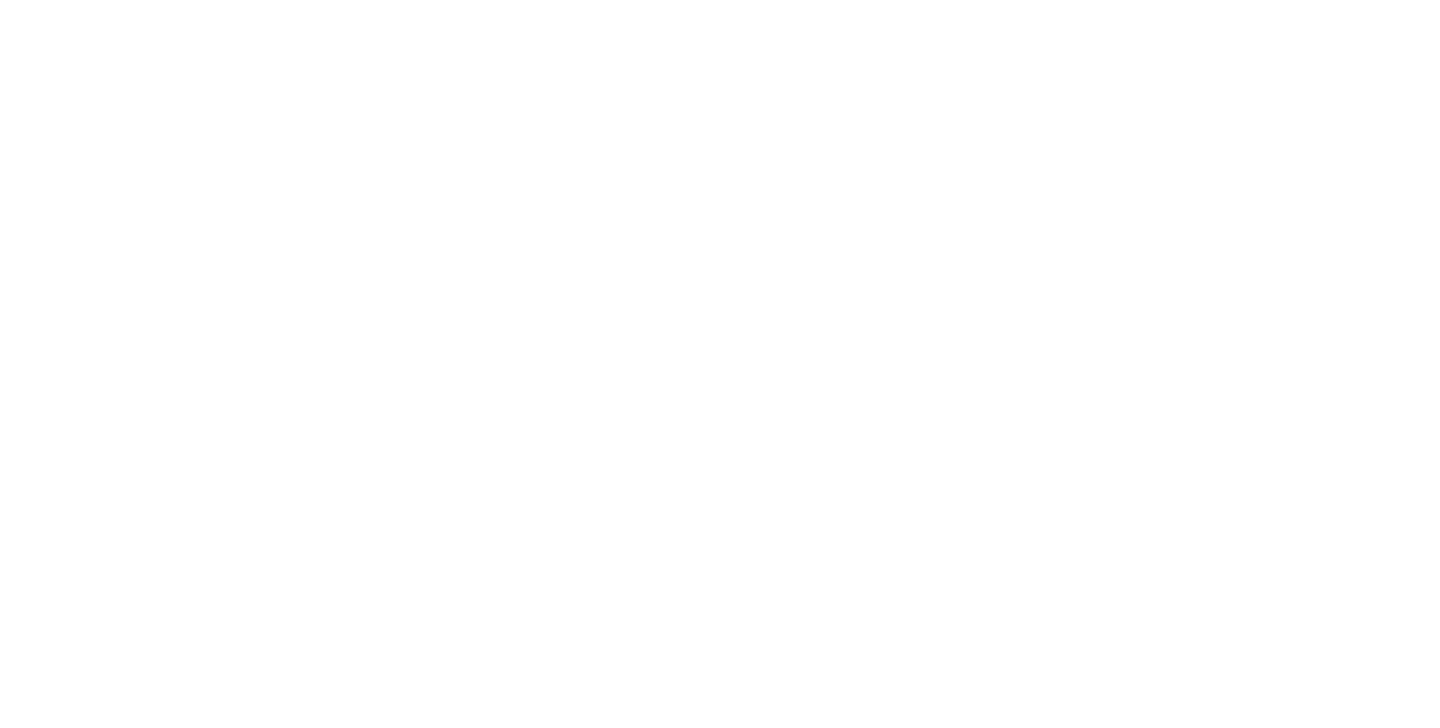 scroll, scrollTop: 0, scrollLeft: 0, axis: both 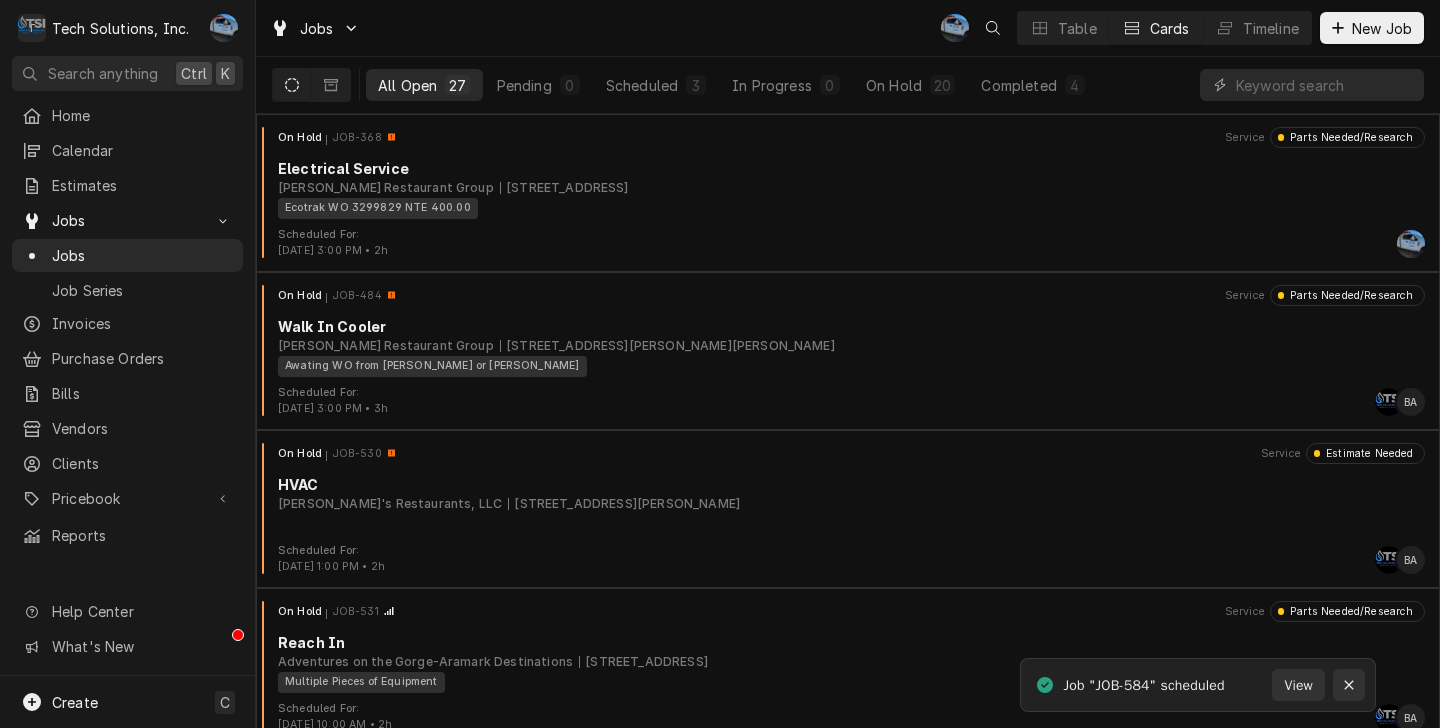 click at bounding box center [1349, 685] 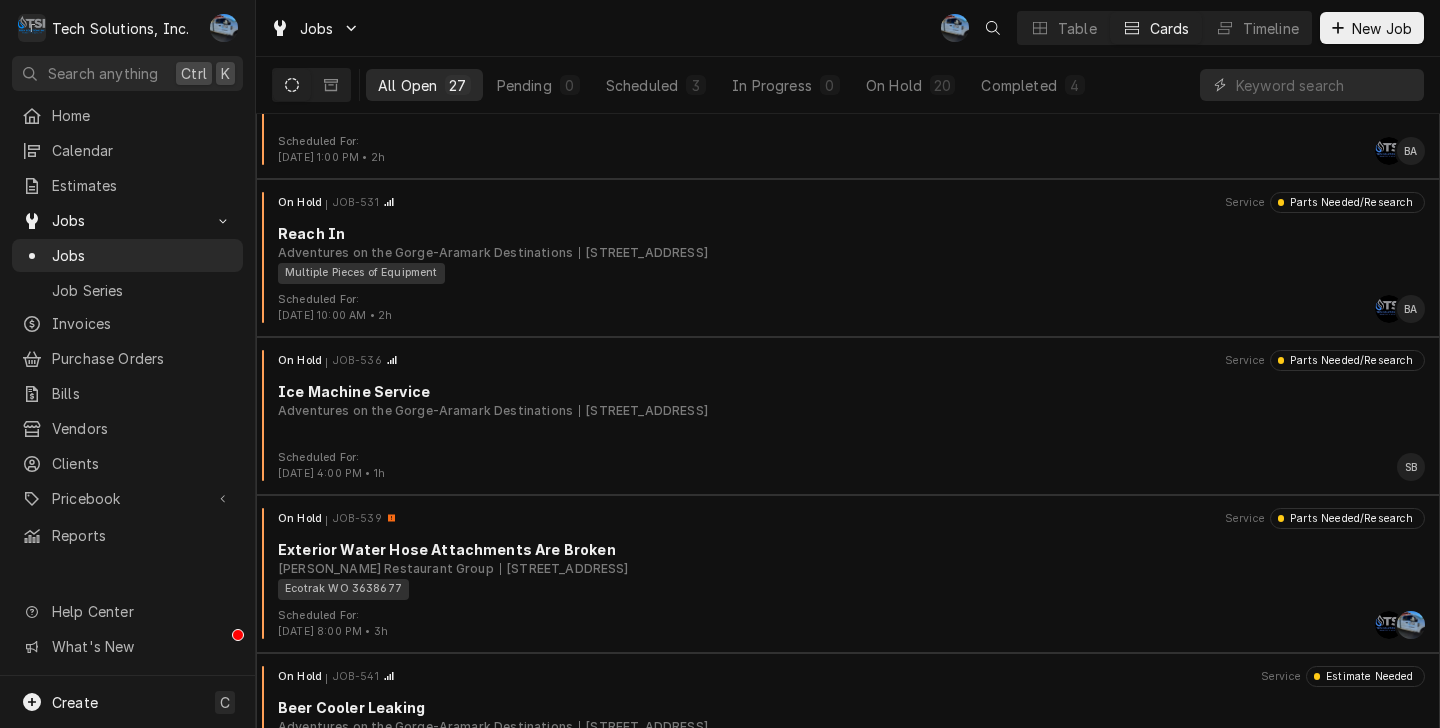 scroll, scrollTop: 0, scrollLeft: 0, axis: both 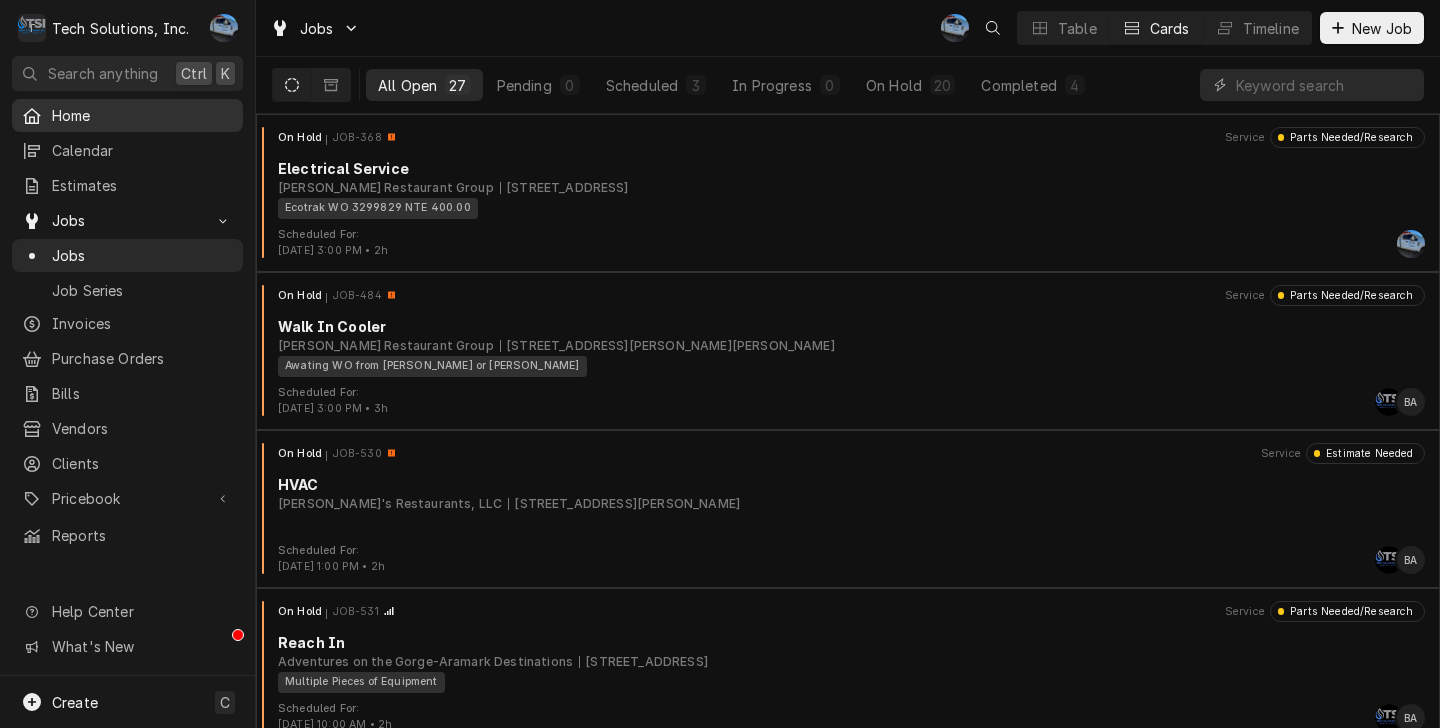 click on "Home" at bounding box center [142, 115] 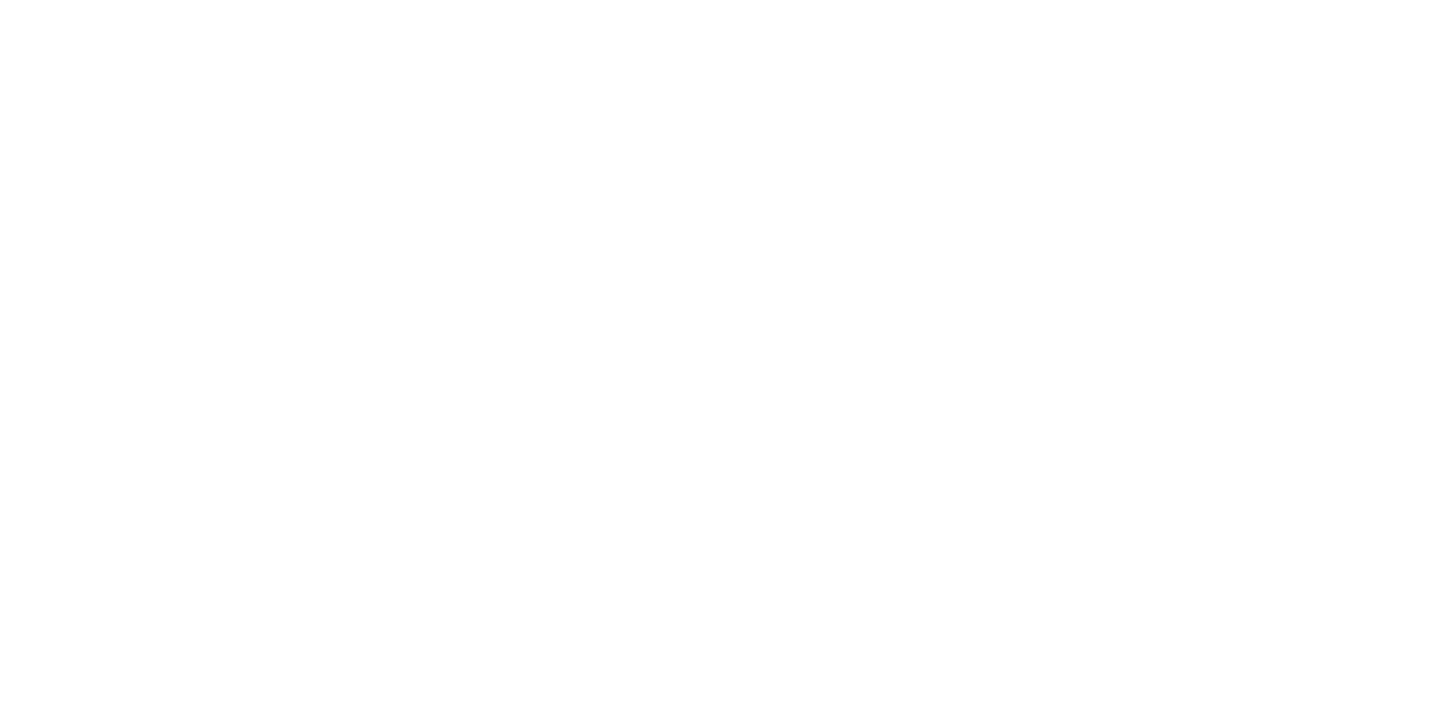 scroll, scrollTop: 0, scrollLeft: 0, axis: both 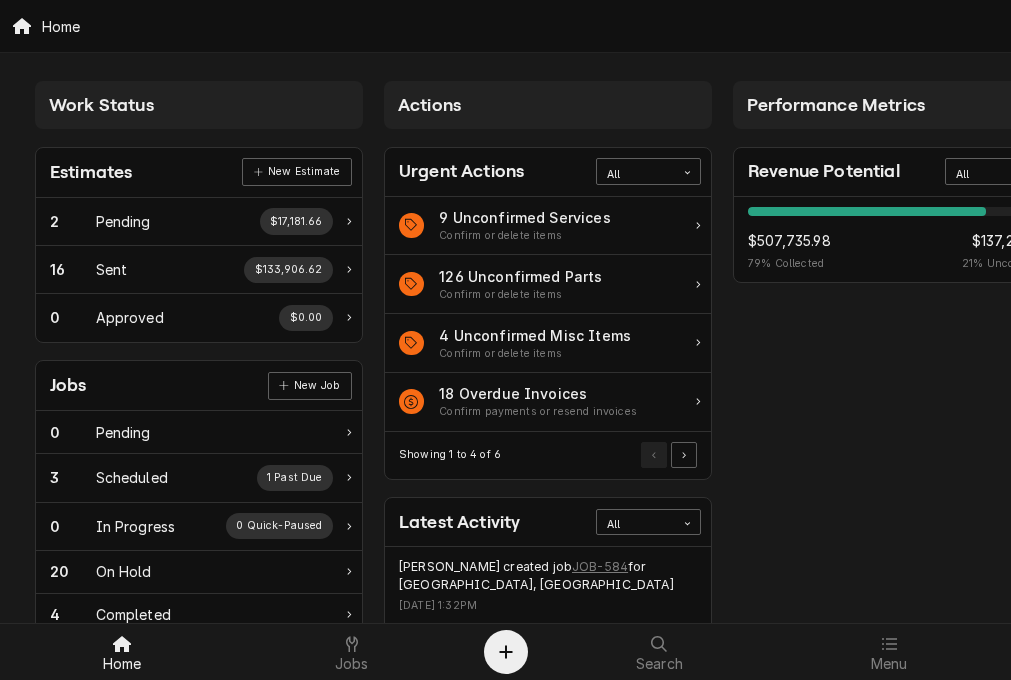 click on "Home" at bounding box center (505, 26) 